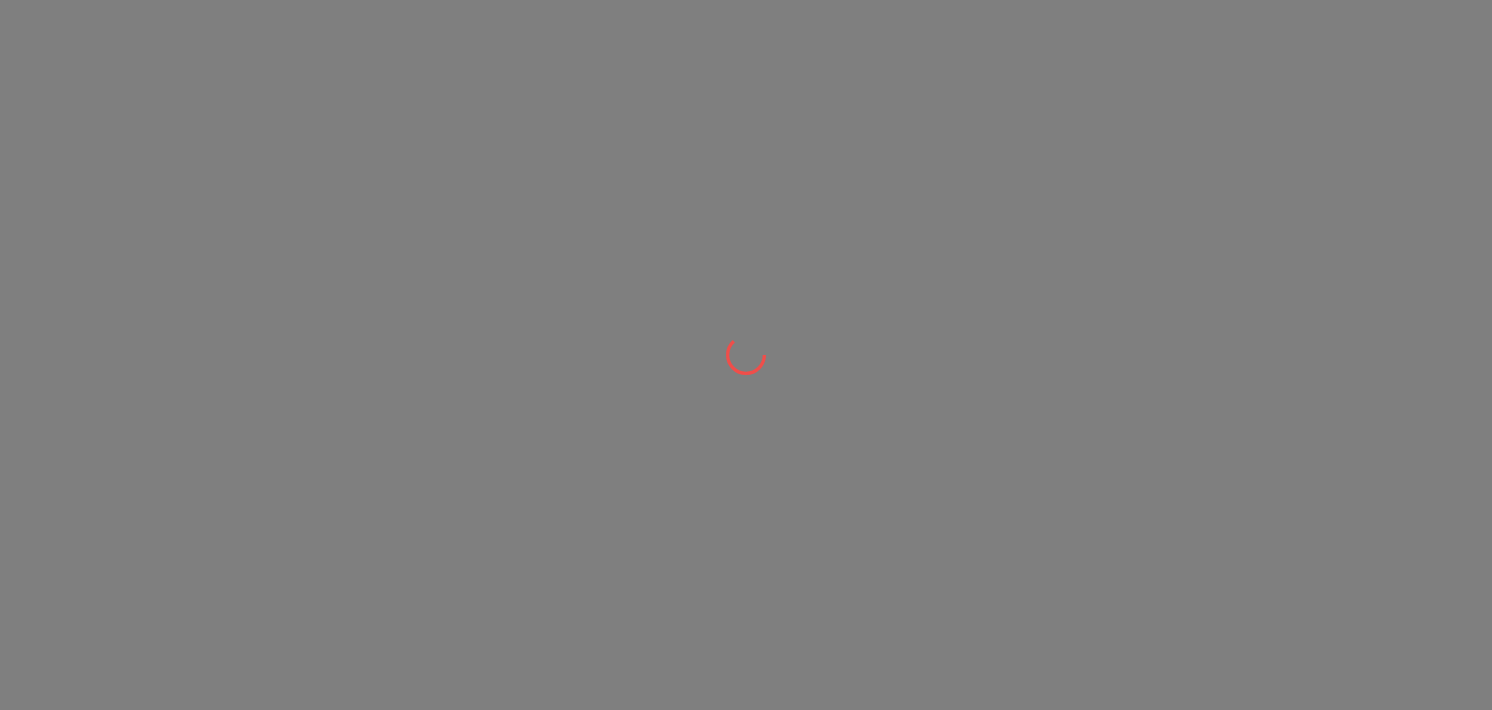 scroll, scrollTop: 0, scrollLeft: 0, axis: both 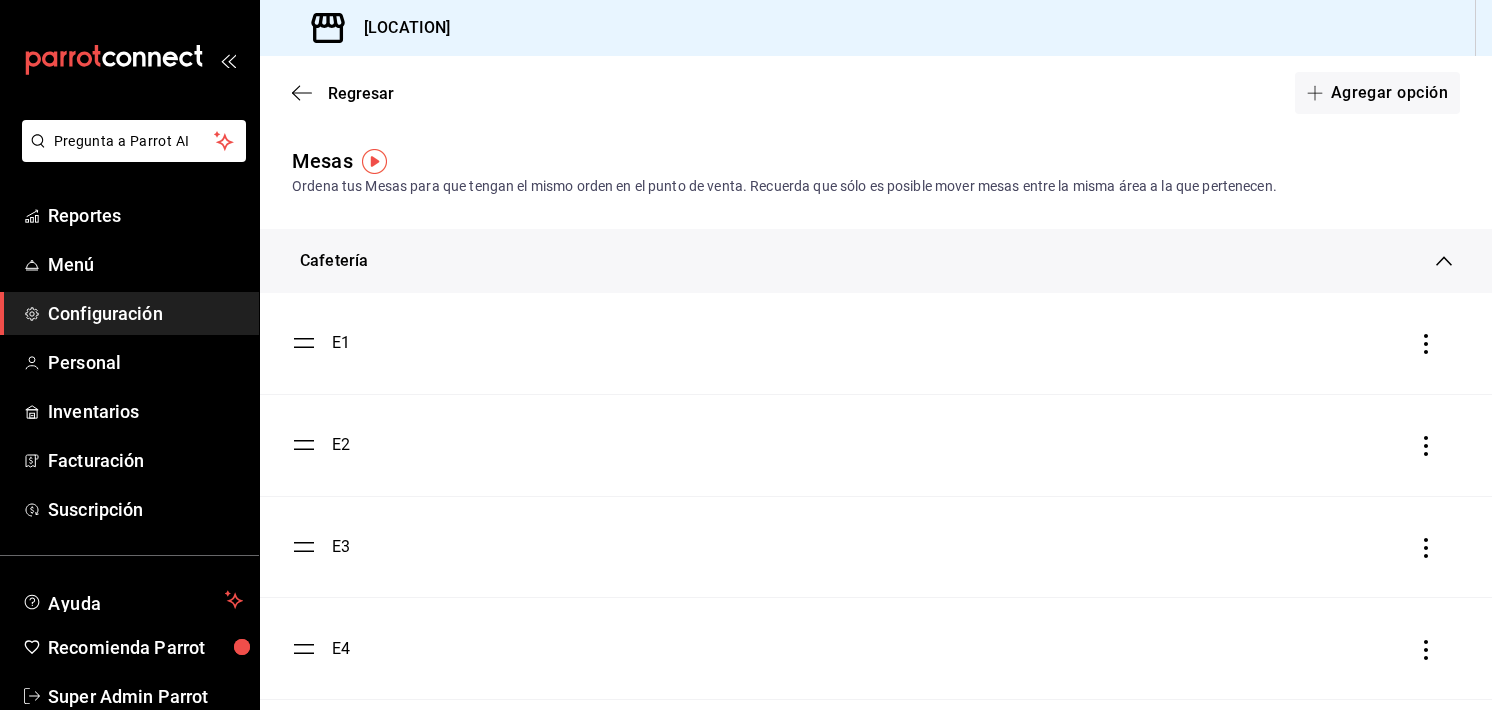 click on "Regresar Agregar opción" at bounding box center [876, 93] 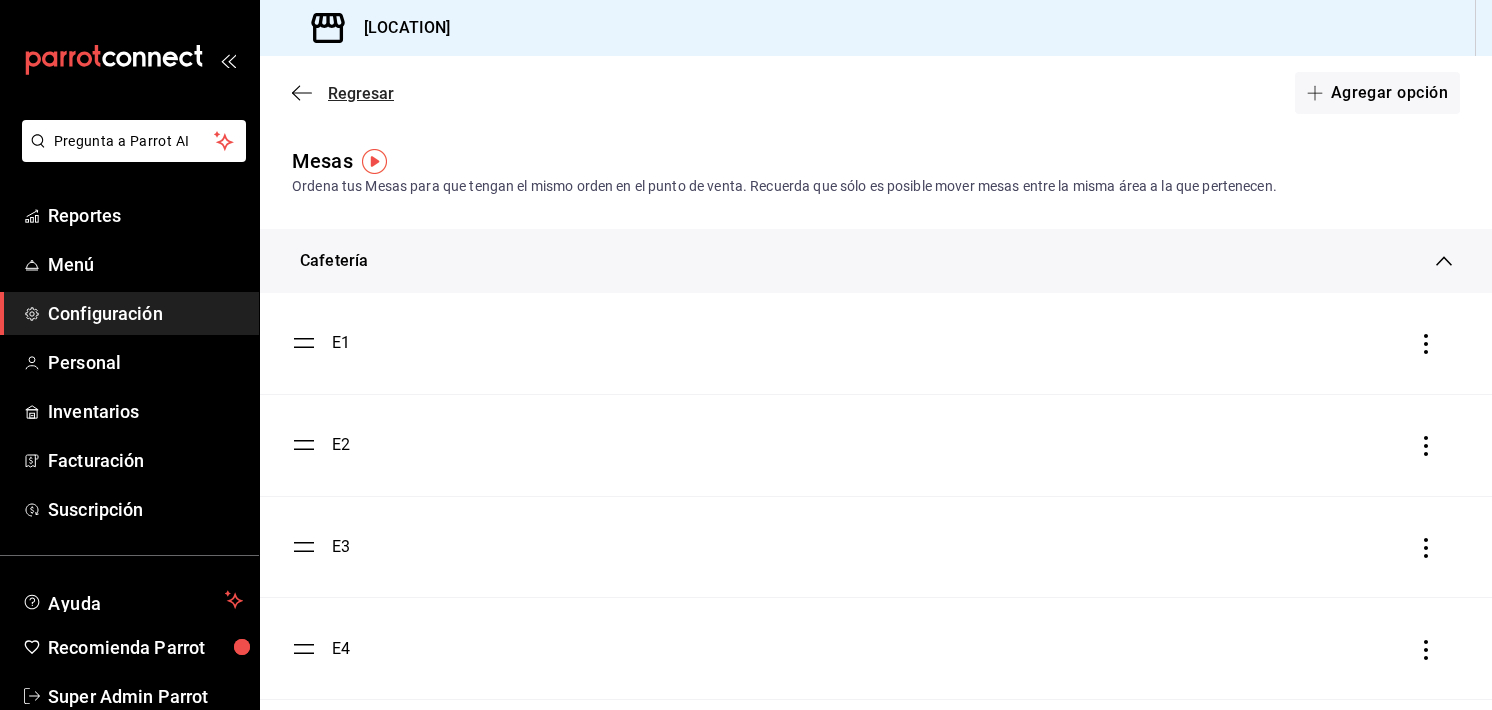 click 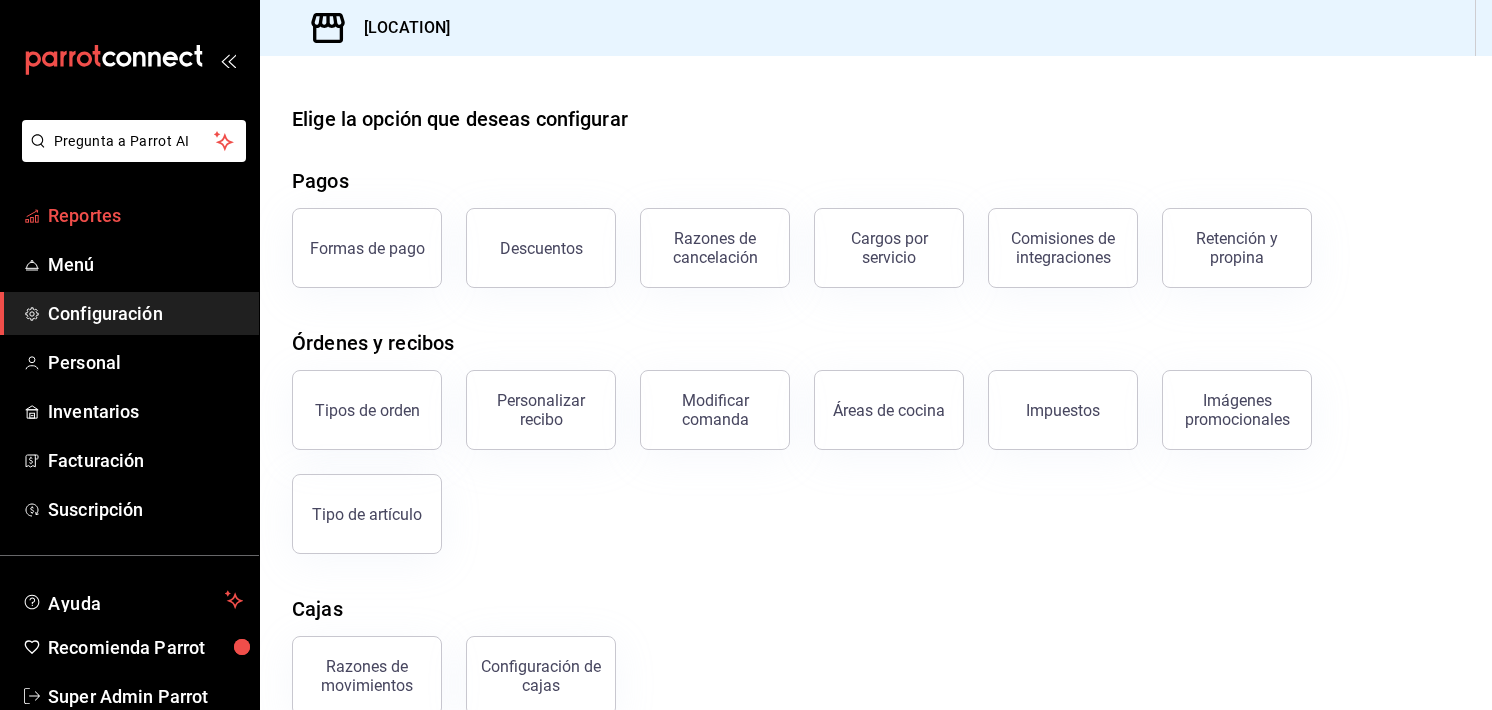 click on "Reportes" at bounding box center (145, 215) 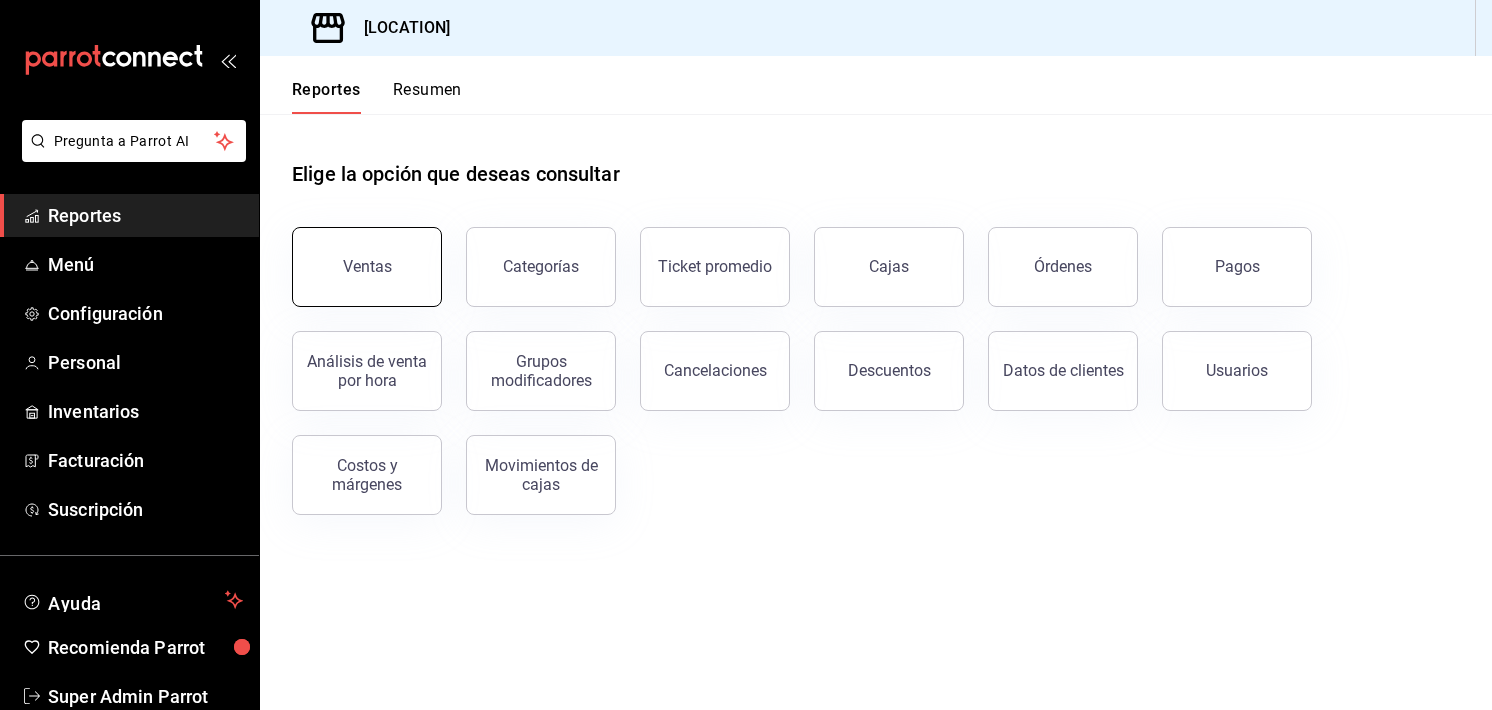 click on "Ventas" at bounding box center (367, 266) 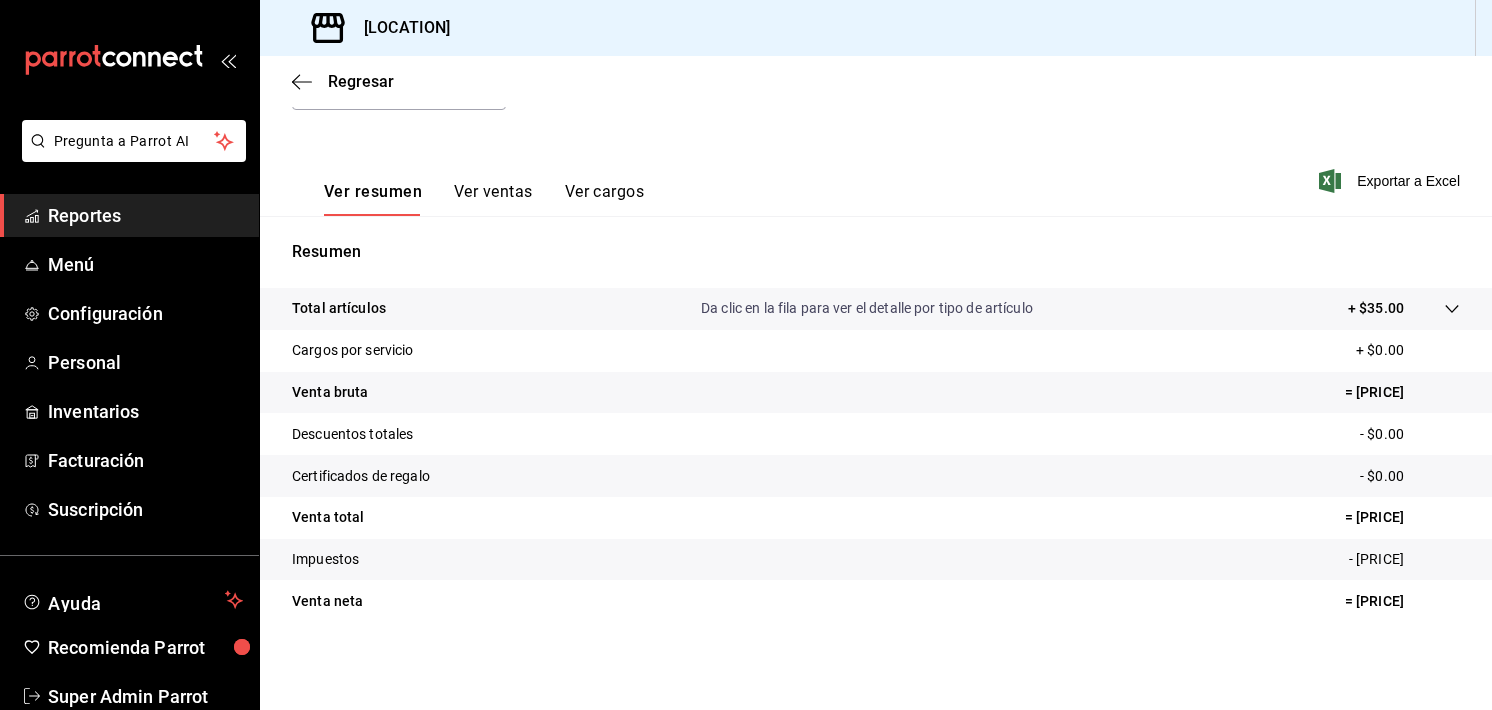 scroll, scrollTop: 0, scrollLeft: 0, axis: both 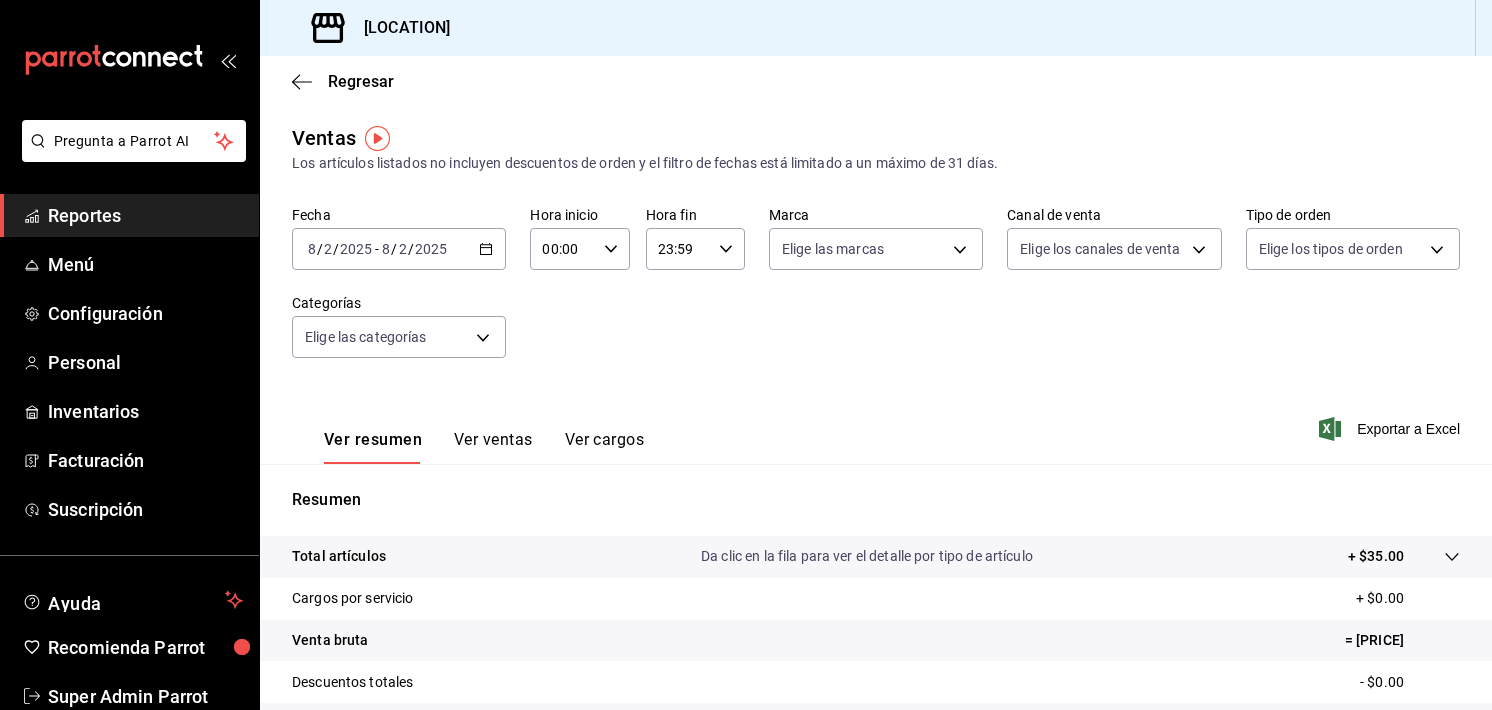 click on "[DATE] - [DATE]" at bounding box center (399, 249) 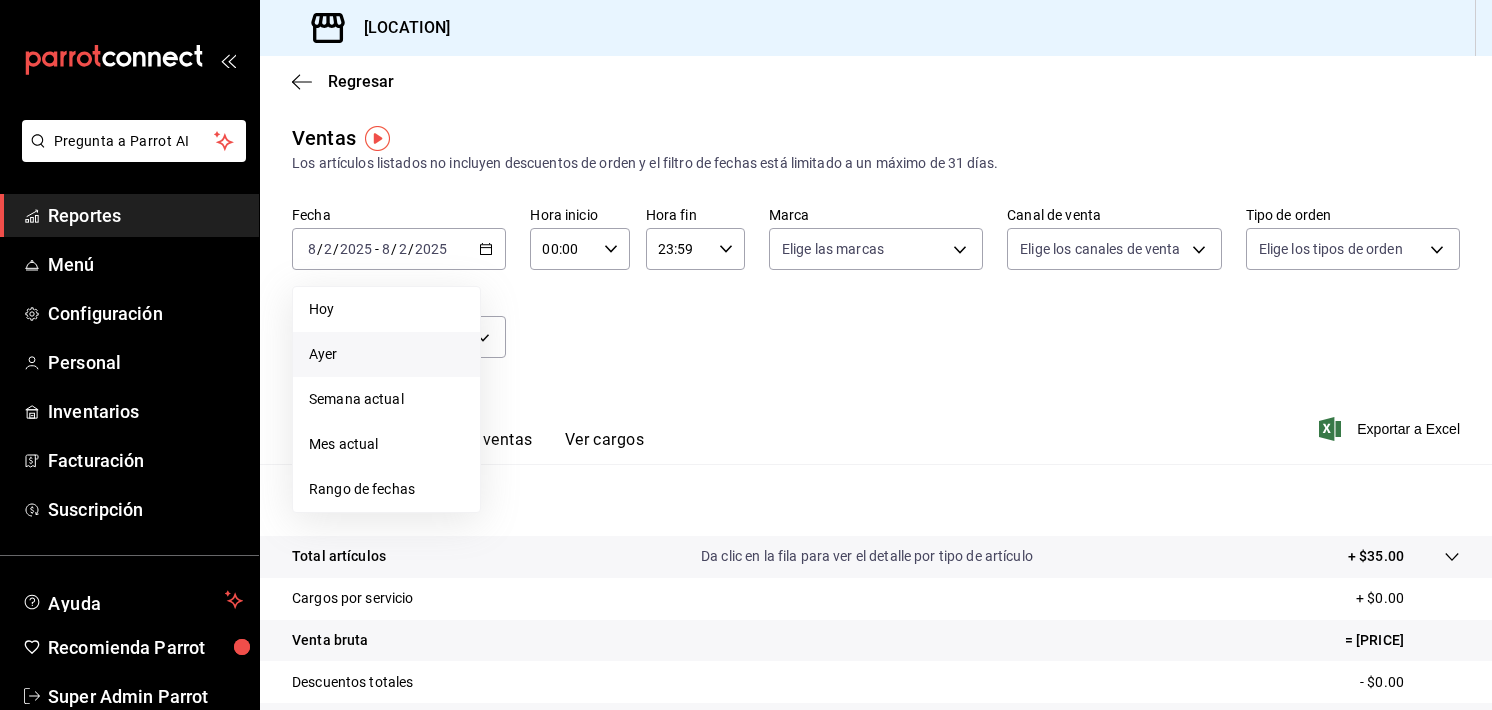 click on "Ayer" at bounding box center (386, 354) 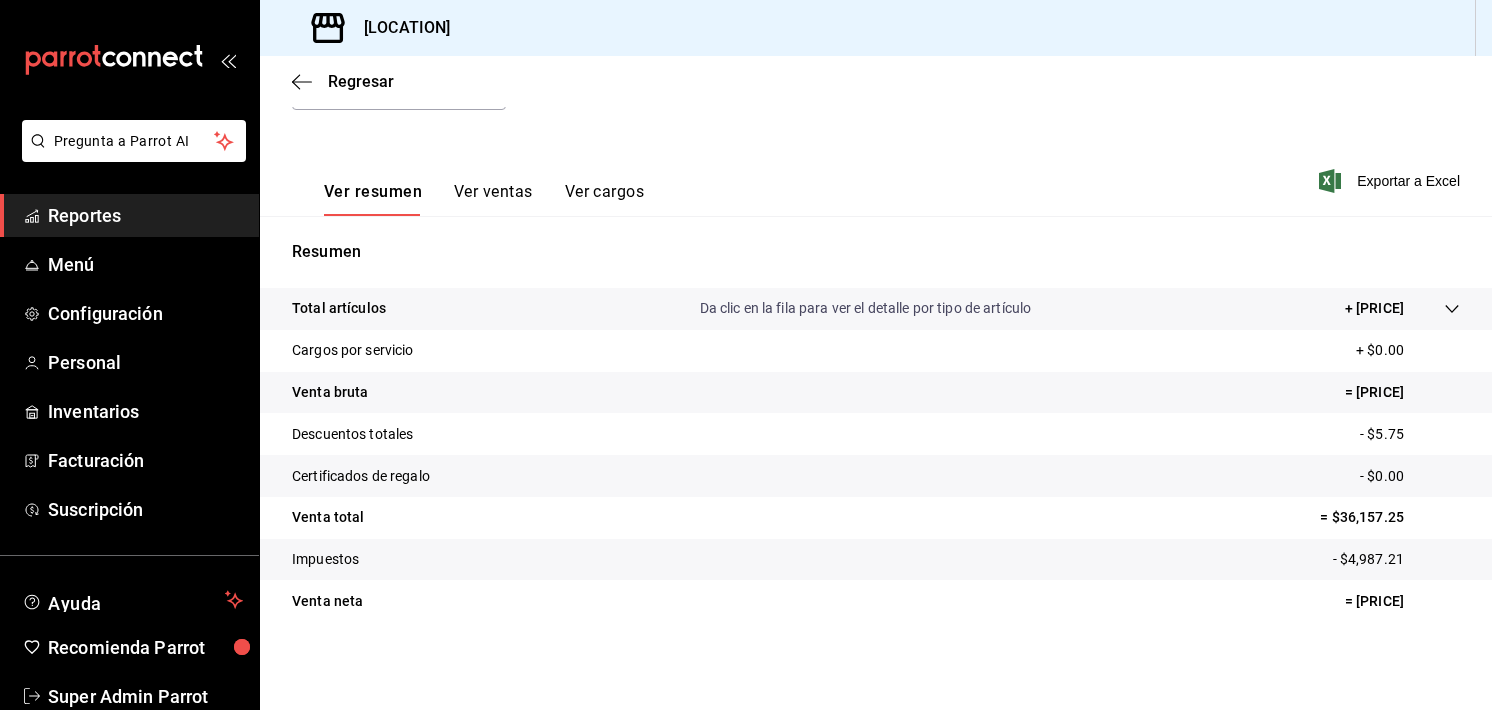 scroll, scrollTop: 0, scrollLeft: 0, axis: both 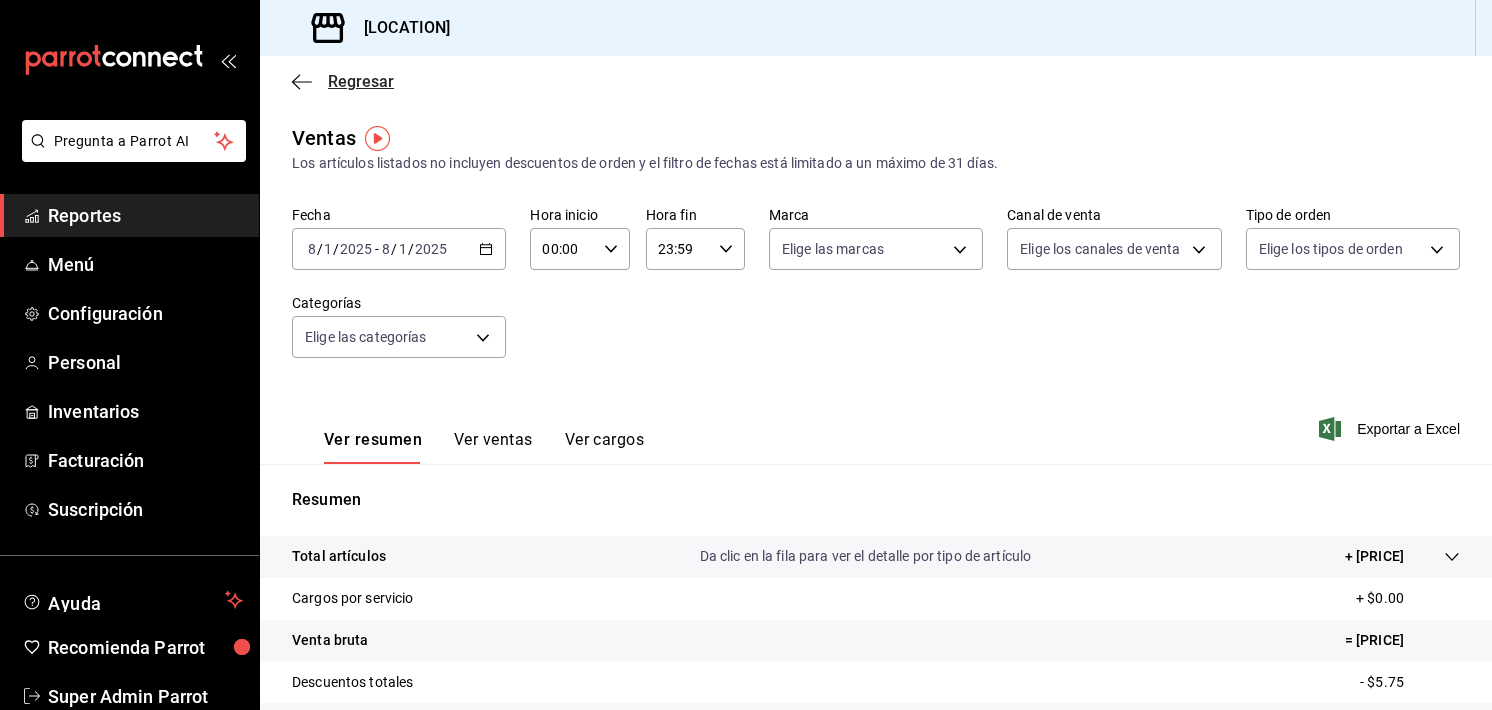 click 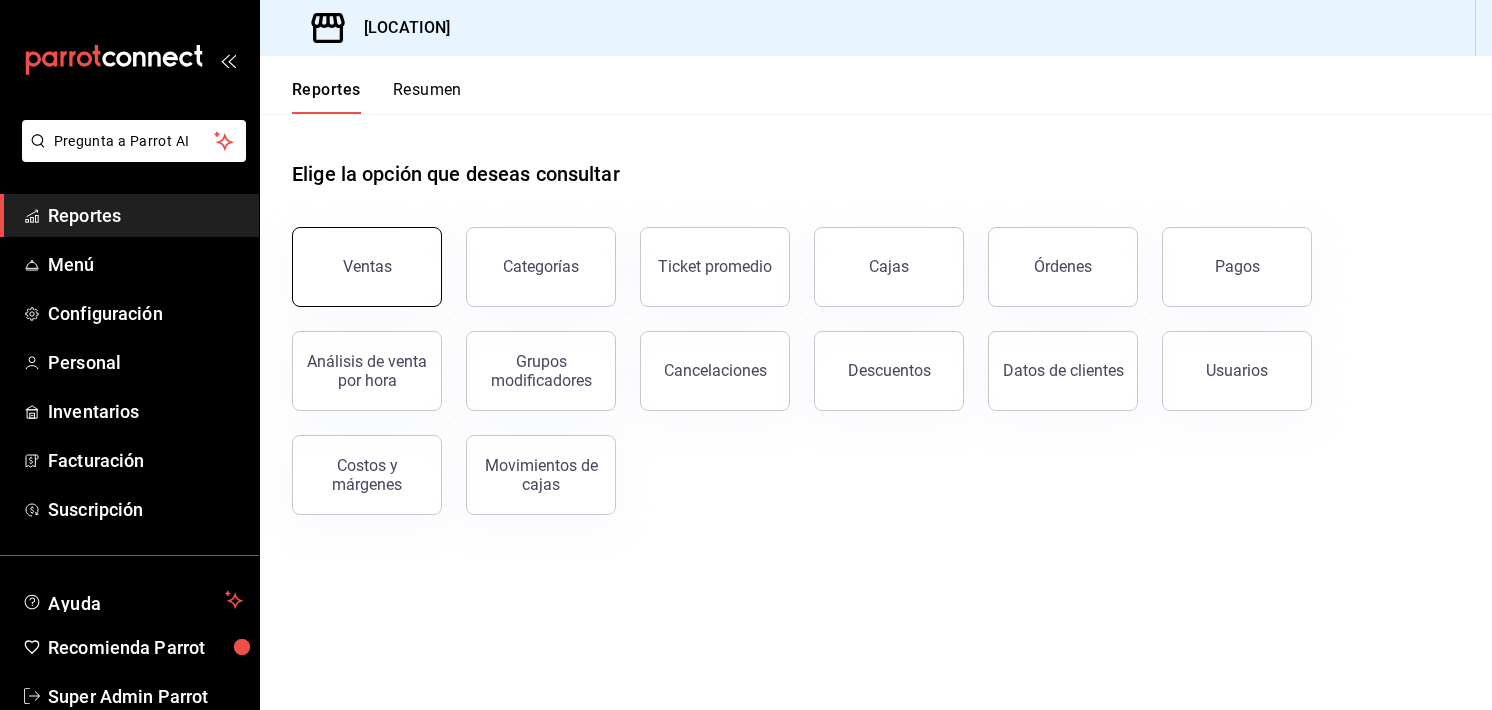 click on "Ventas" at bounding box center [367, 267] 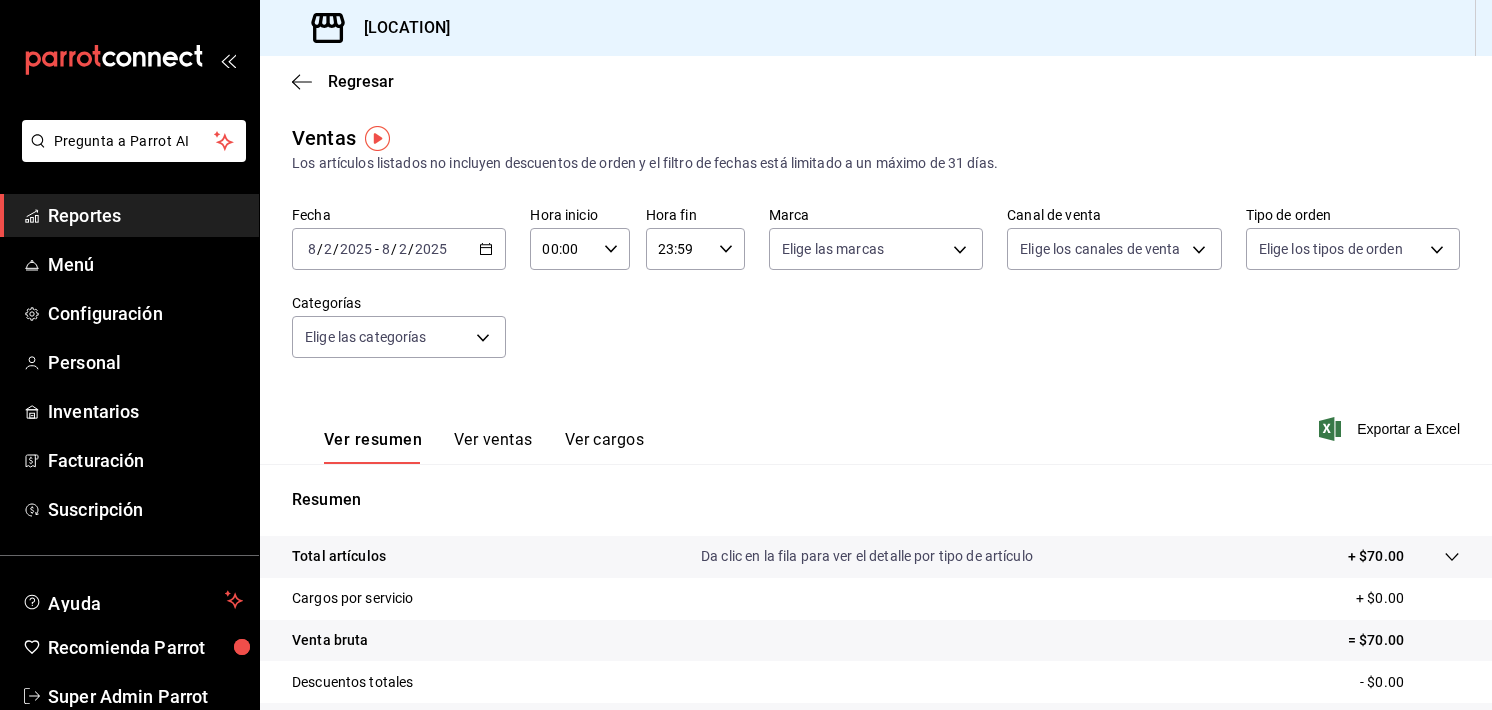 click on "2025" at bounding box center [431, 249] 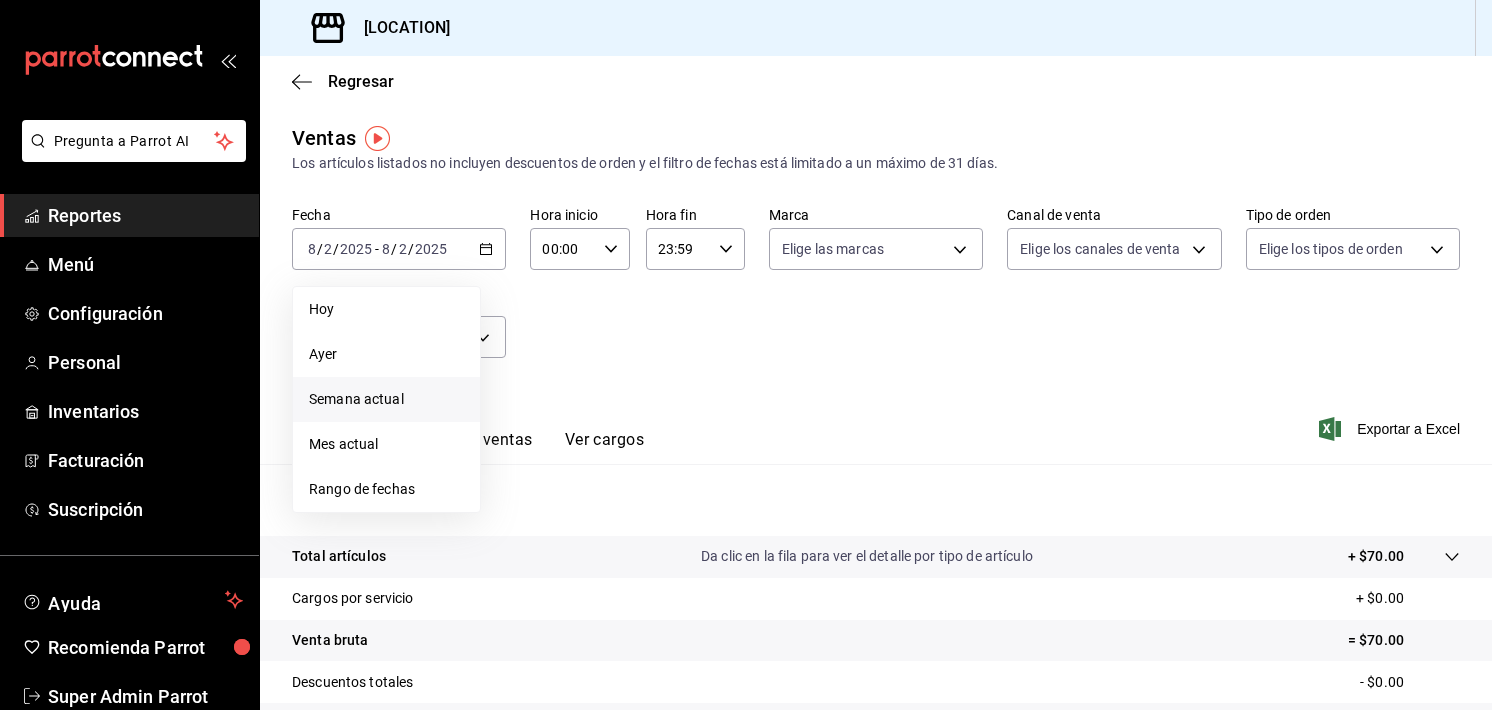 click on "Semana actual" at bounding box center [386, 399] 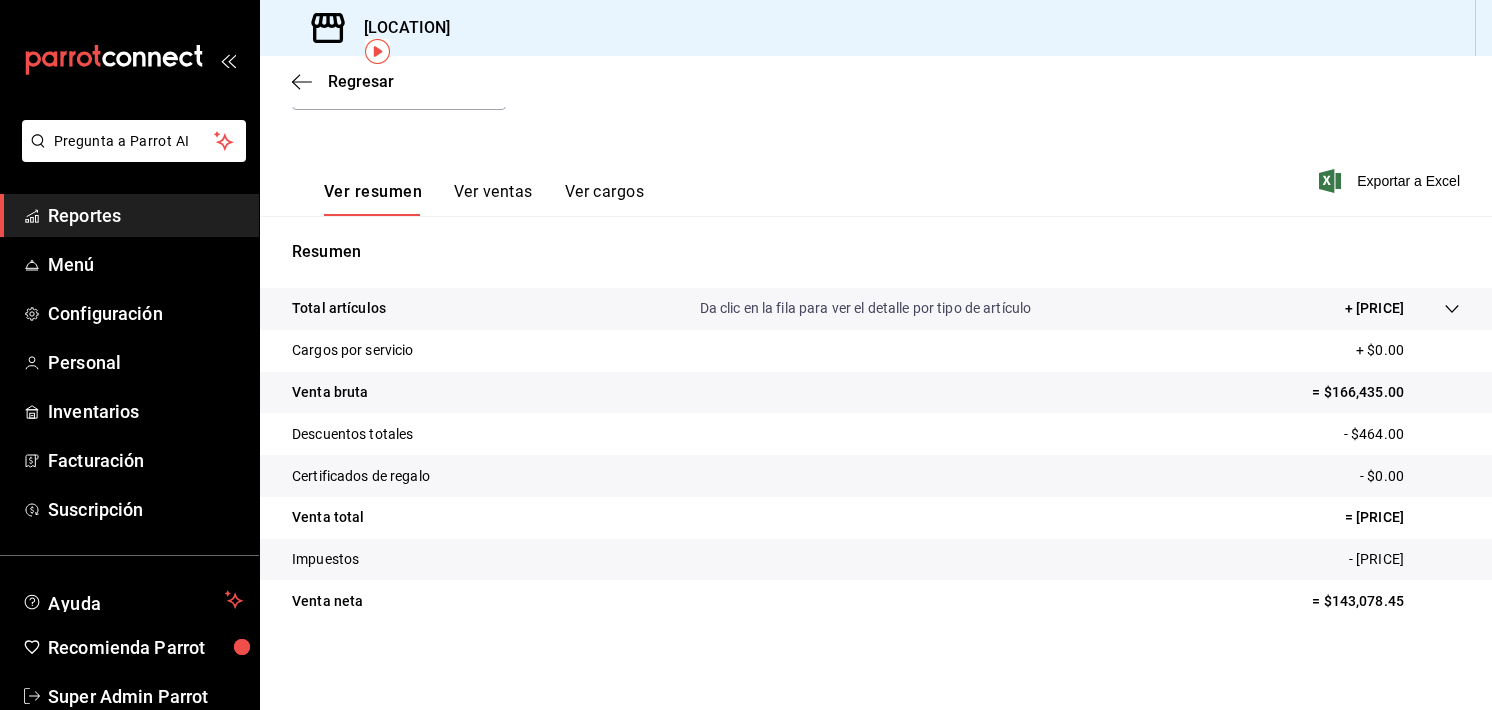 scroll, scrollTop: 0, scrollLeft: 0, axis: both 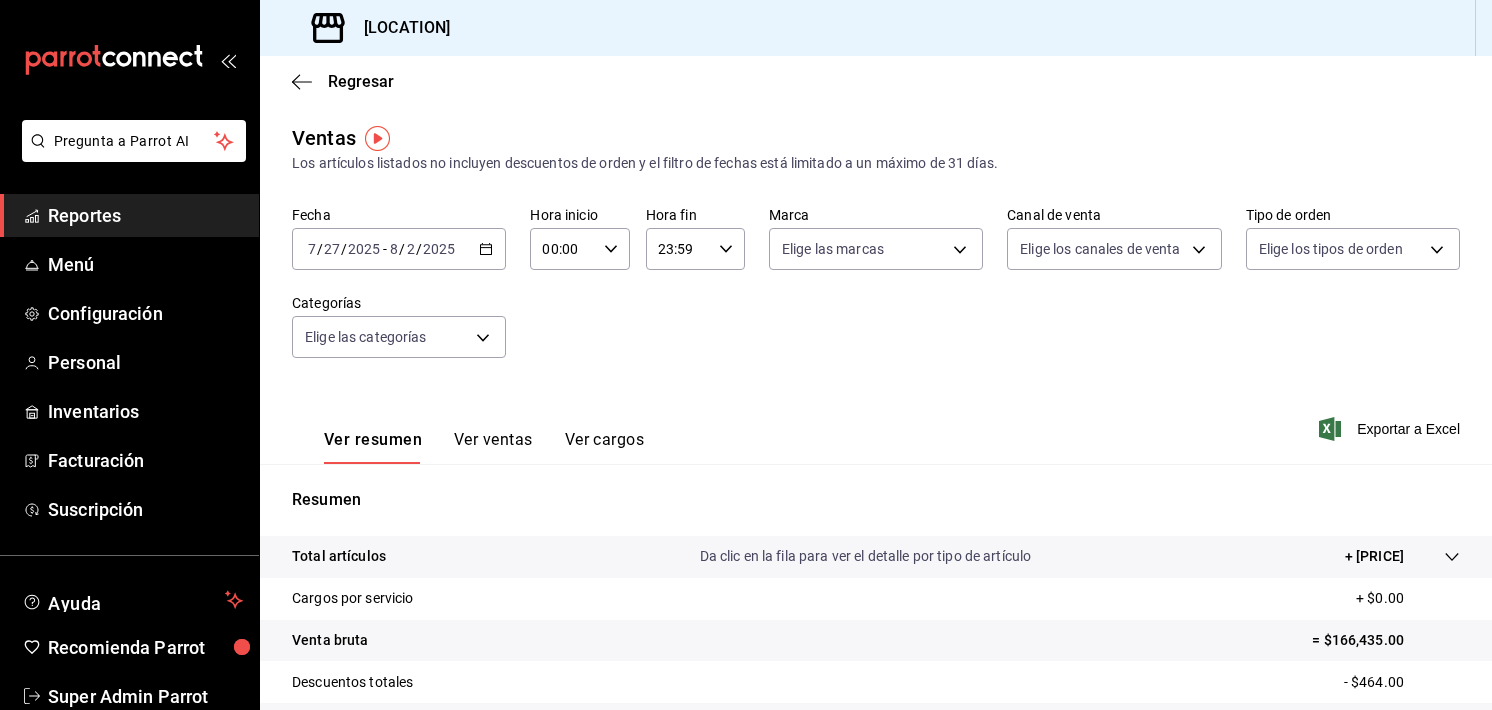 click on "[DATE] - [DATE]" at bounding box center (399, 249) 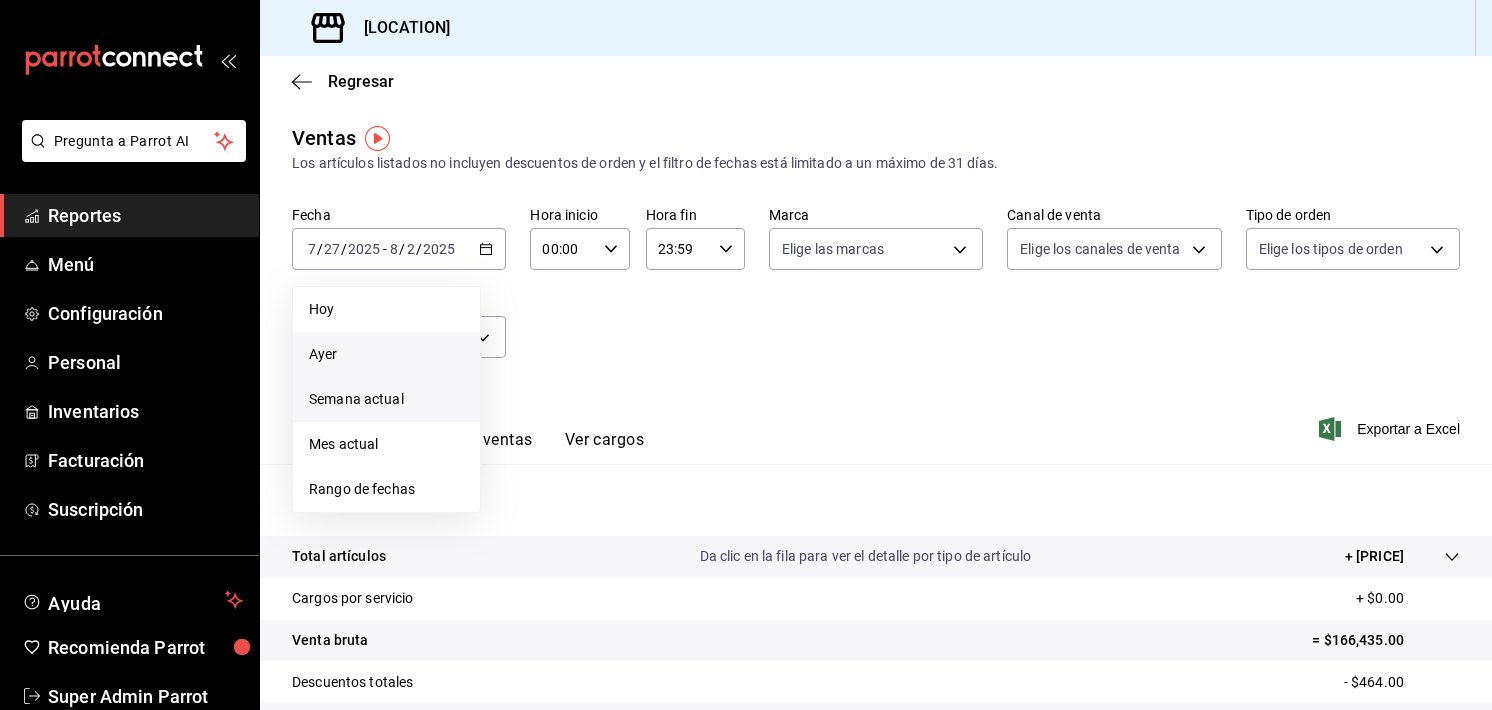 click on "Ayer" at bounding box center (386, 354) 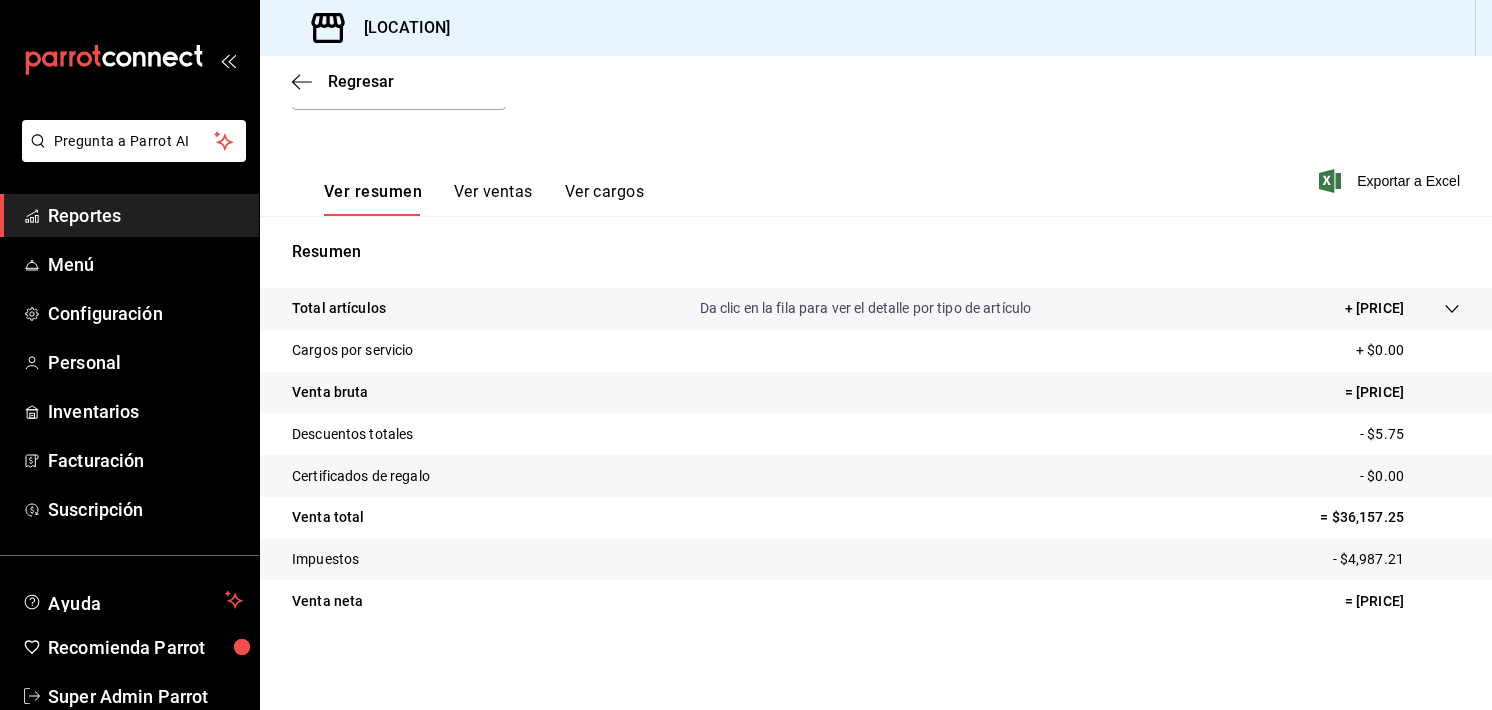 scroll, scrollTop: 248, scrollLeft: 0, axis: vertical 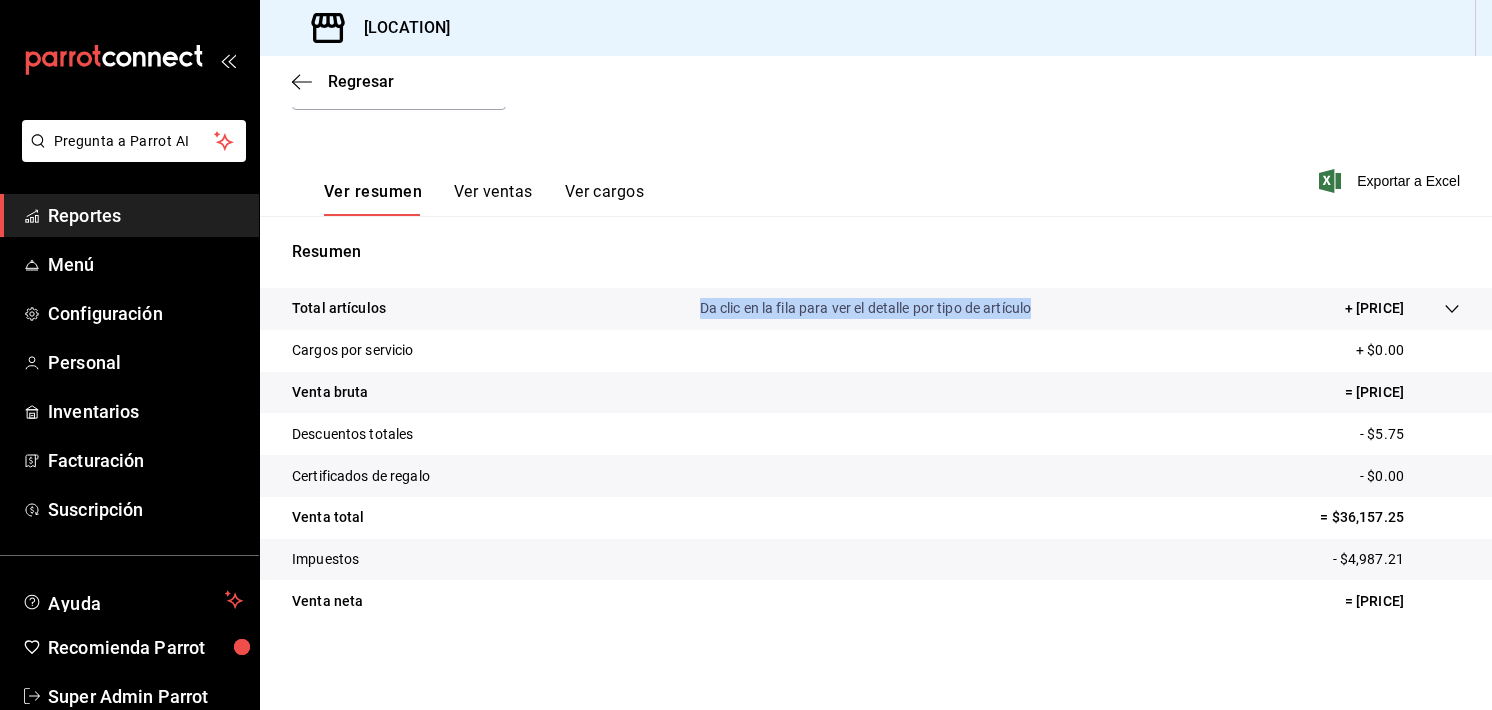 drag, startPoint x: 1034, startPoint y: 317, endPoint x: 664, endPoint y: 320, distance: 370.01218 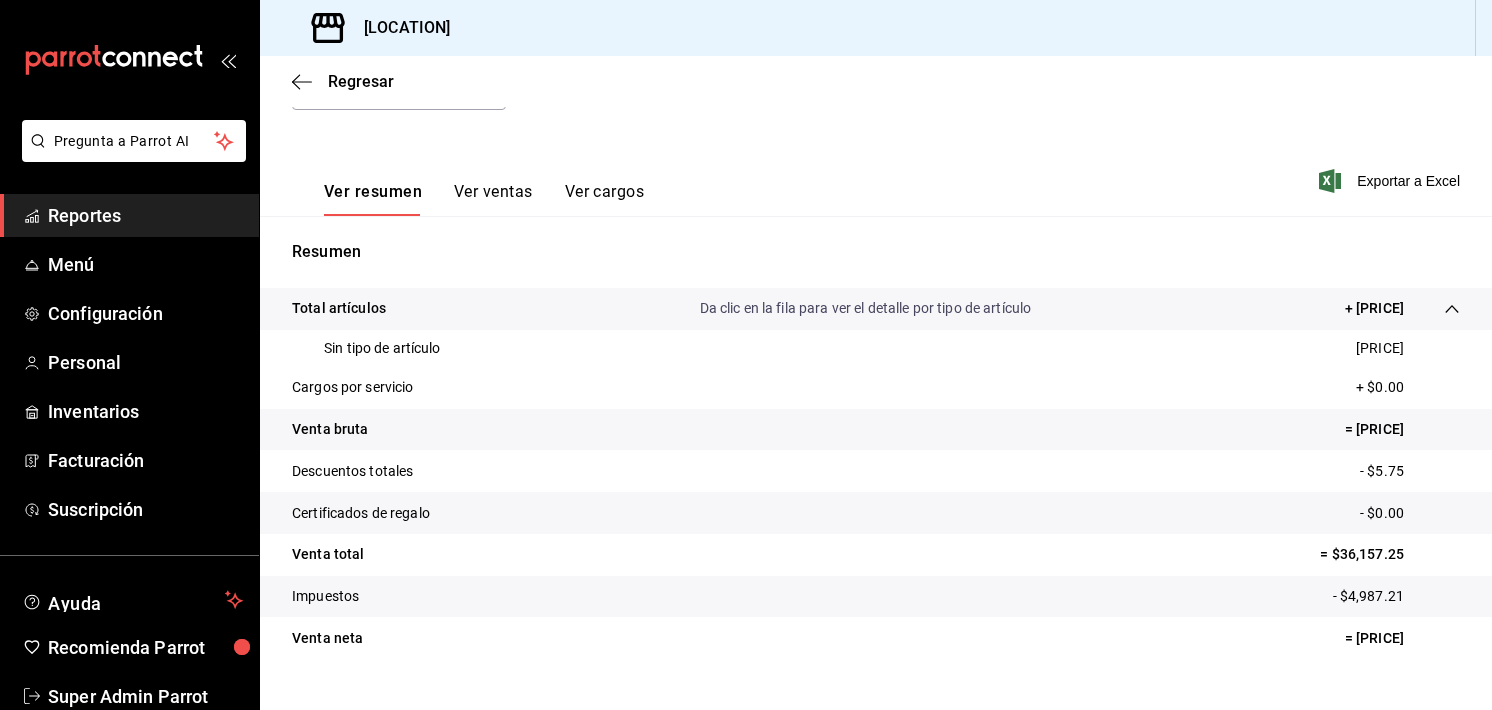 click on "Ver resumen Ver ventas Ver cargos Exportar a Excel" at bounding box center (876, 175) 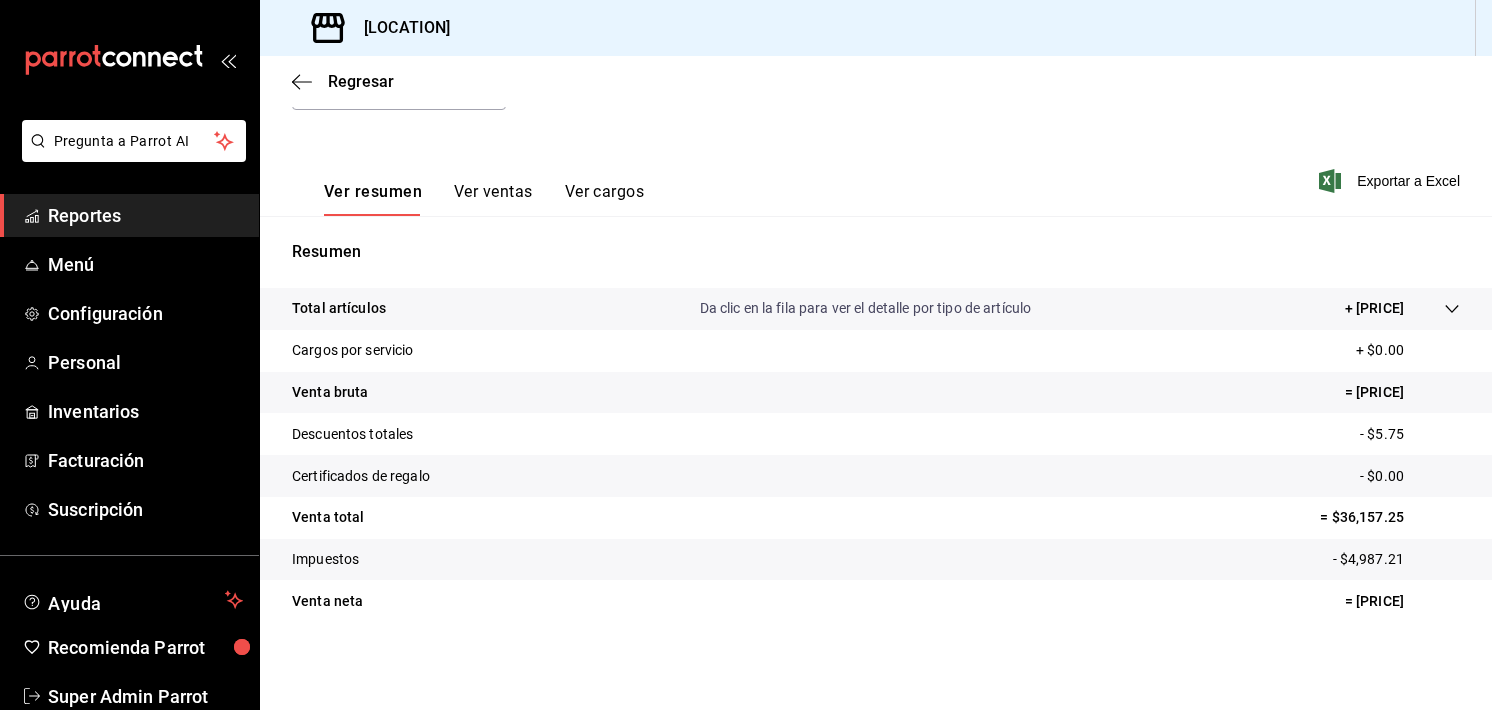 click on "Regresar" at bounding box center (876, 81) 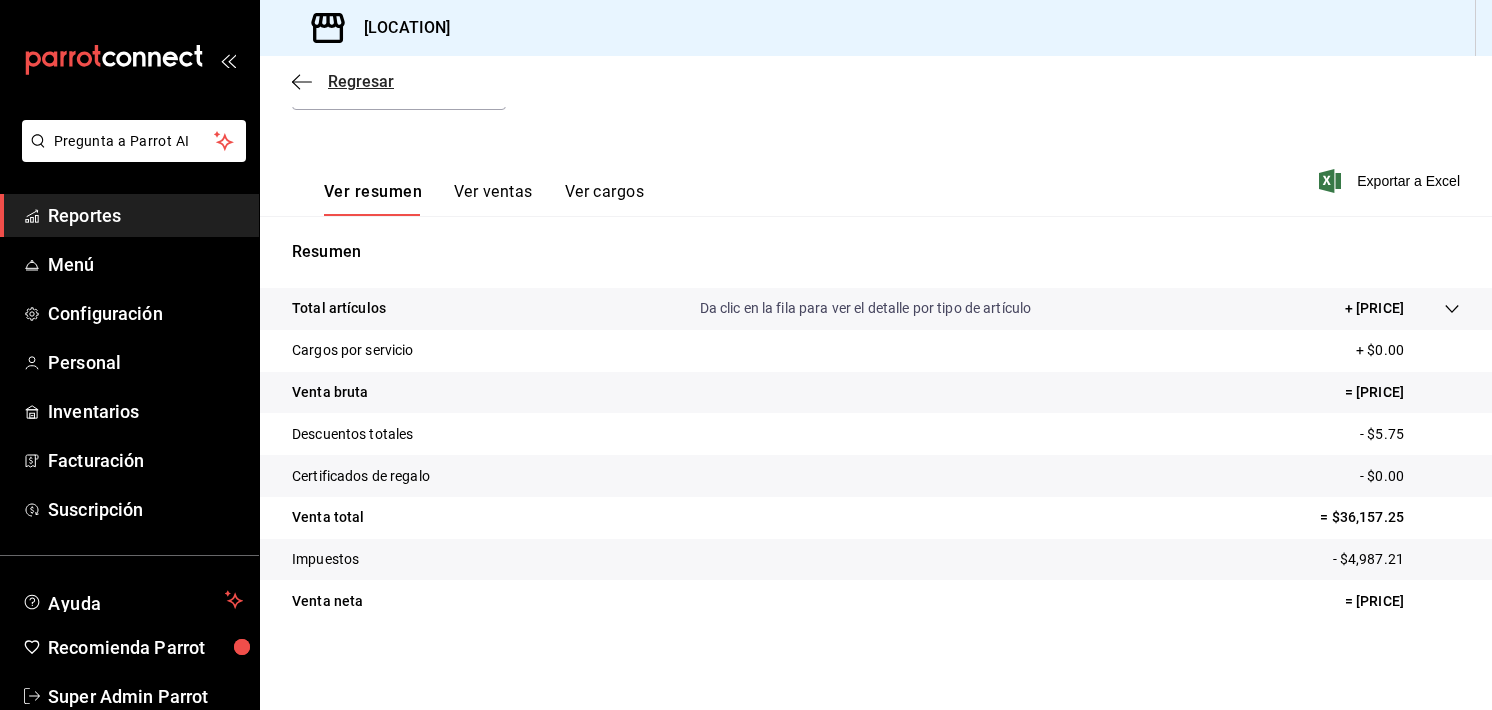 click 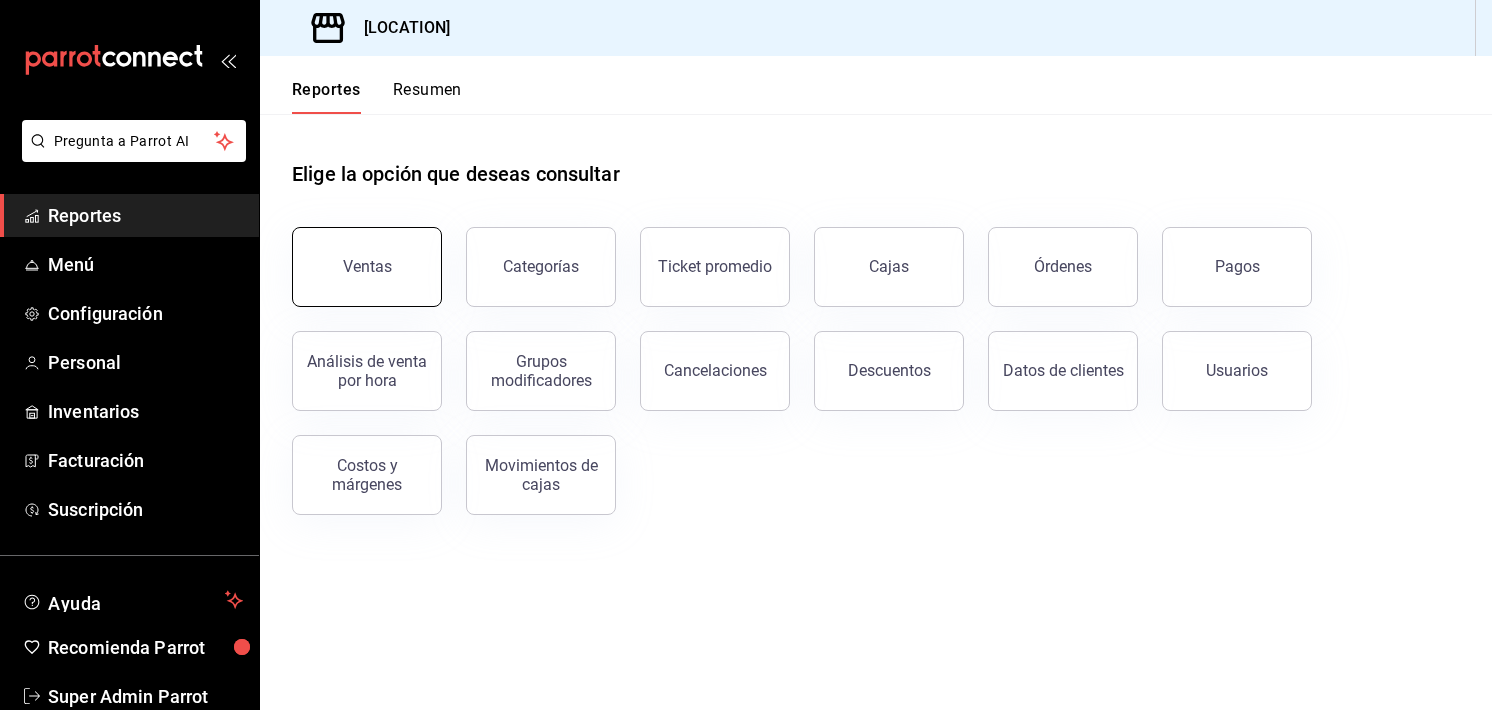 click on "Ventas" at bounding box center [367, 266] 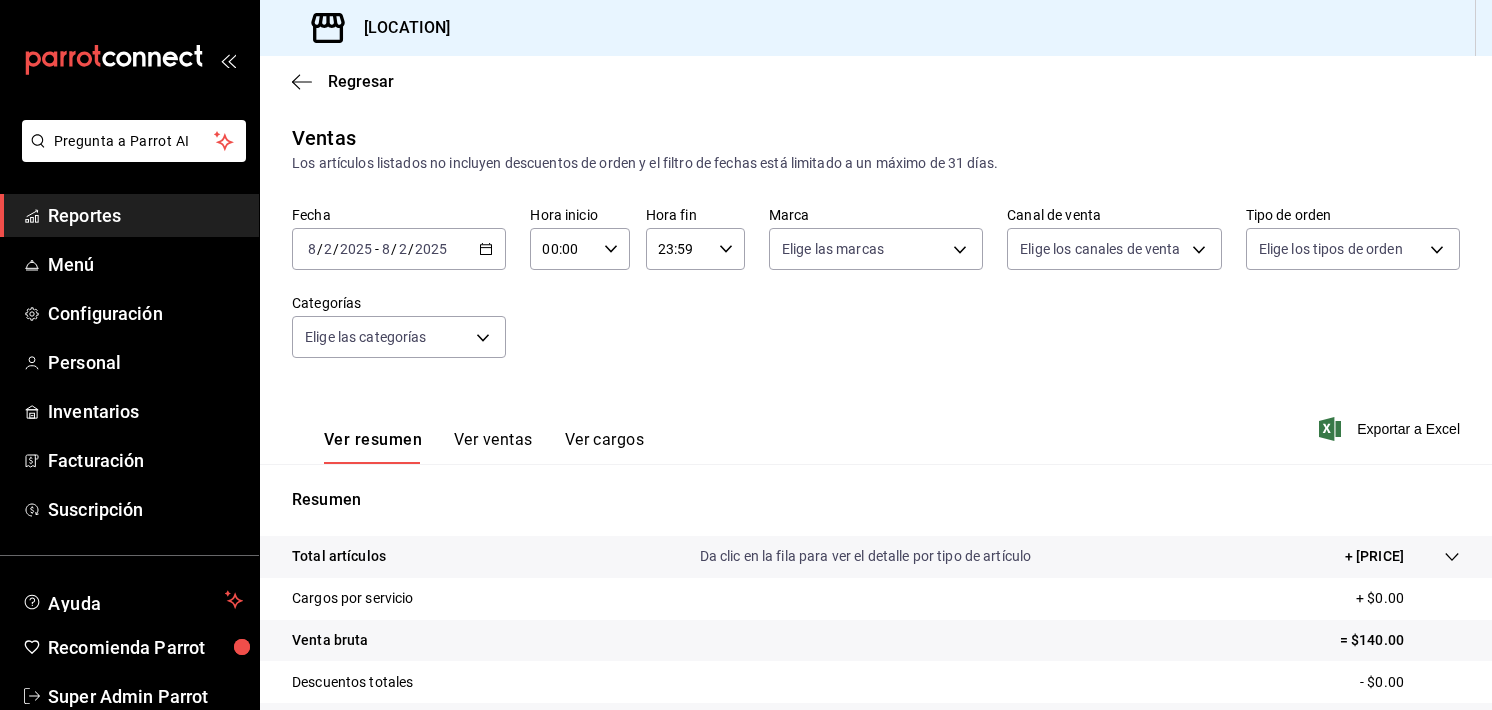 scroll, scrollTop: 128, scrollLeft: 0, axis: vertical 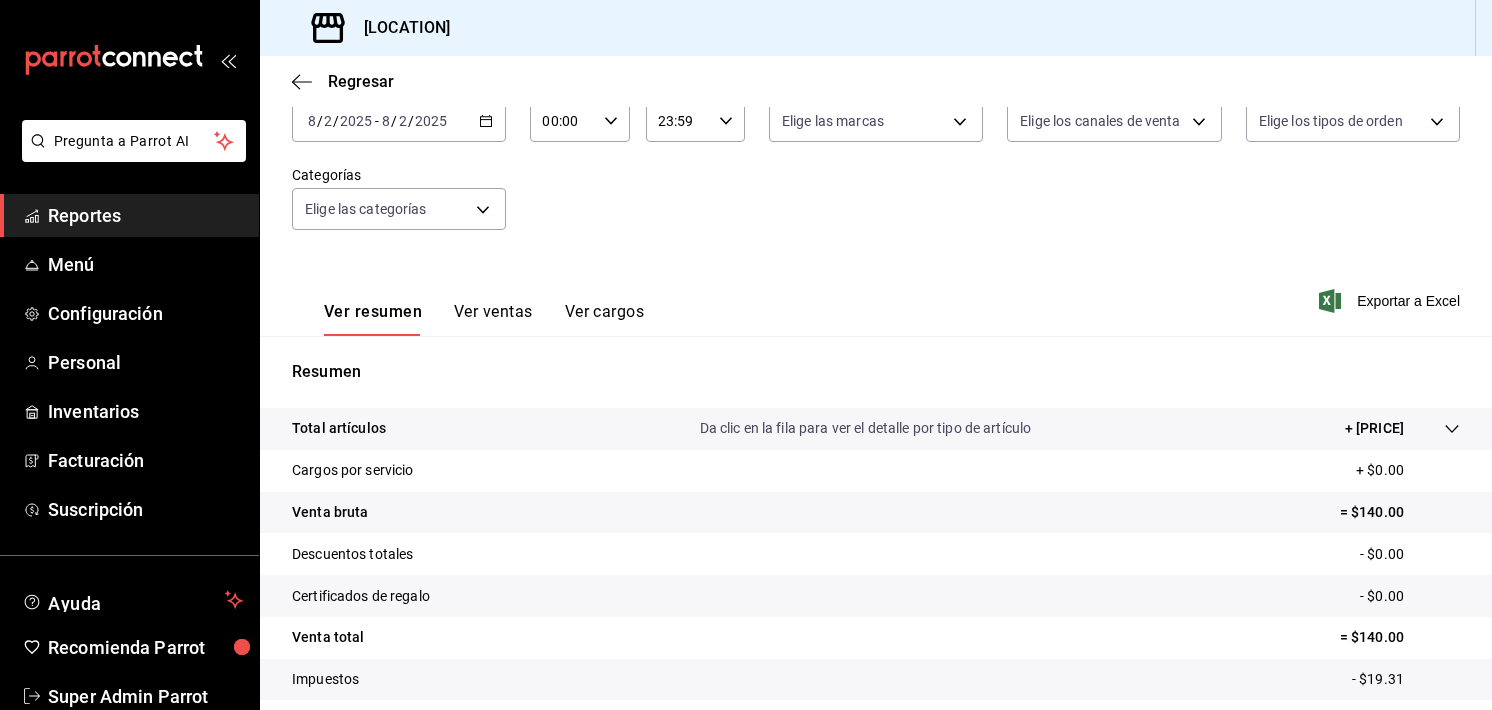 click 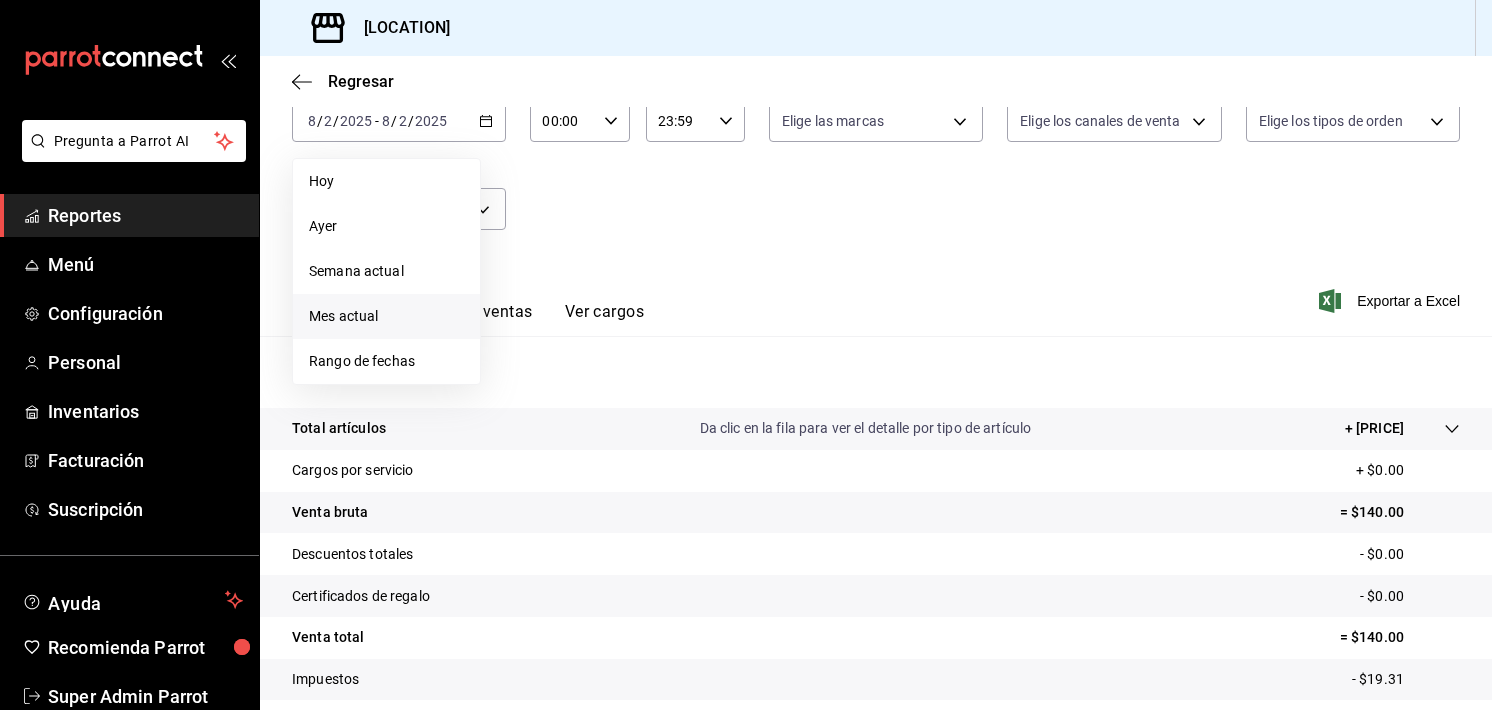 click on "Mes actual" at bounding box center (386, 316) 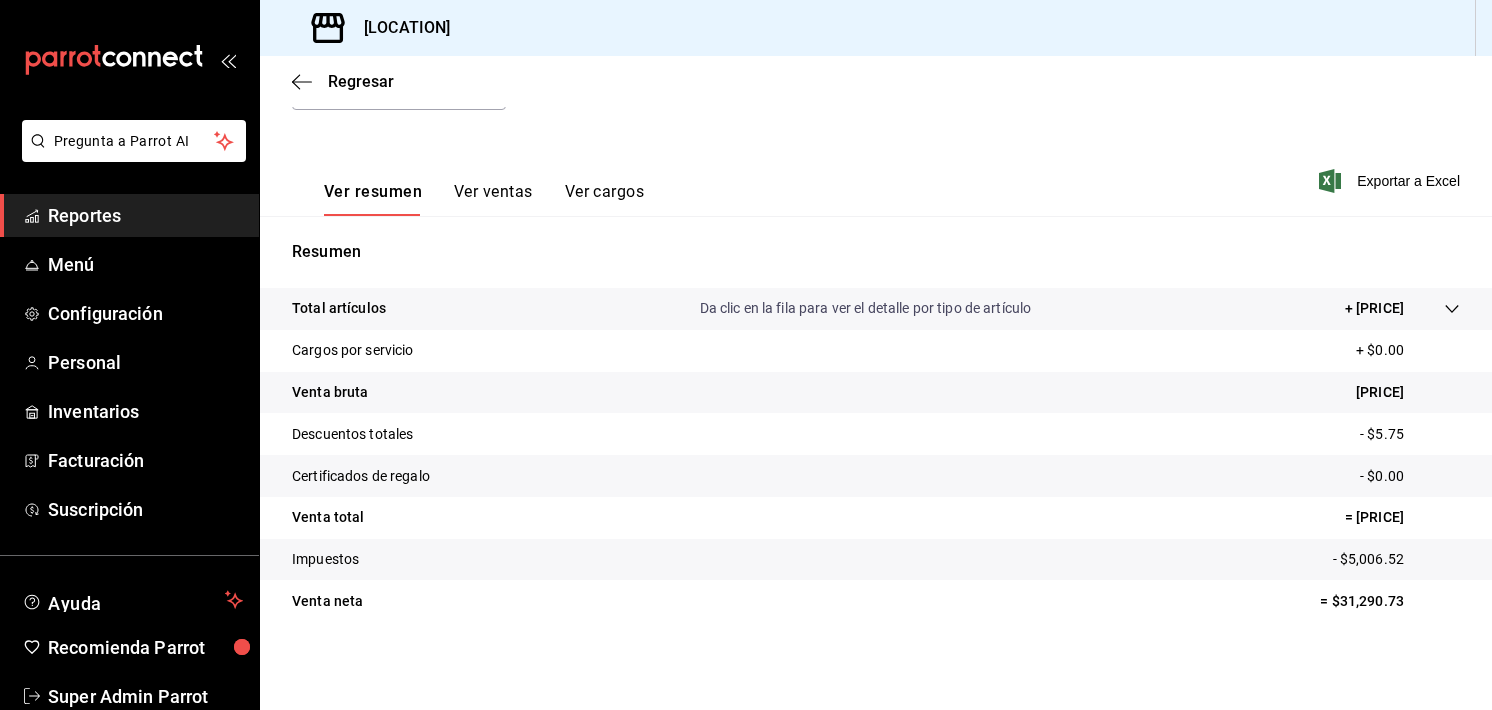 scroll, scrollTop: 0, scrollLeft: 0, axis: both 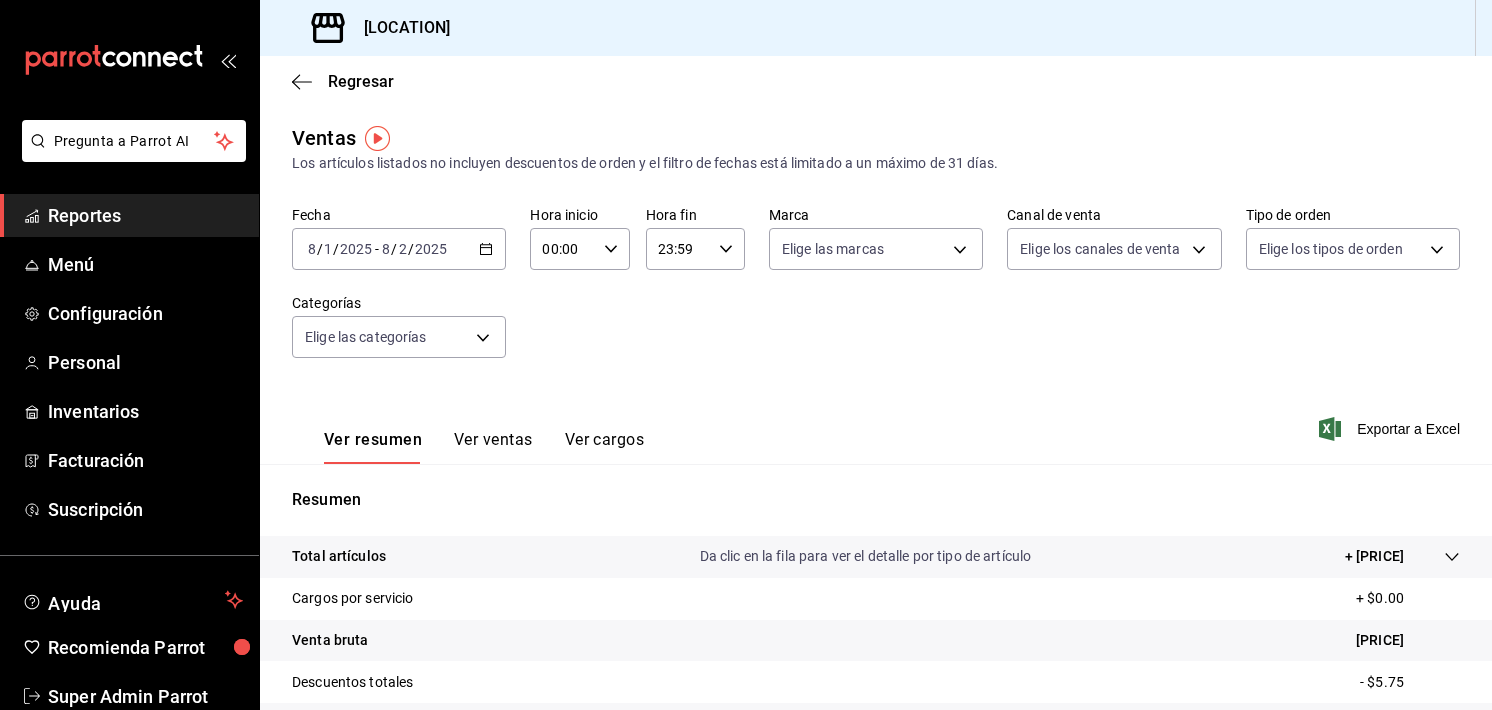click on "[DATE] - [DATE]" at bounding box center (399, 249) 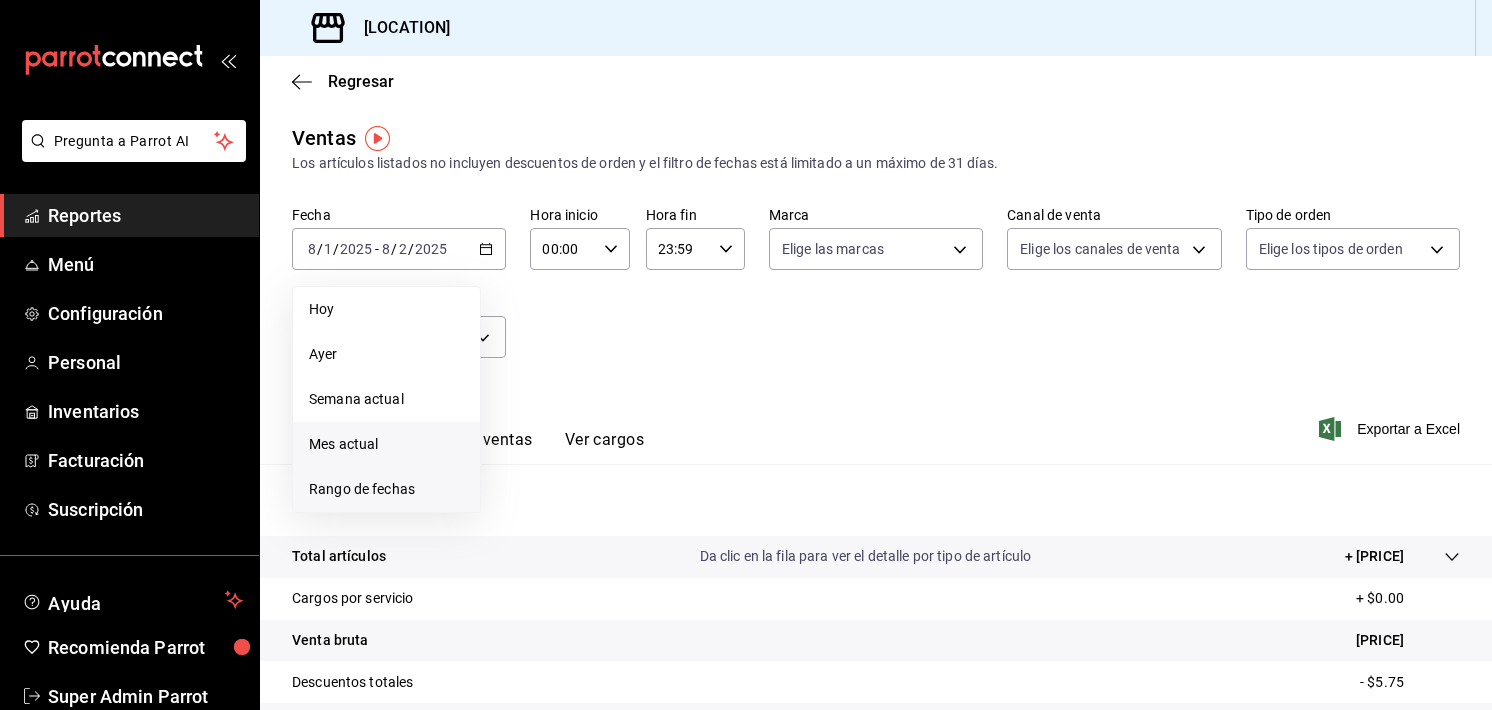 click on "Rango de fechas" at bounding box center [386, 489] 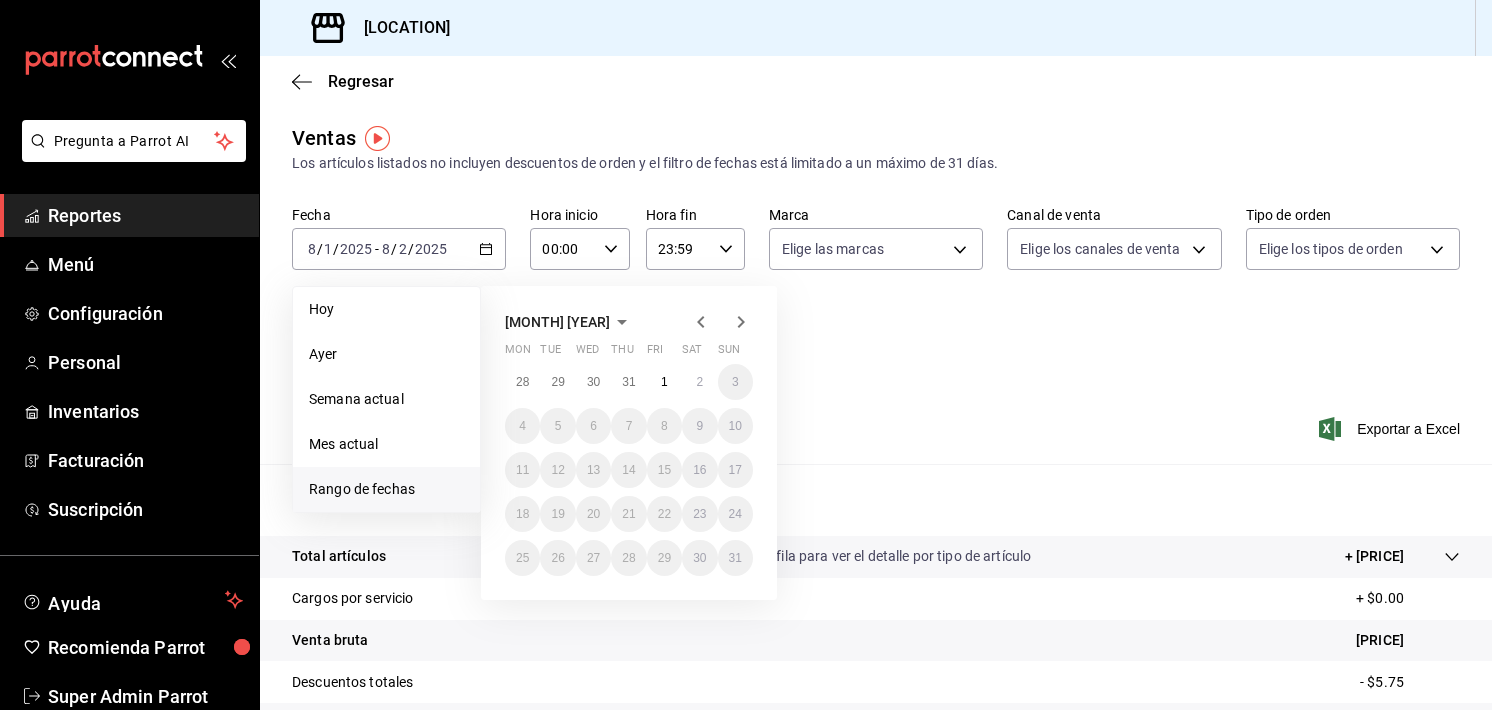 click 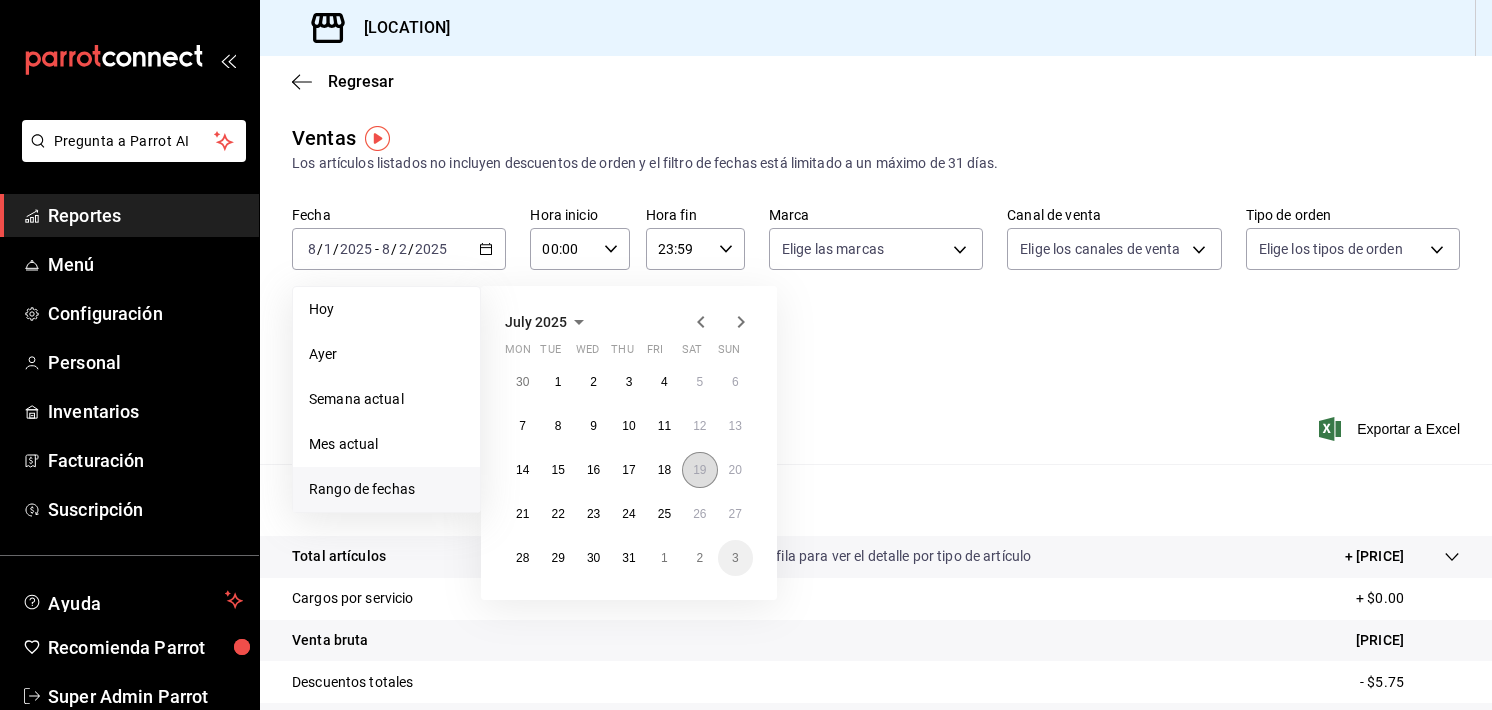 click on "19" at bounding box center (699, 470) 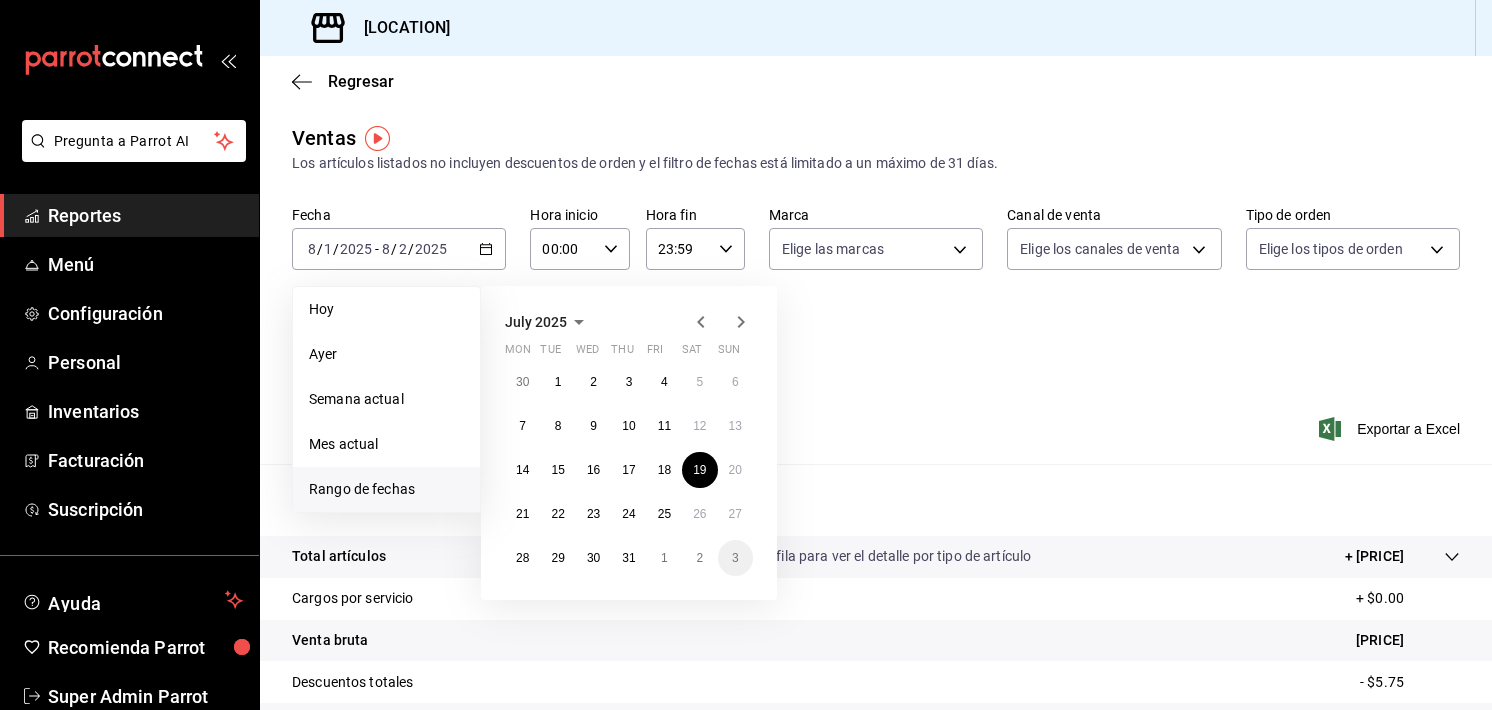 click 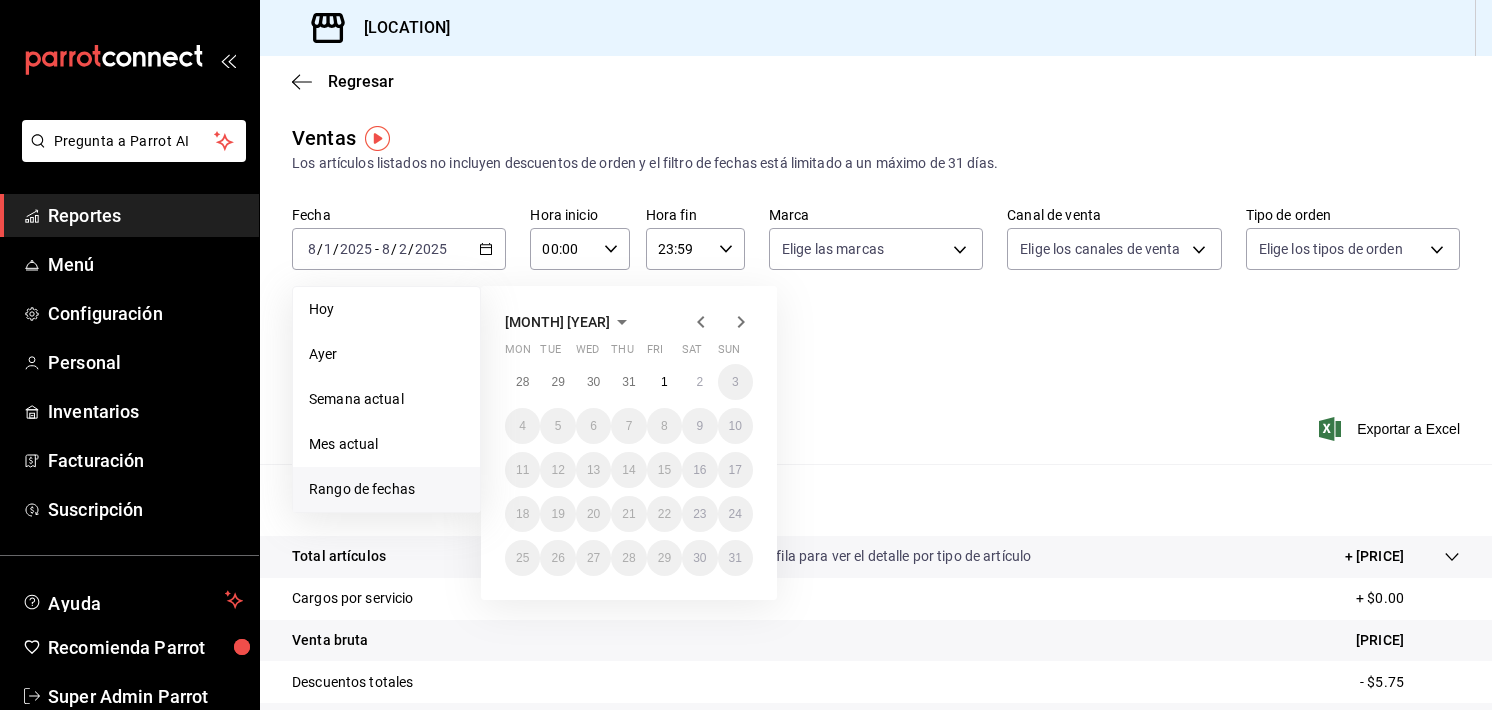 click 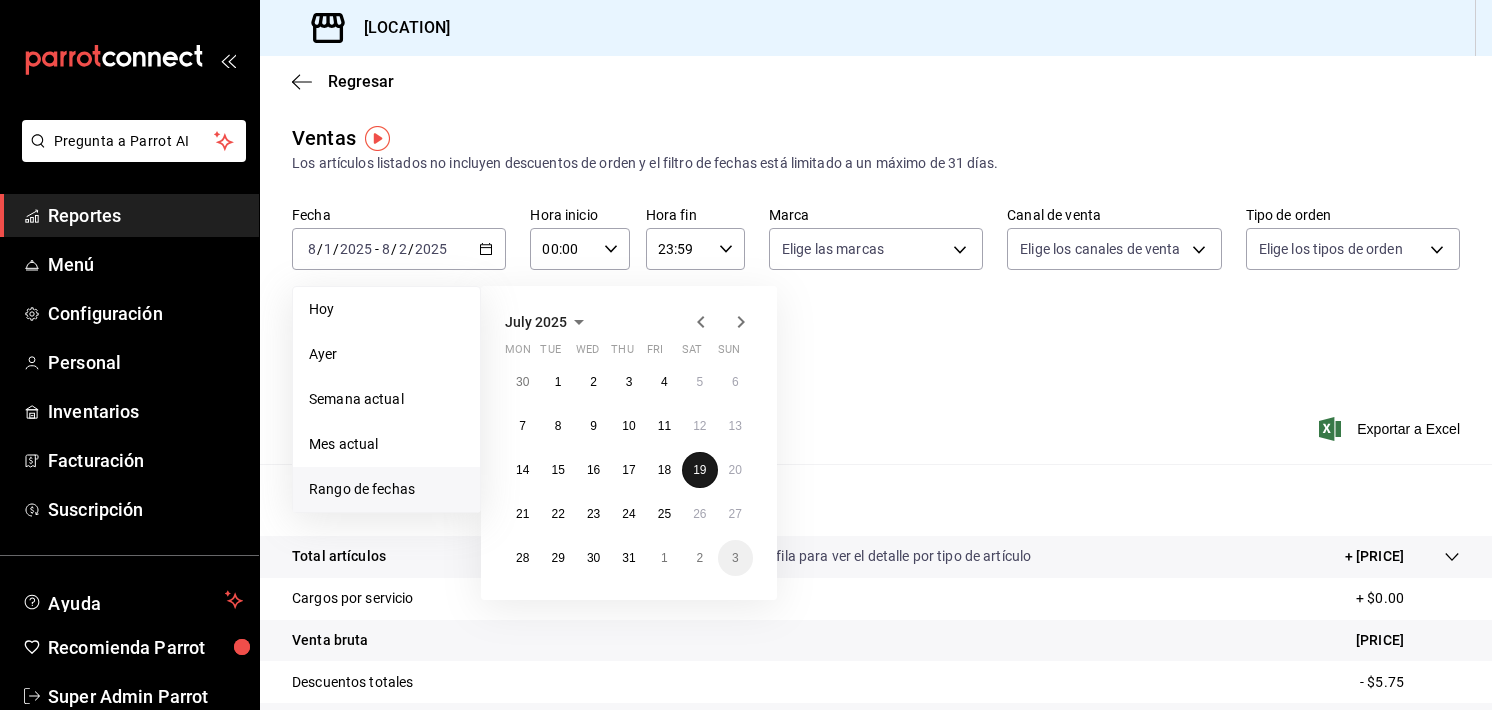 click on "19" at bounding box center [699, 470] 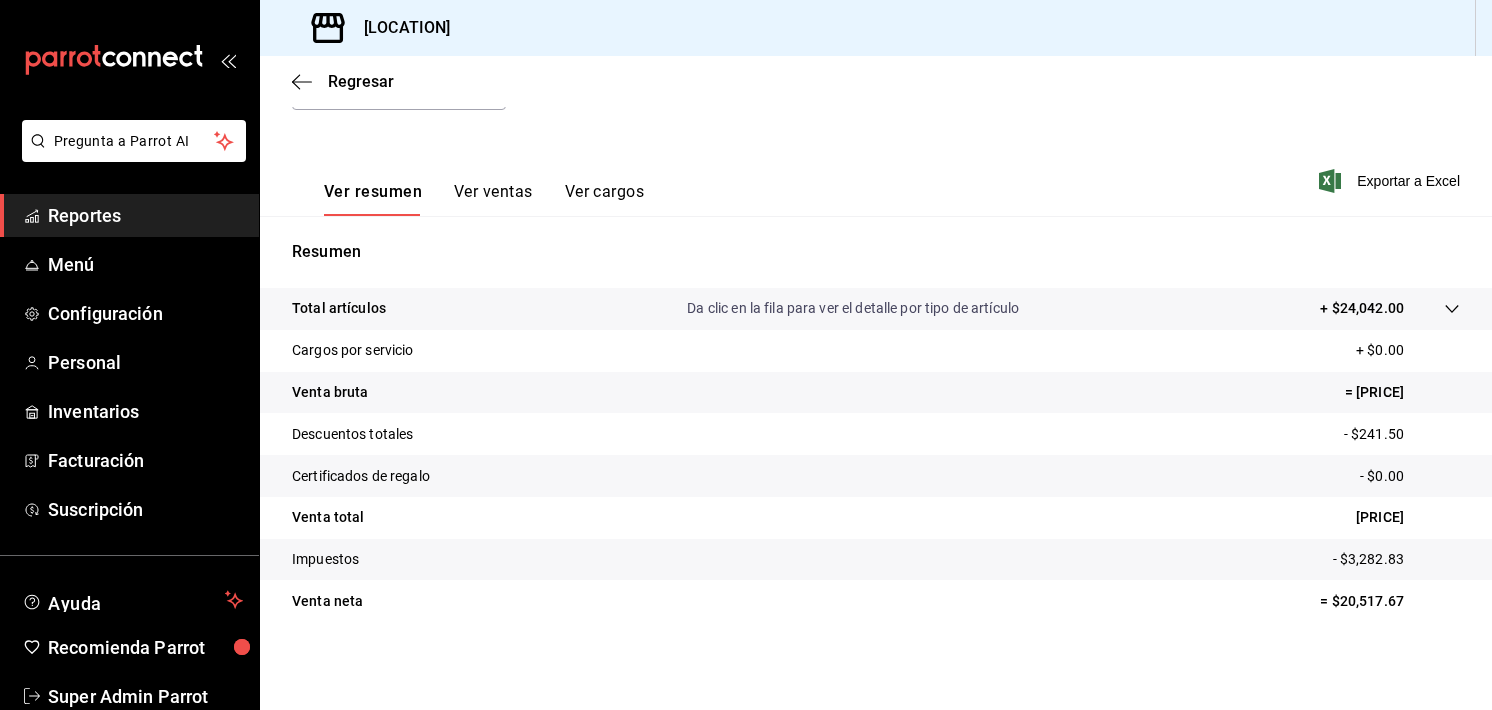 scroll, scrollTop: 0, scrollLeft: 0, axis: both 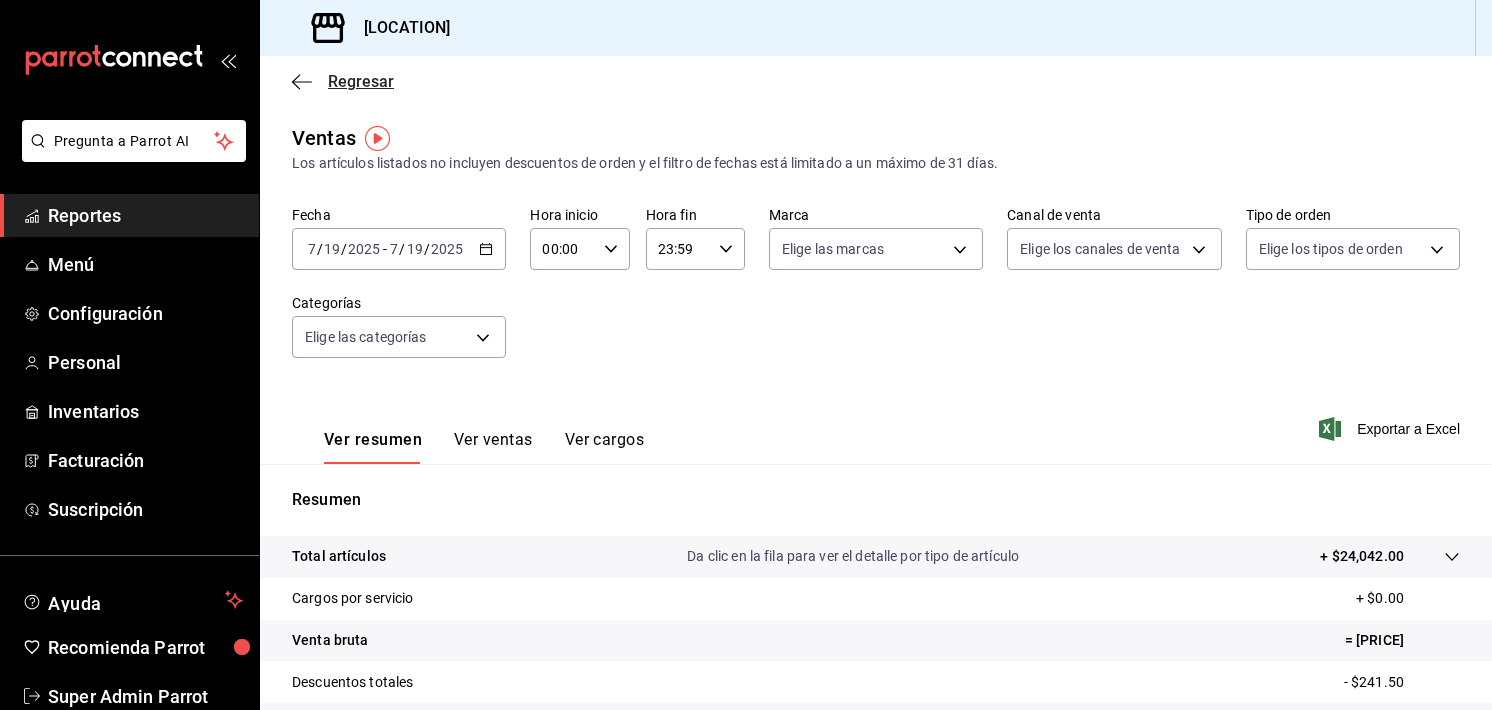 drag, startPoint x: 309, startPoint y: 92, endPoint x: 303, endPoint y: 82, distance: 11.661903 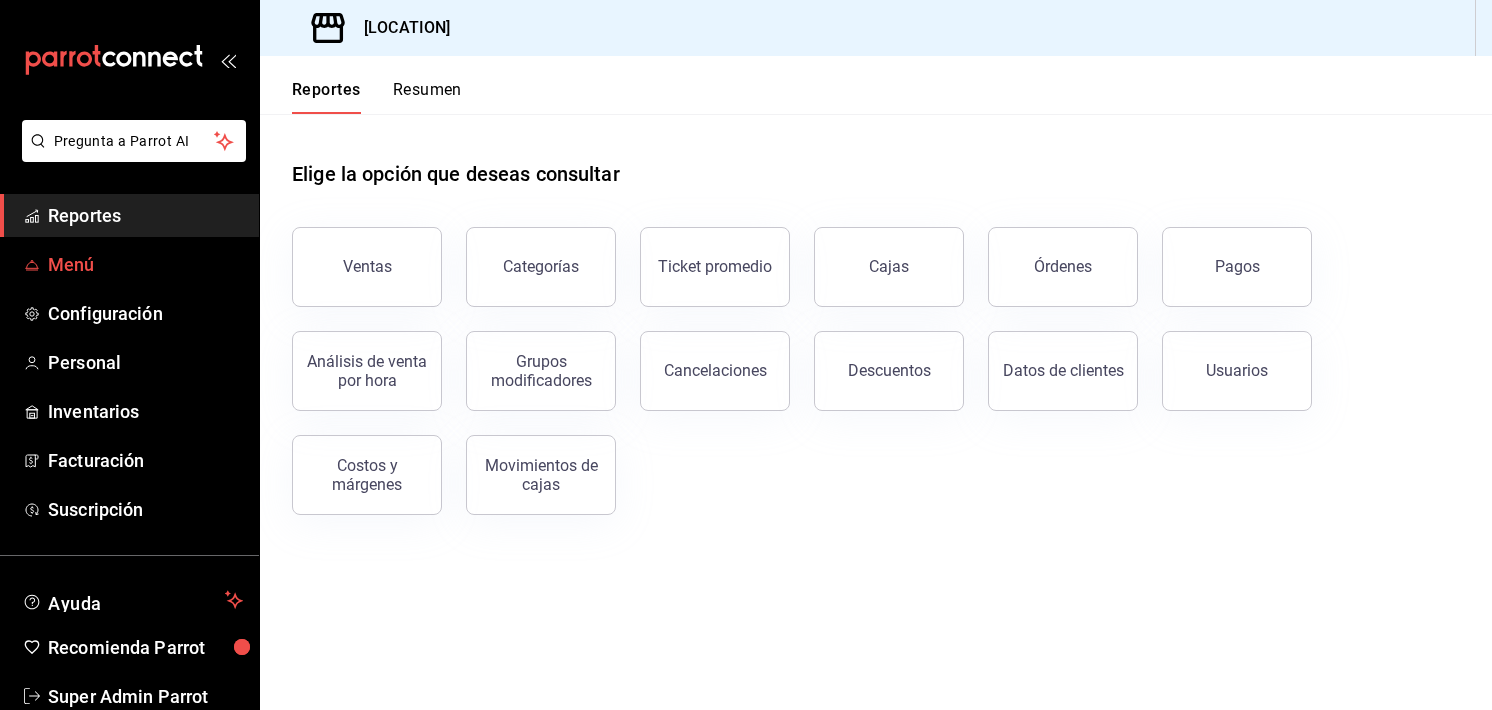click on "Menú" at bounding box center (145, 264) 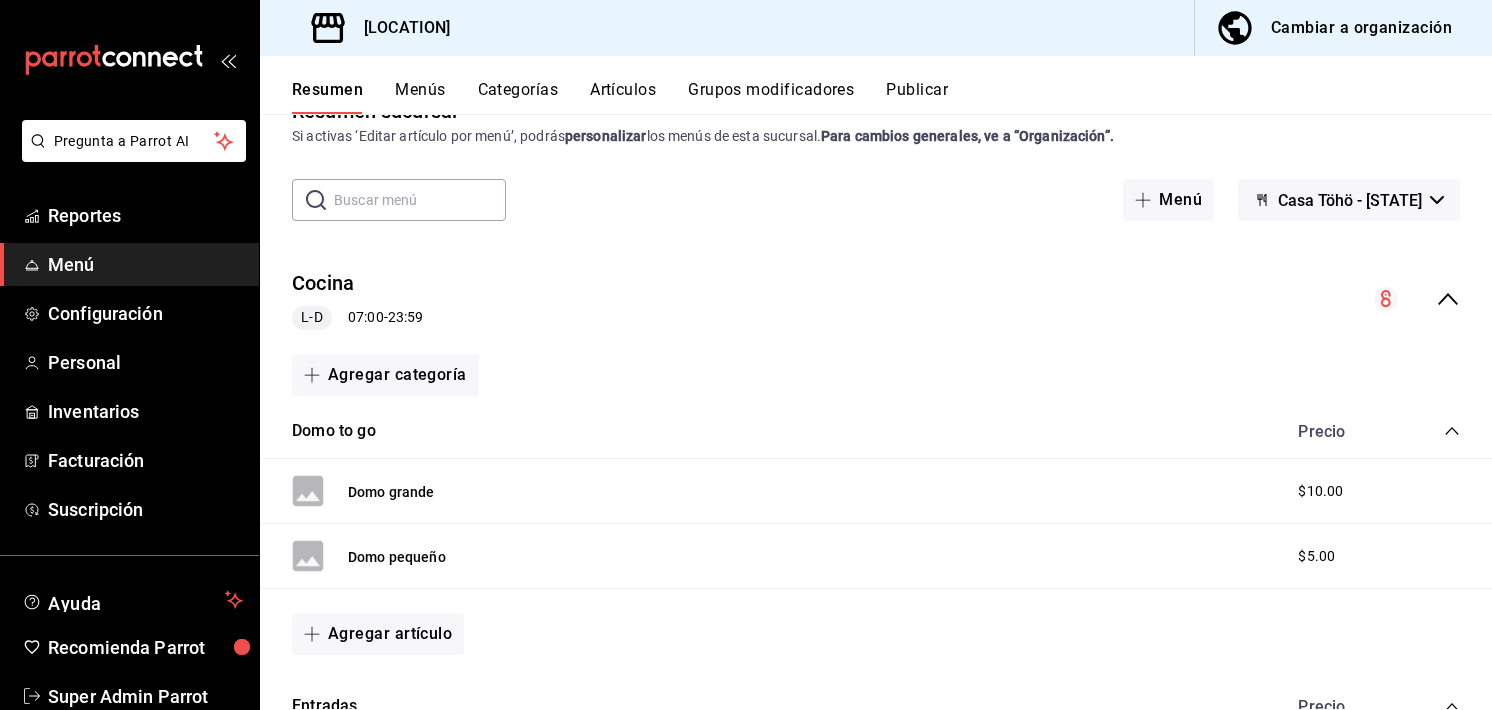 scroll, scrollTop: 0, scrollLeft: 0, axis: both 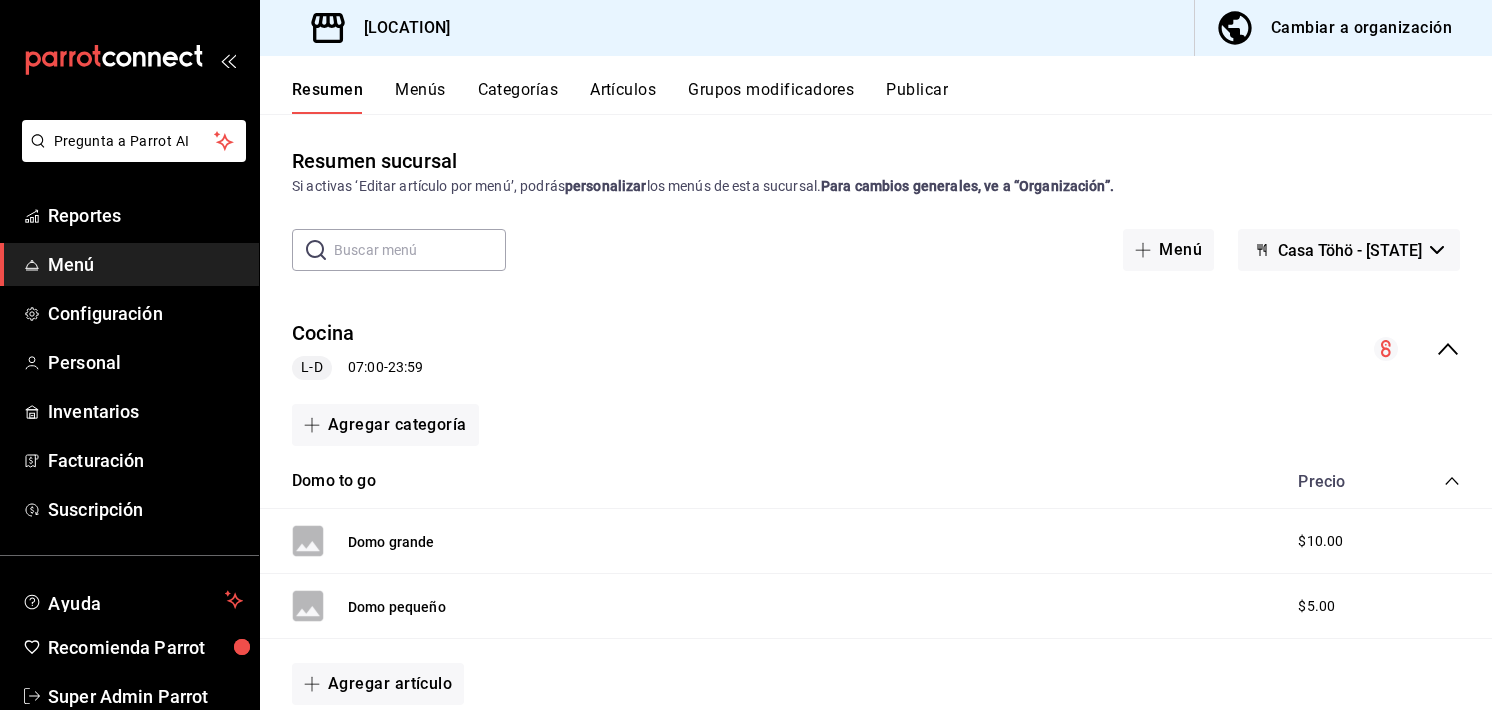 click on "Menús" at bounding box center [420, 97] 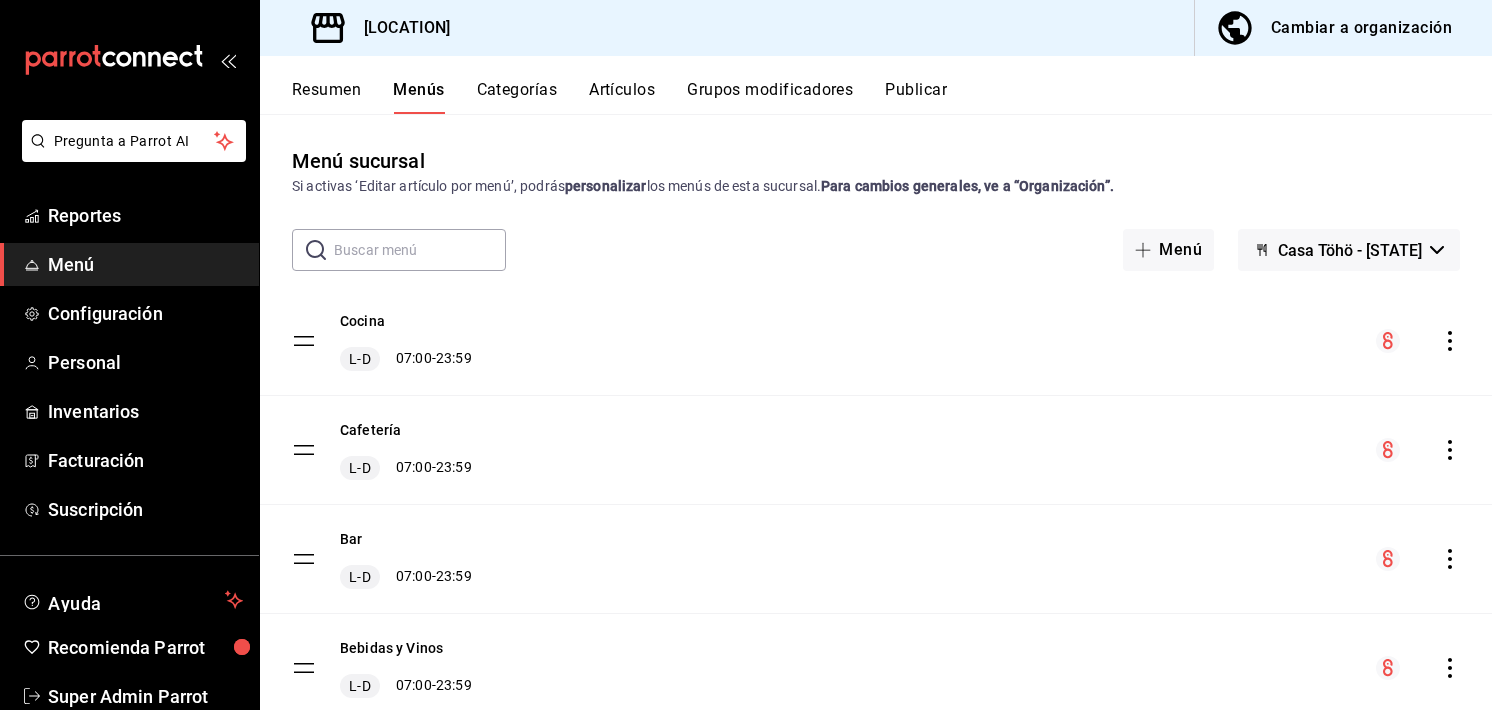 click on "Categorías" at bounding box center [517, 97] 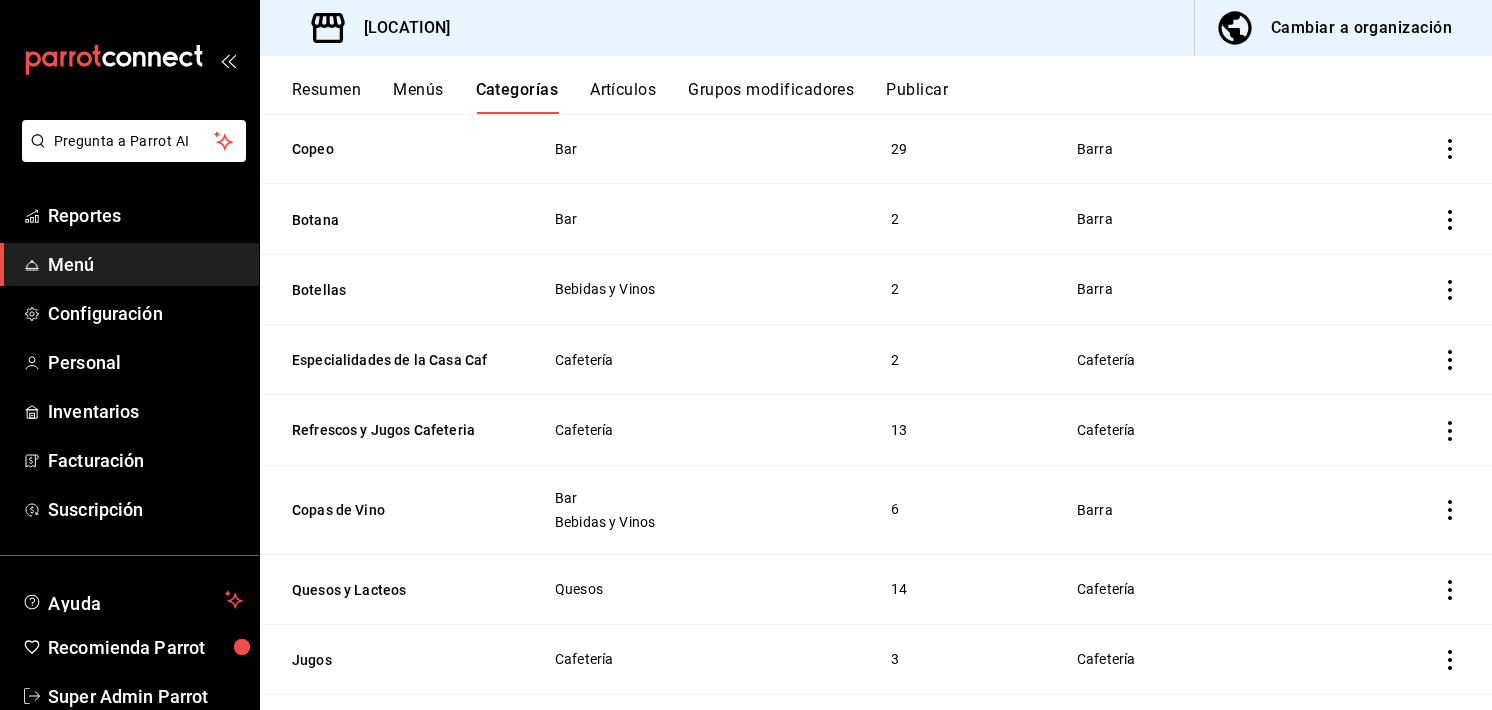 scroll, scrollTop: 0, scrollLeft: 0, axis: both 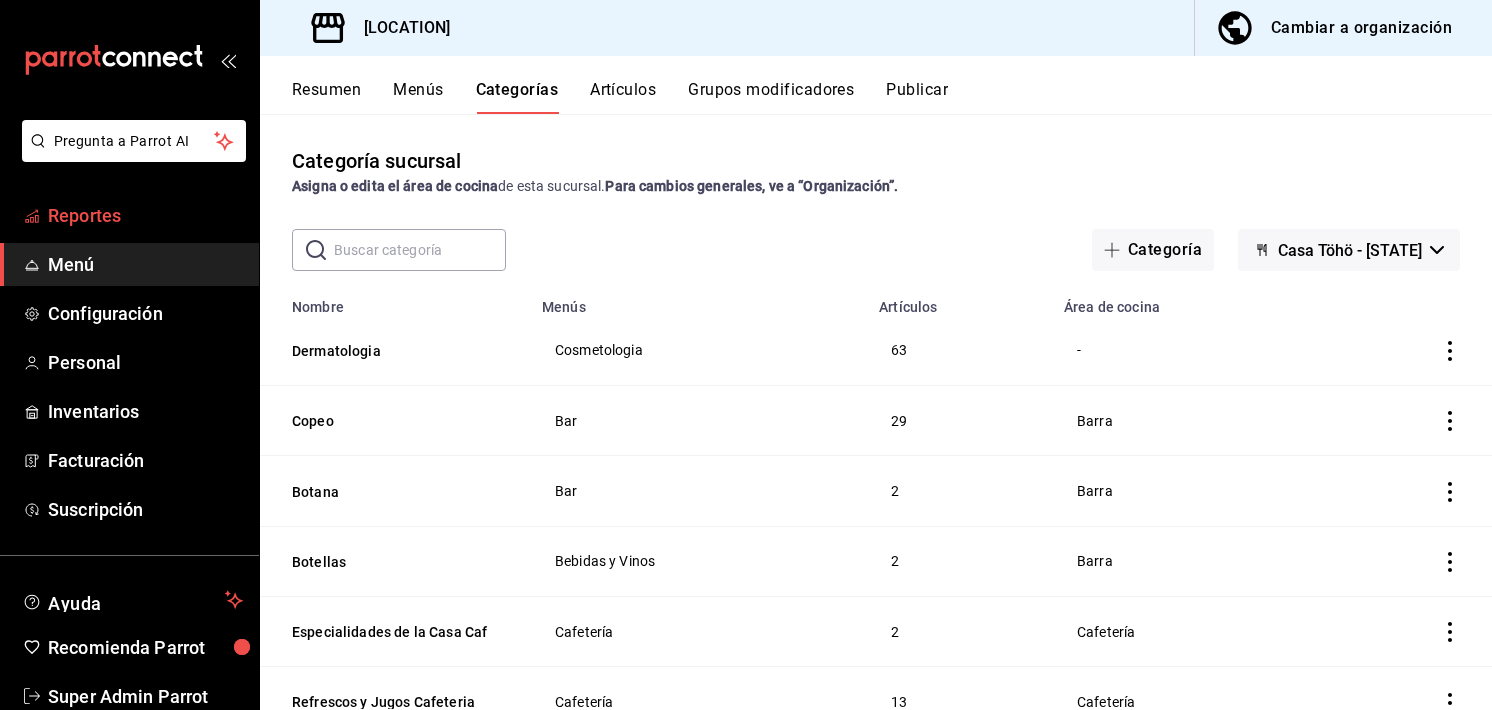 click on "Reportes" at bounding box center [145, 215] 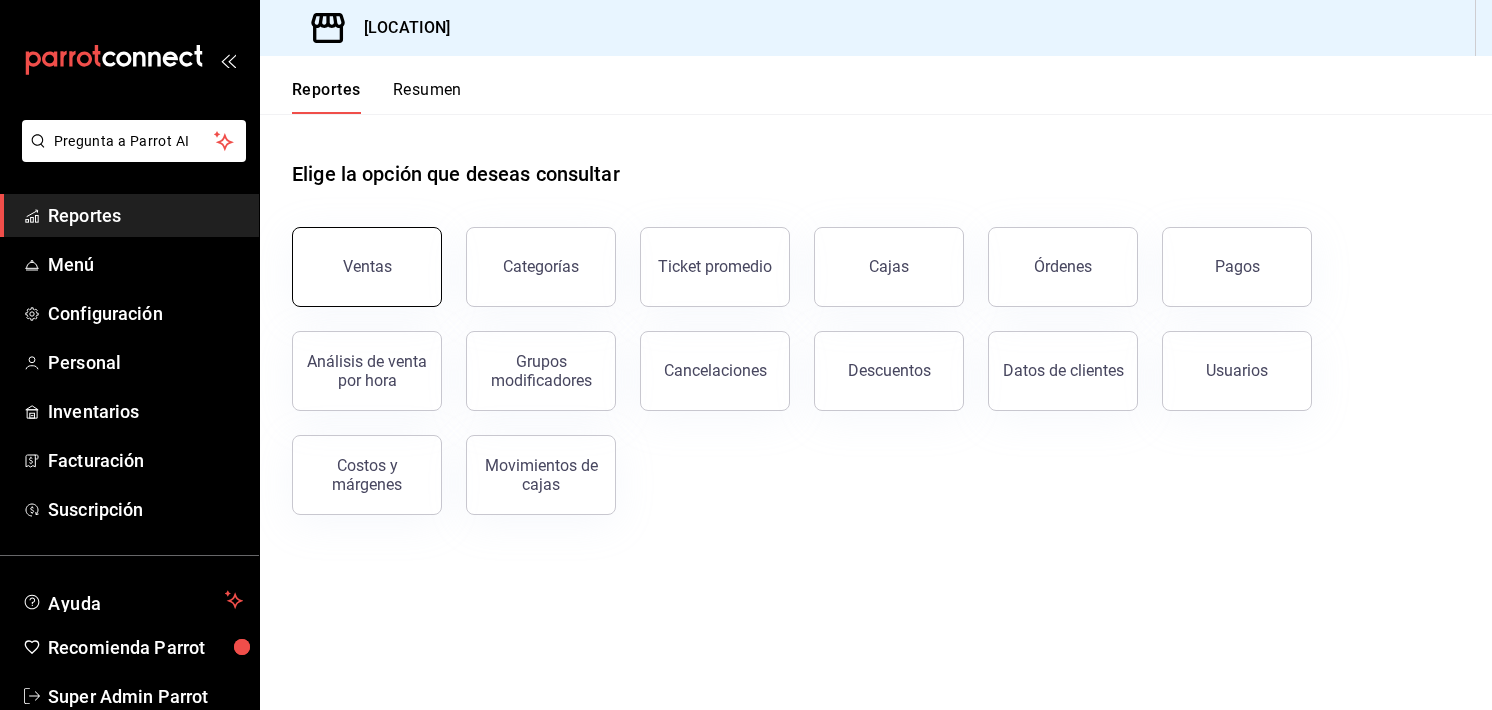 click on "Ventas" at bounding box center (367, 267) 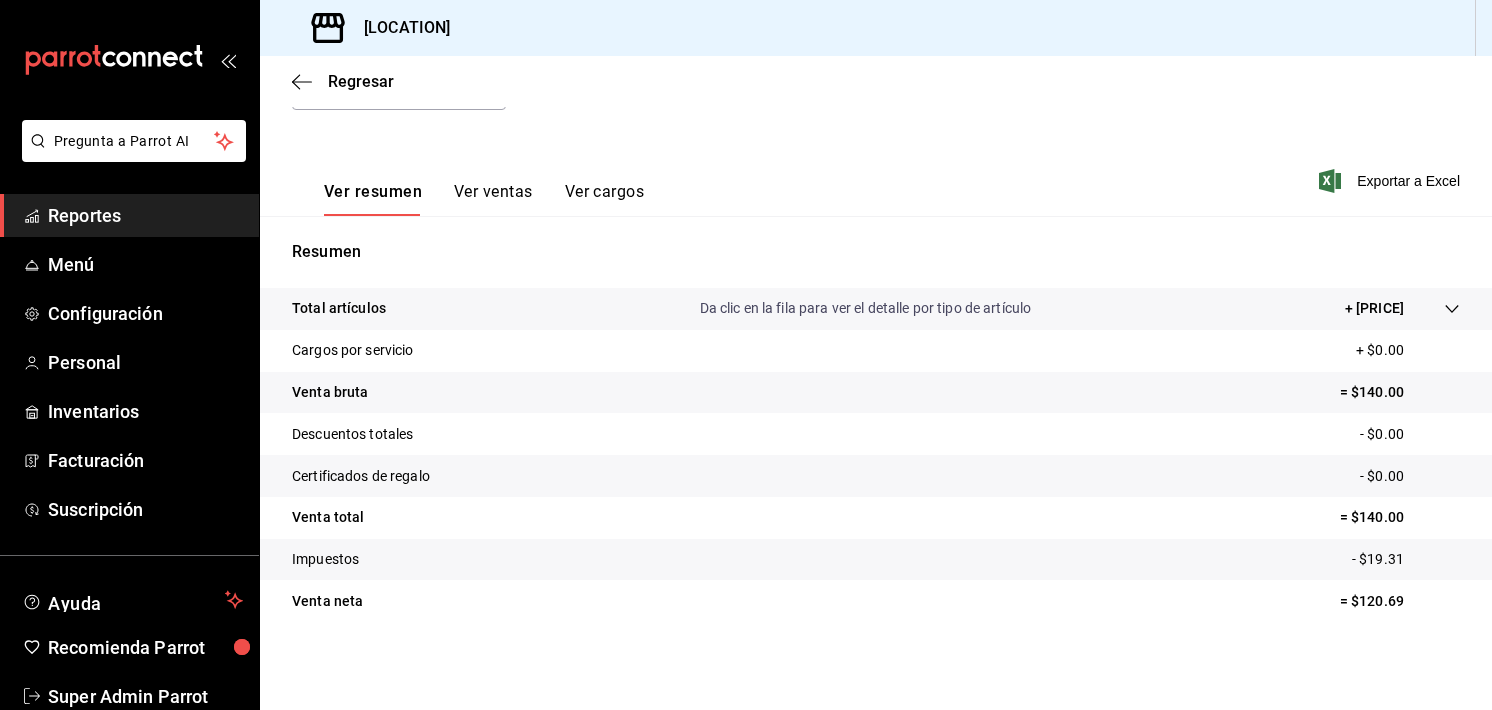 scroll, scrollTop: 0, scrollLeft: 0, axis: both 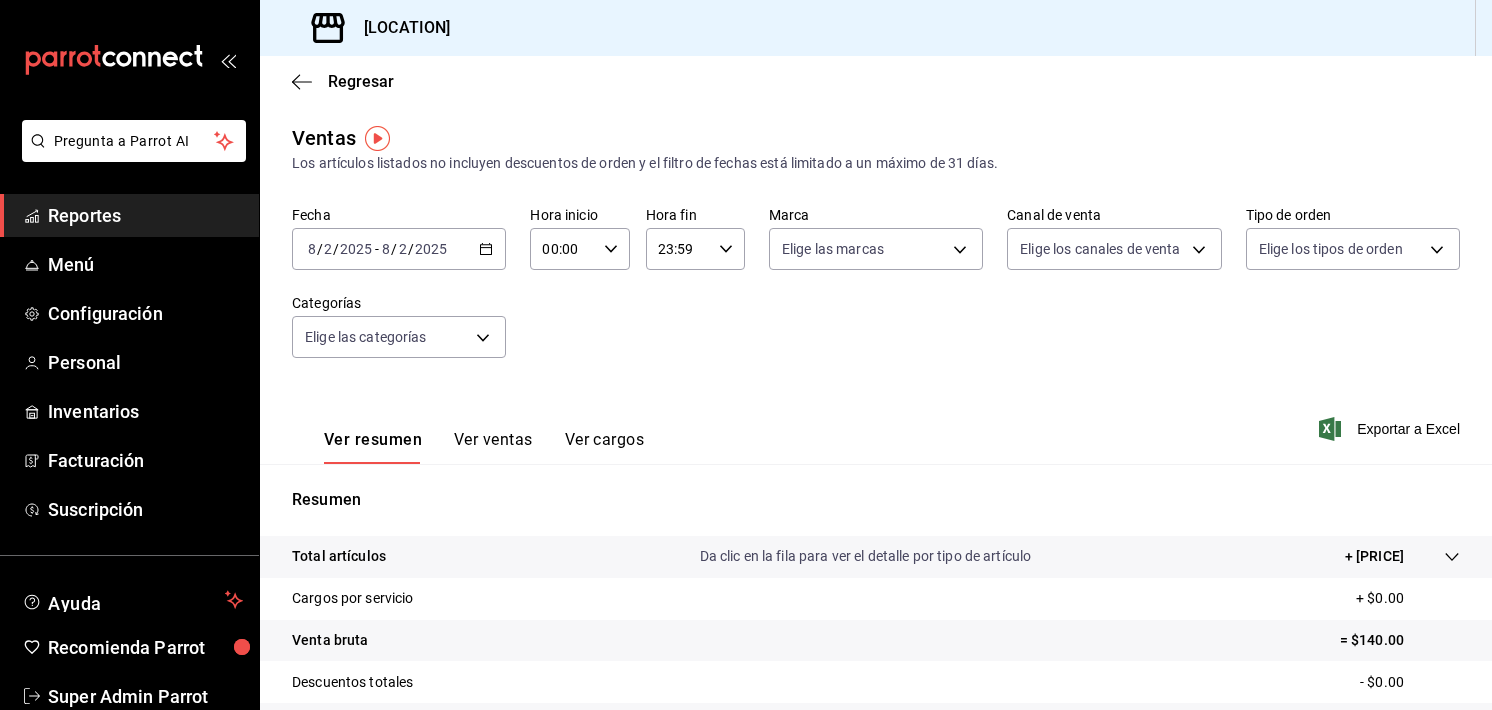 click on "Regresar" at bounding box center [876, 81] 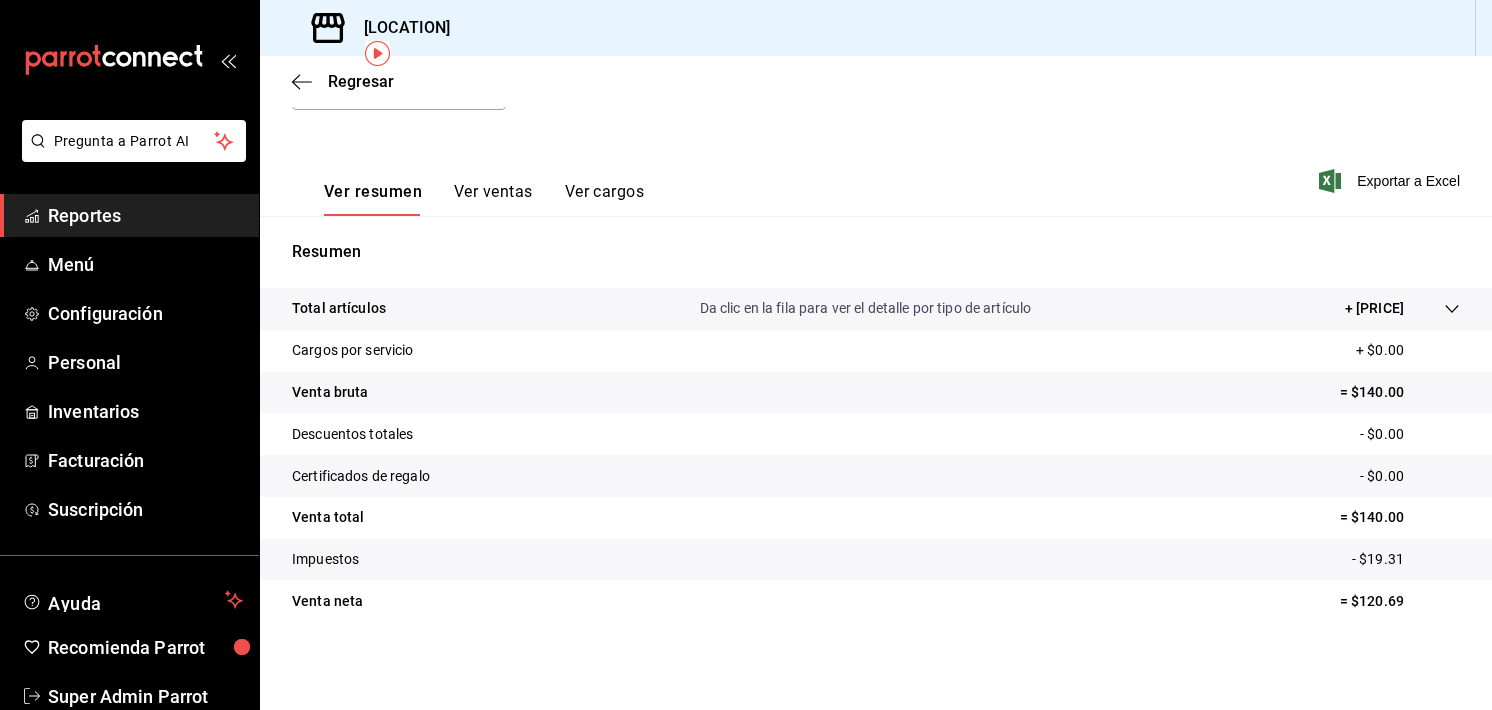 scroll, scrollTop: 248, scrollLeft: 0, axis: vertical 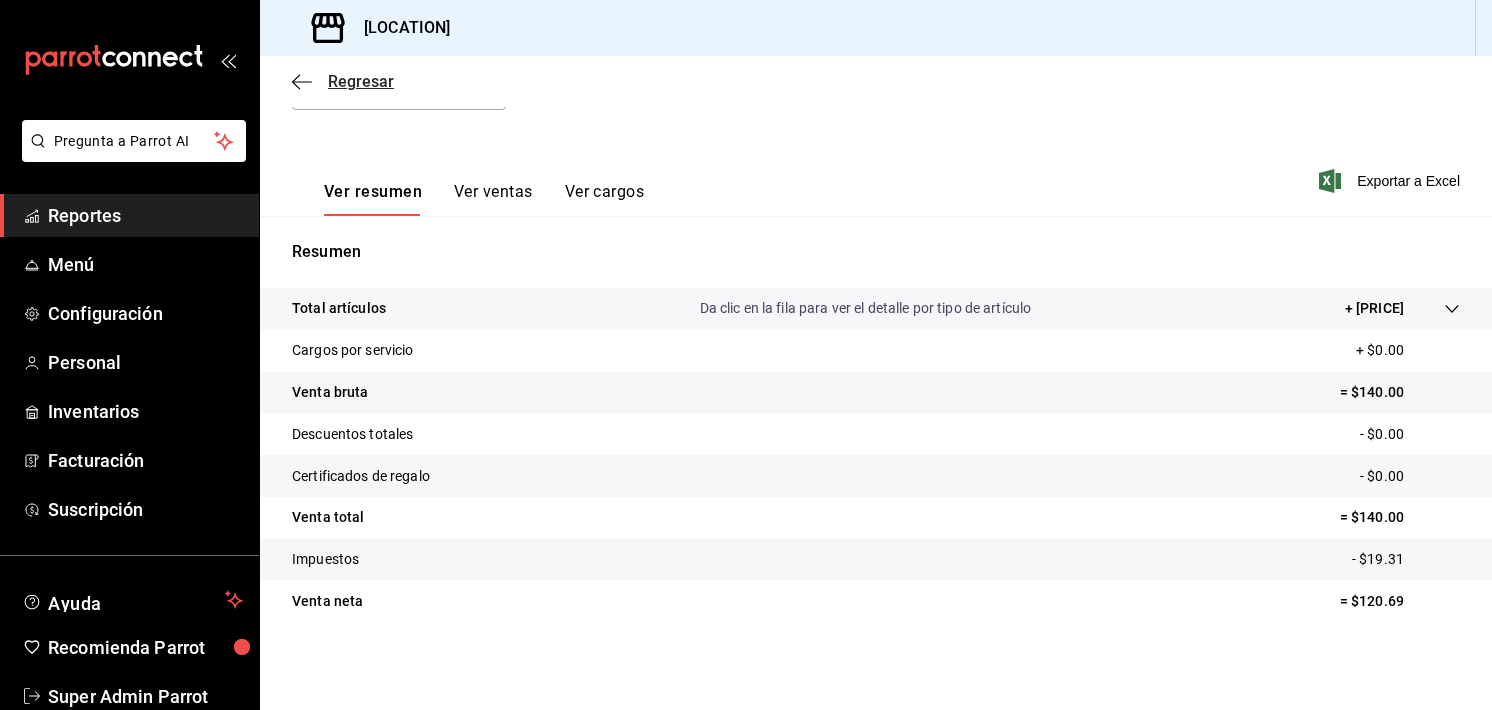 click 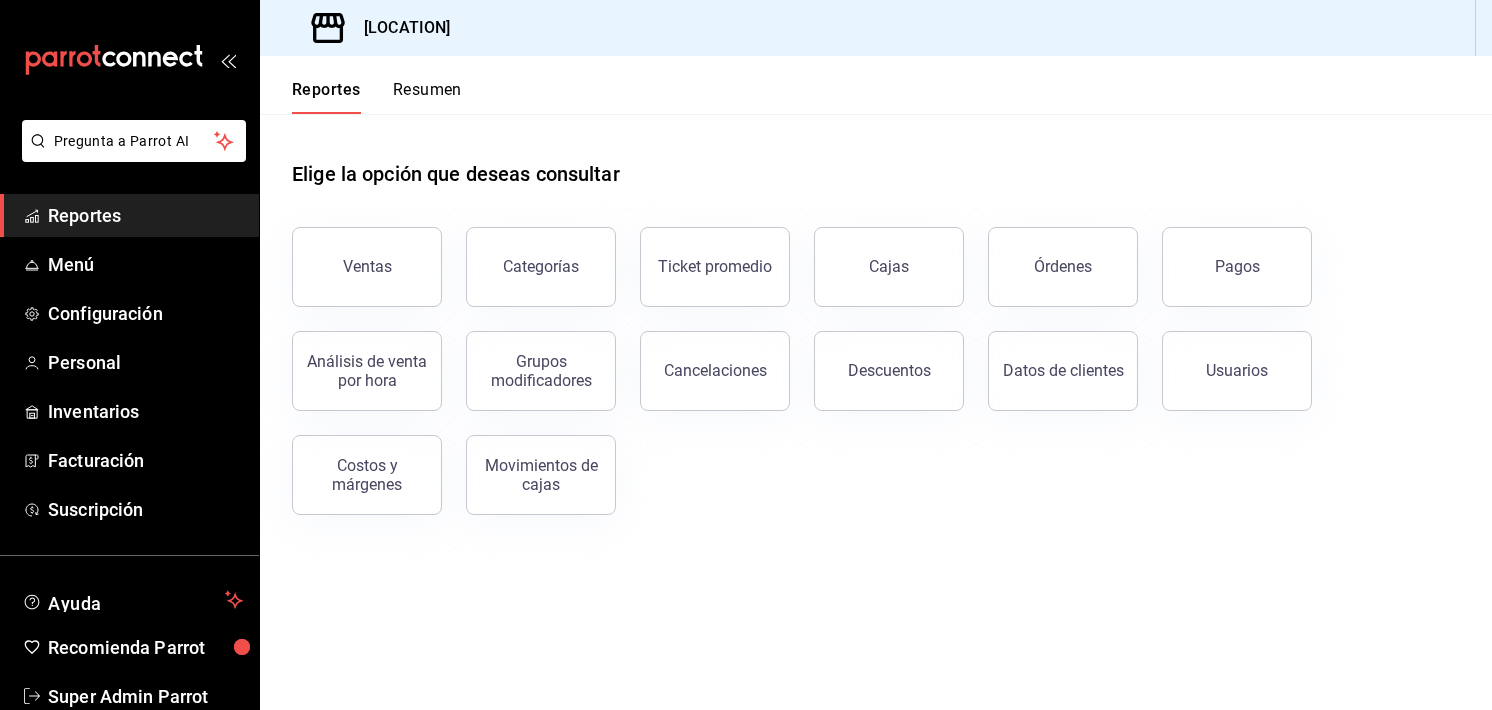 click on "Elige la opción que deseas consultar Ventas Categorías Ticket promedio Cajas Órdenes Pagos Análisis de venta por hora Grupos modificadores Cancelaciones Descuentos Datos de clientes Usuarios Costos y márgenes Movimientos de cajas" at bounding box center (876, 412) 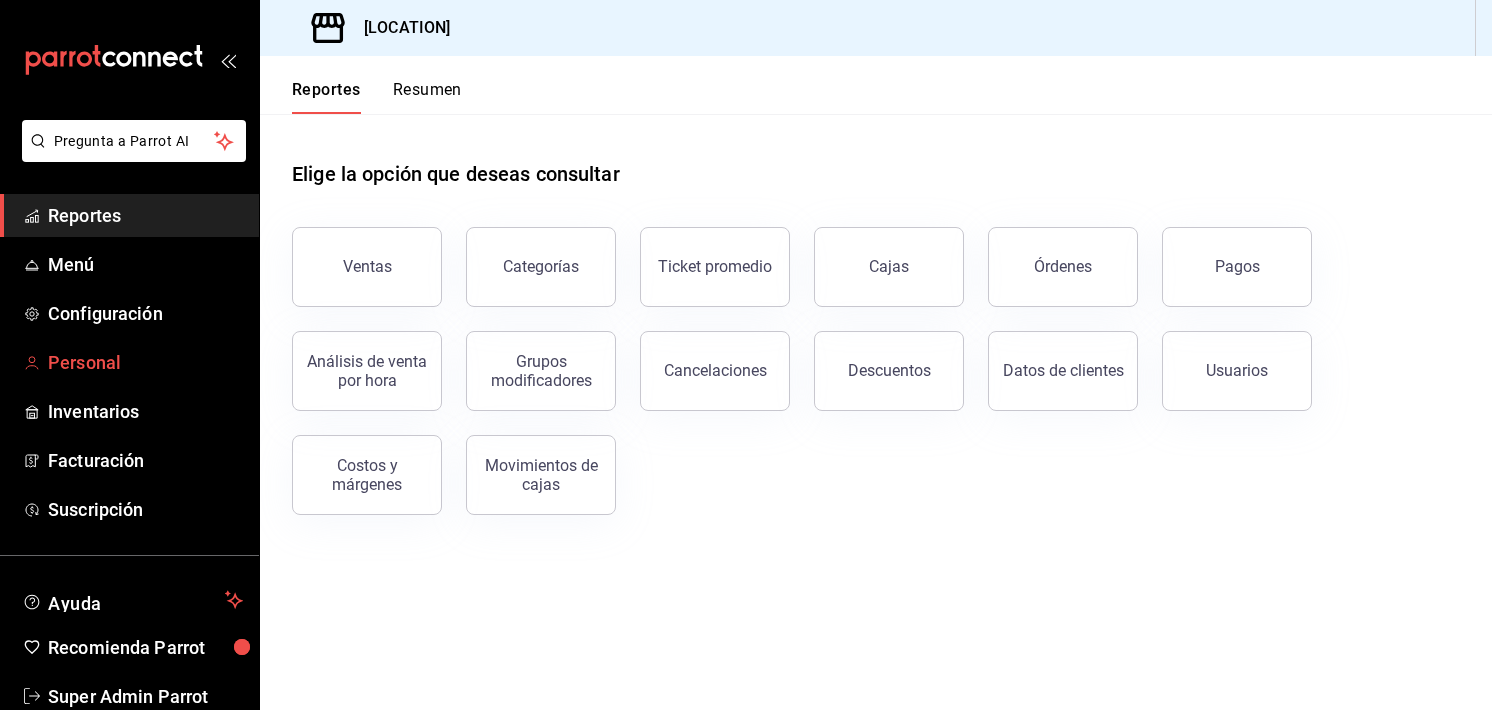click on "Personal" at bounding box center (129, 362) 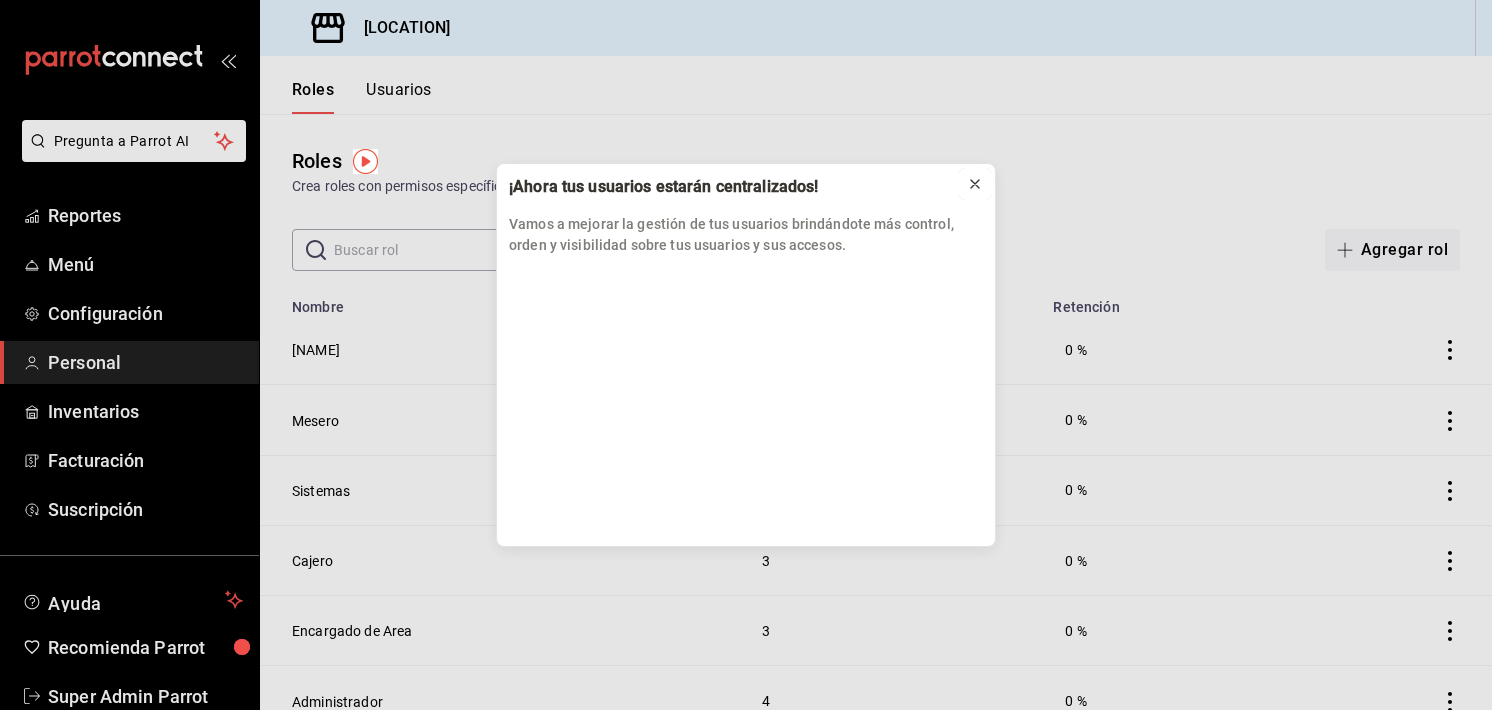 click 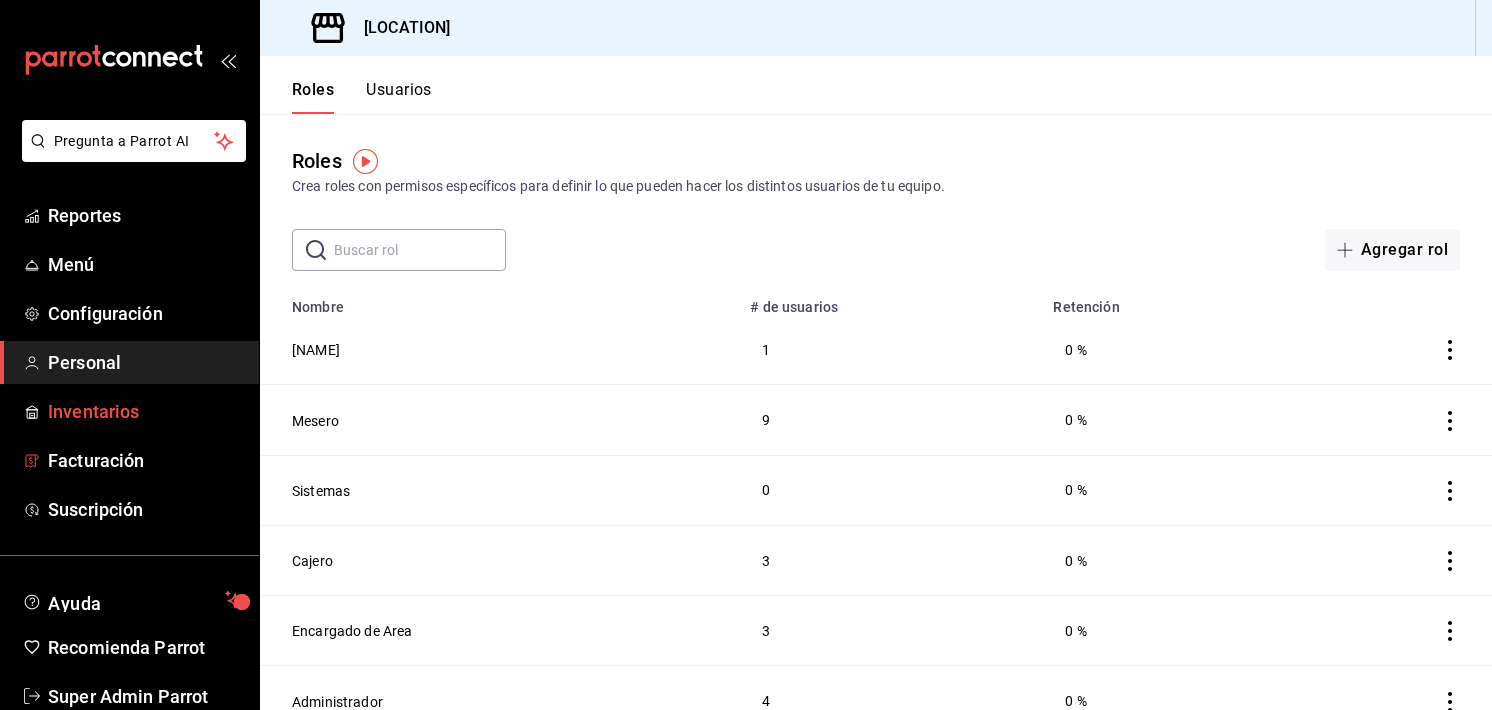 scroll, scrollTop: 44, scrollLeft: 0, axis: vertical 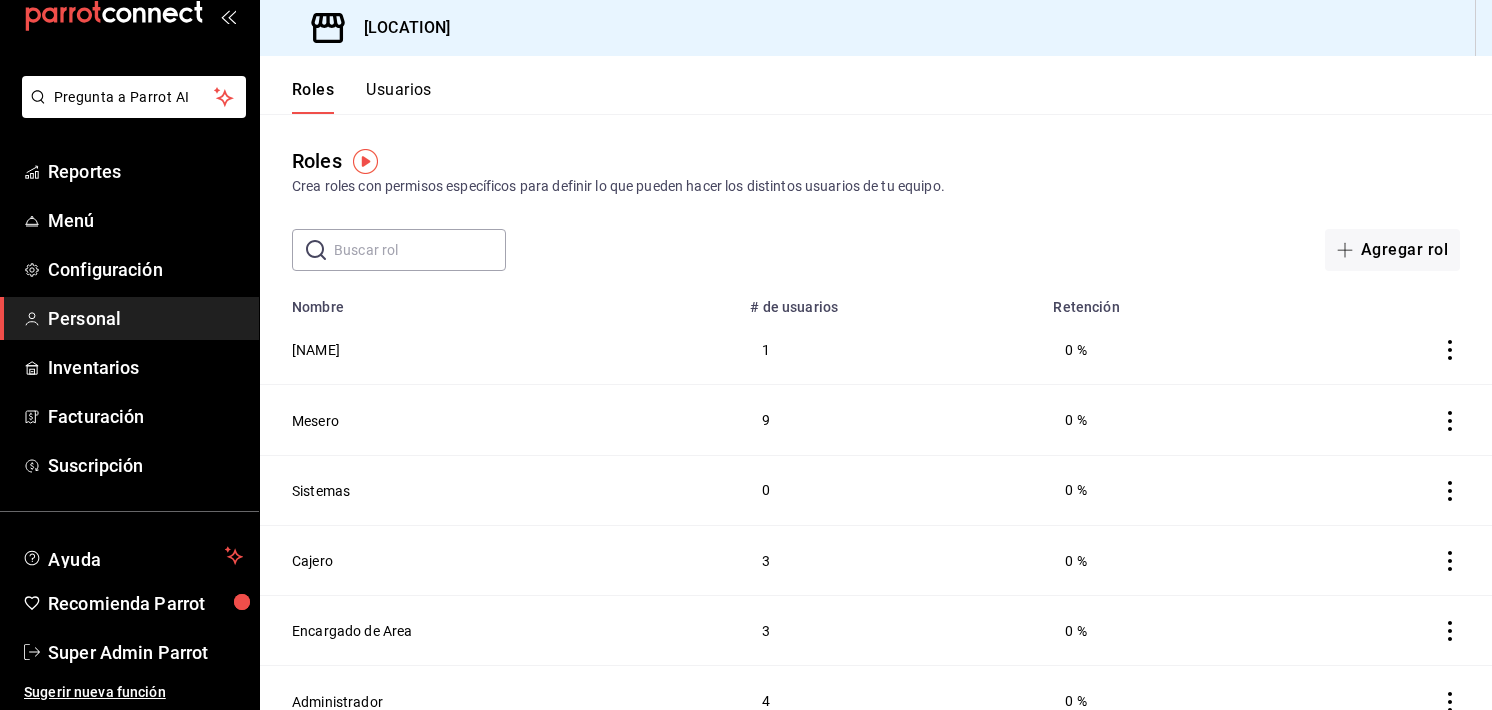 click on "​ ​ Agregar rol" at bounding box center (876, 250) 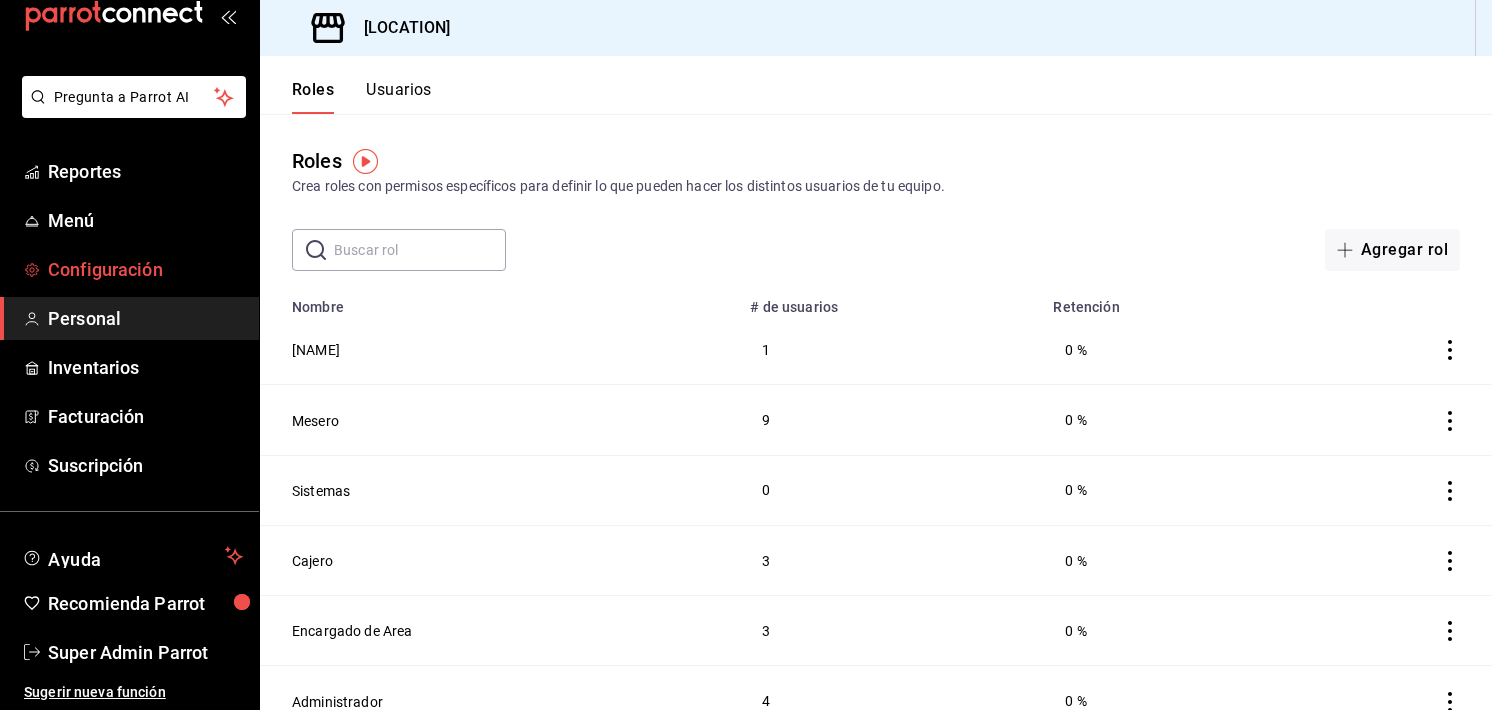 click on "Configuración" at bounding box center (145, 269) 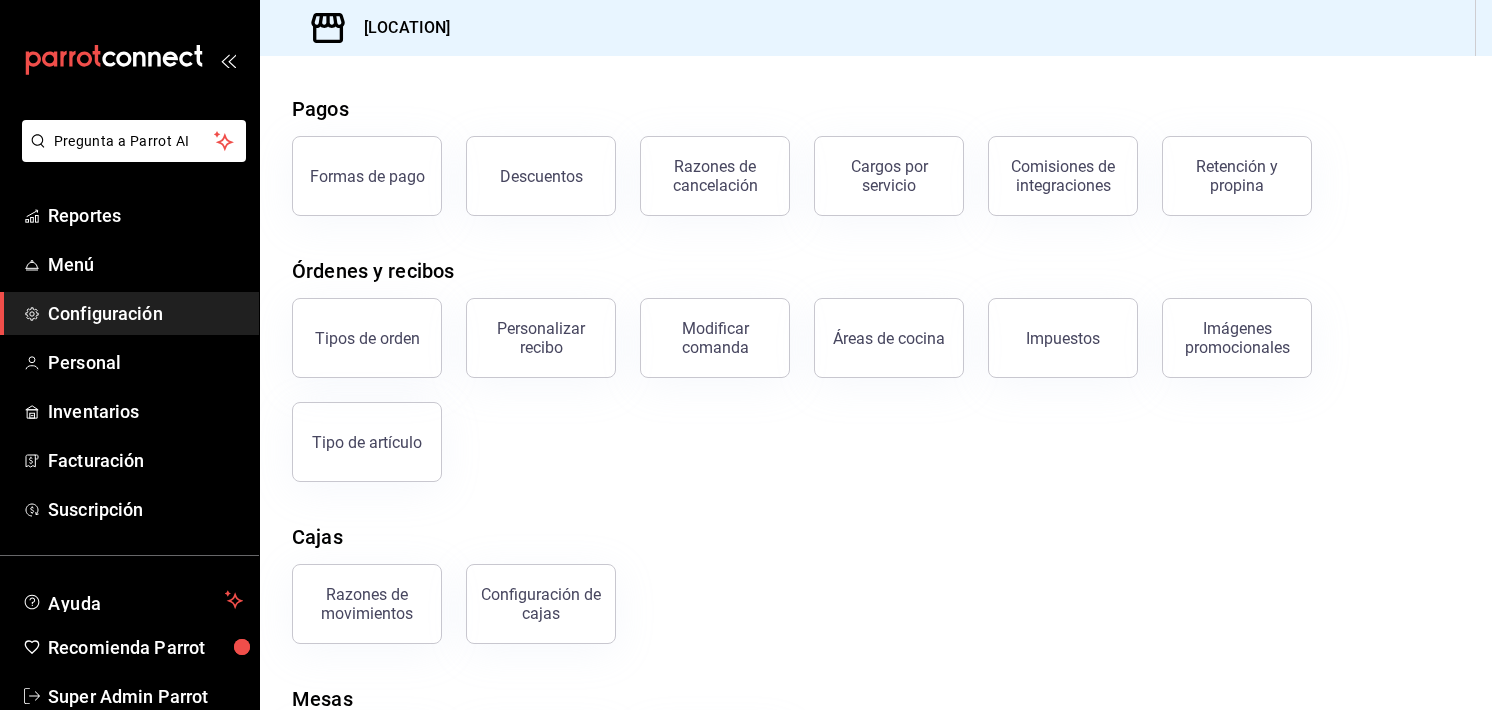 scroll, scrollTop: 72, scrollLeft: 0, axis: vertical 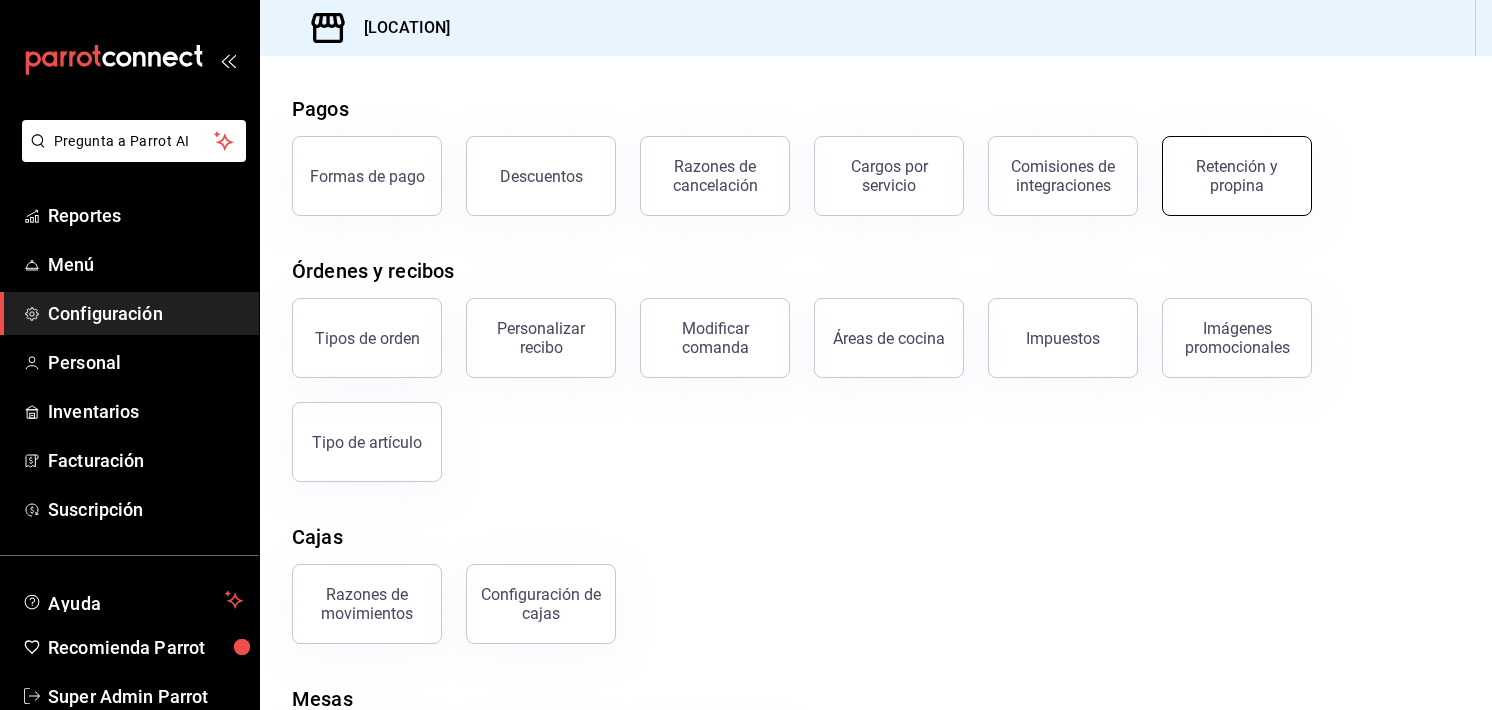 click on "Retención y propina" at bounding box center (1237, 176) 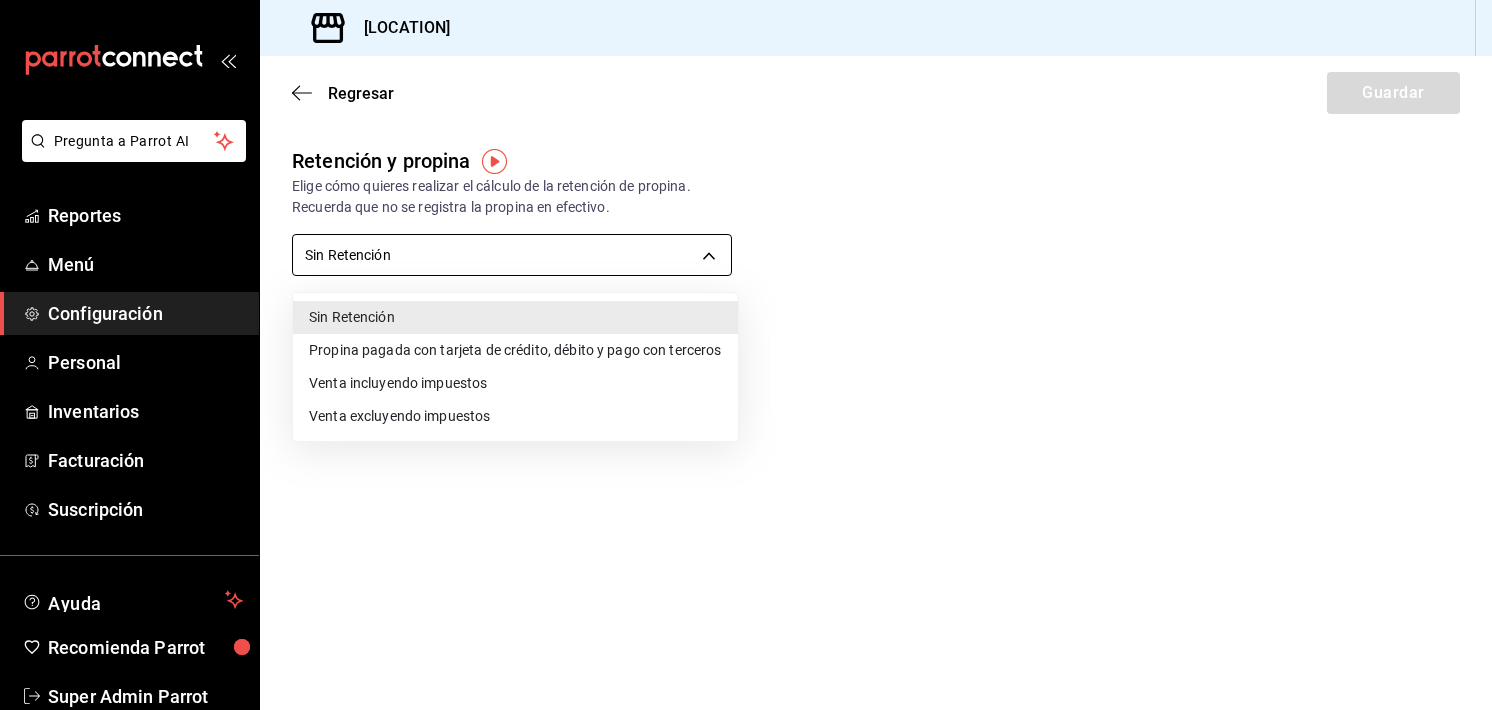 click on "Pregunta a Parrot AI Reportes   Menú   Configuración   Personal   Inventarios   Facturación   Suscripción   Ayuda Recomienda Parrot   Super Admin Parrot   Sugerir nueva función   Sucursal: Casa Töhö ([STATE]) Regresar Guardar Retención y propina Elige cómo quieres realizar el cálculo de la retención de propina. Recuerda que no se registra la propina en efectivo. Sin Retención NO_RETENTION Porcentaje de retención % Porcentaje de retención GANA 1 MES GRATIS EN TU SUSCRIPCIÓN AQUÍ ¿Recuerdas cómo empezó tu restaurante?
Hoy puedes ayudar a un colega a tener el mismo cambio que tú viviste.
Recomienda Parrot directamente desde tu Portal Administrador.
Es fácil y rápido.
🎁 Por cada restaurante que se una, ganas 1 mes gratis. Ver video tutorial Ir a video Pregunta a Parrot AI Reportes   Menú   Configuración   Personal   Inventarios   Facturación   Suscripción   Ayuda Recomienda Parrot   Super Admin Parrot   Sugerir nueva función   Visitar centro de ayuda (81) [PHONE] (81) [PHONE]" at bounding box center [746, 355] 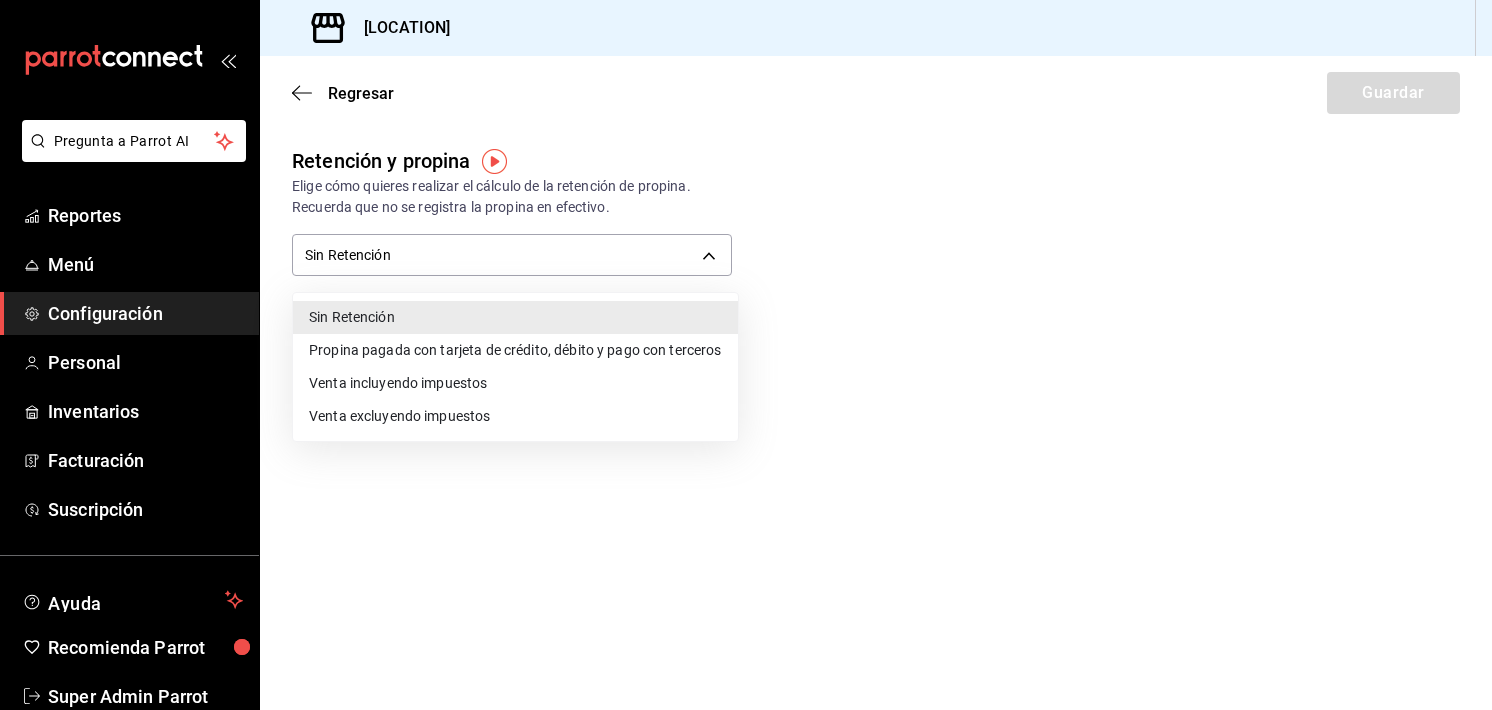 click at bounding box center [746, 355] 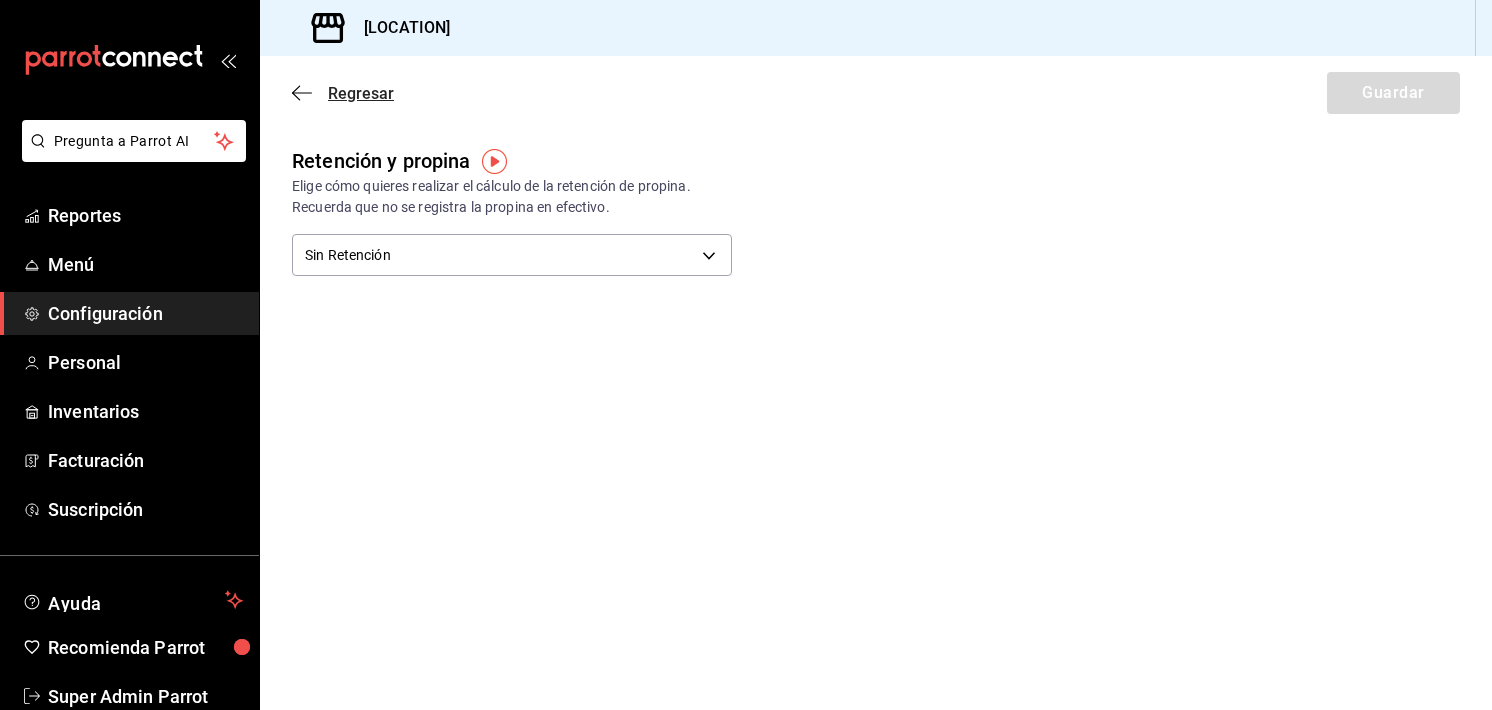 click 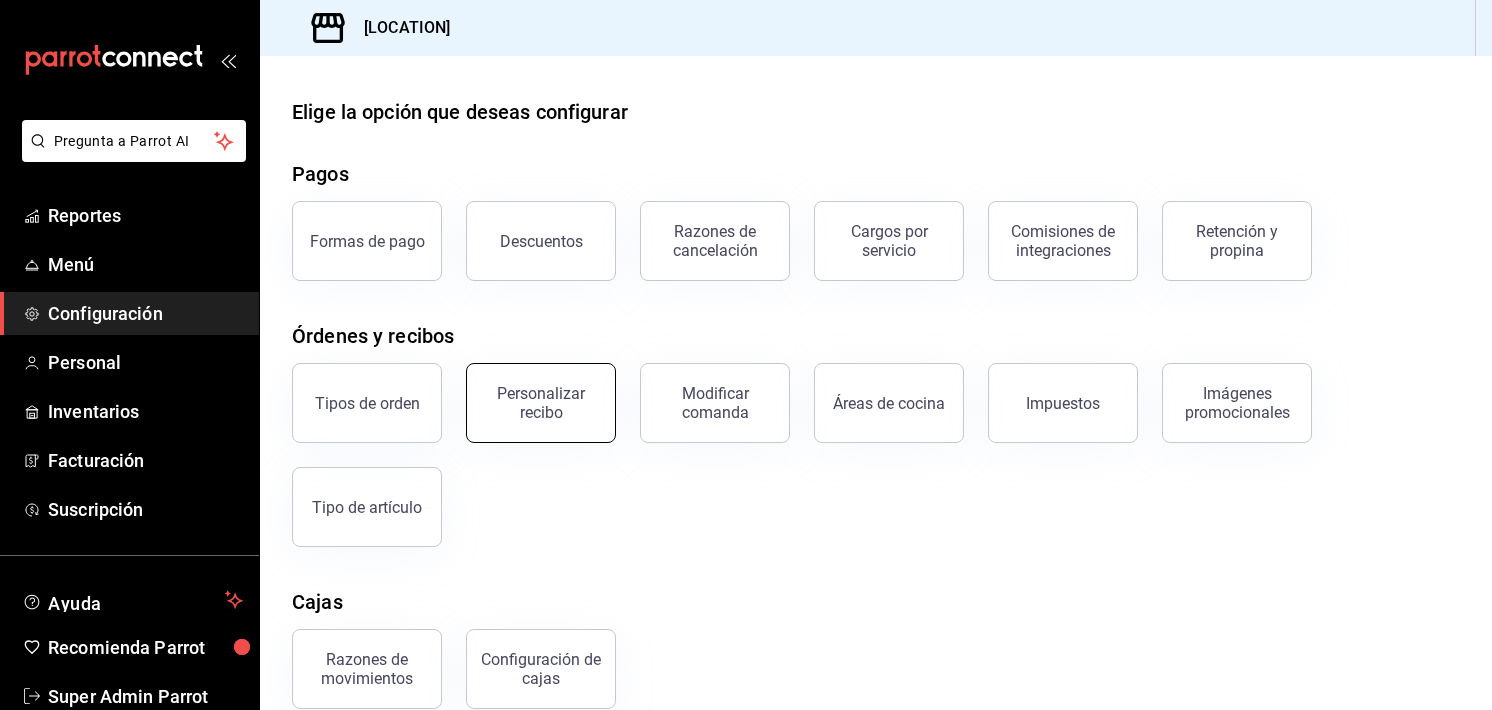scroll, scrollTop: 4, scrollLeft: 0, axis: vertical 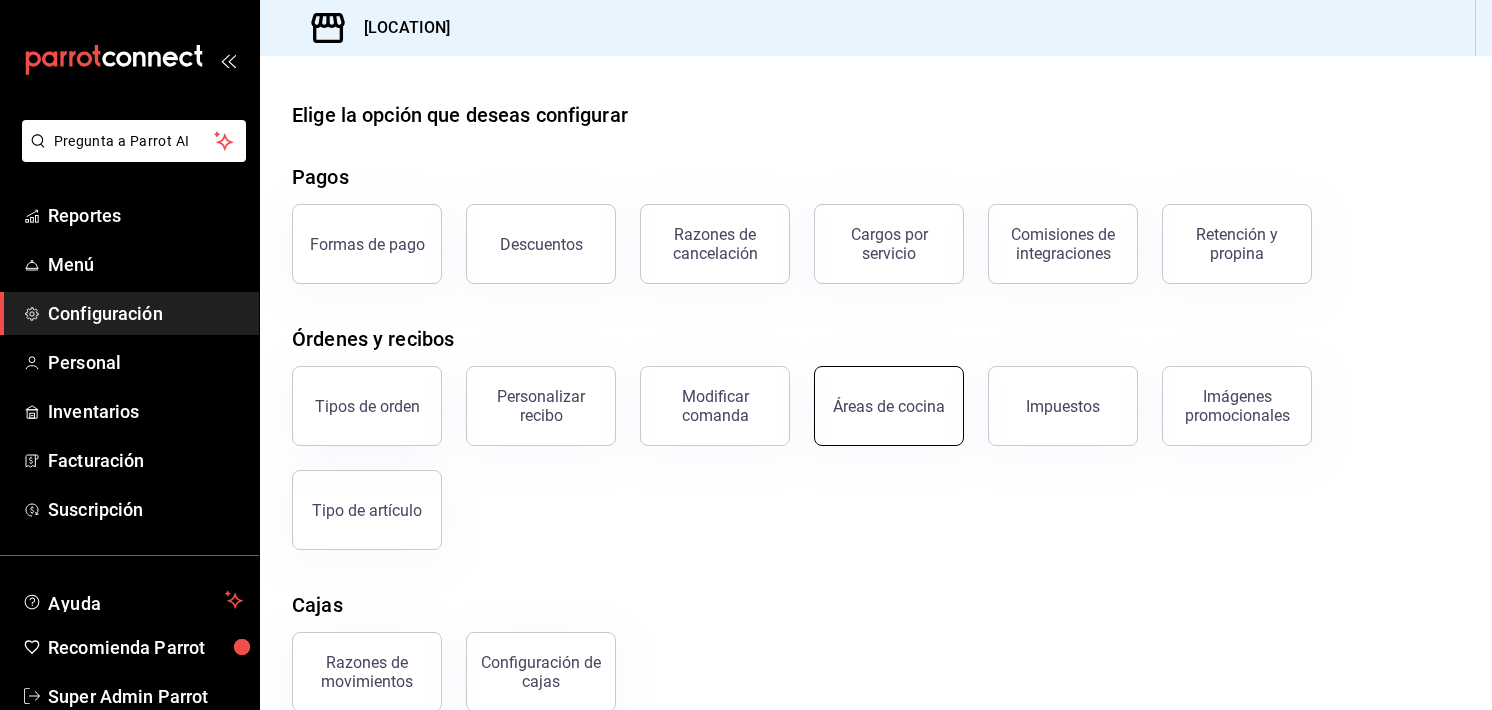 click on "Áreas de cocina" at bounding box center (889, 406) 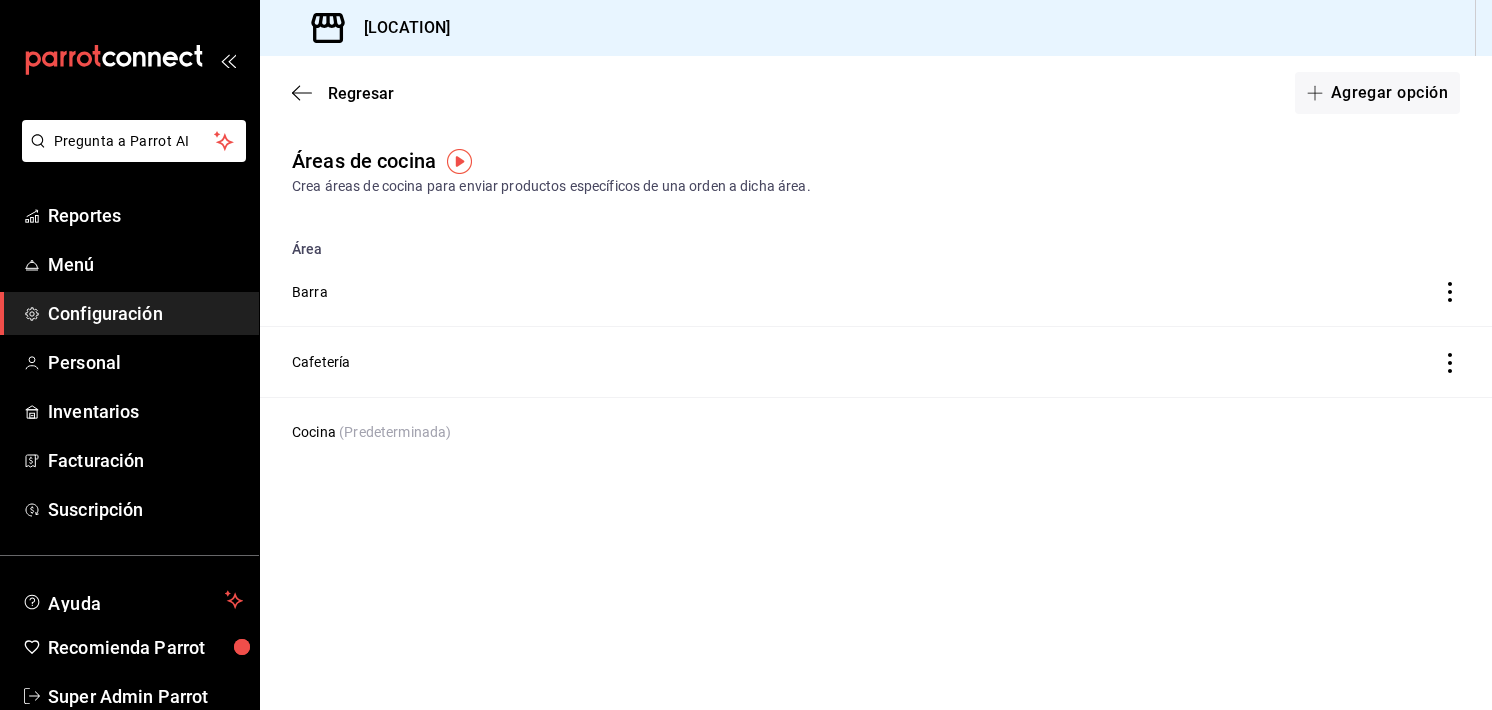click on "Regresar Agregar opción" at bounding box center (876, 93) 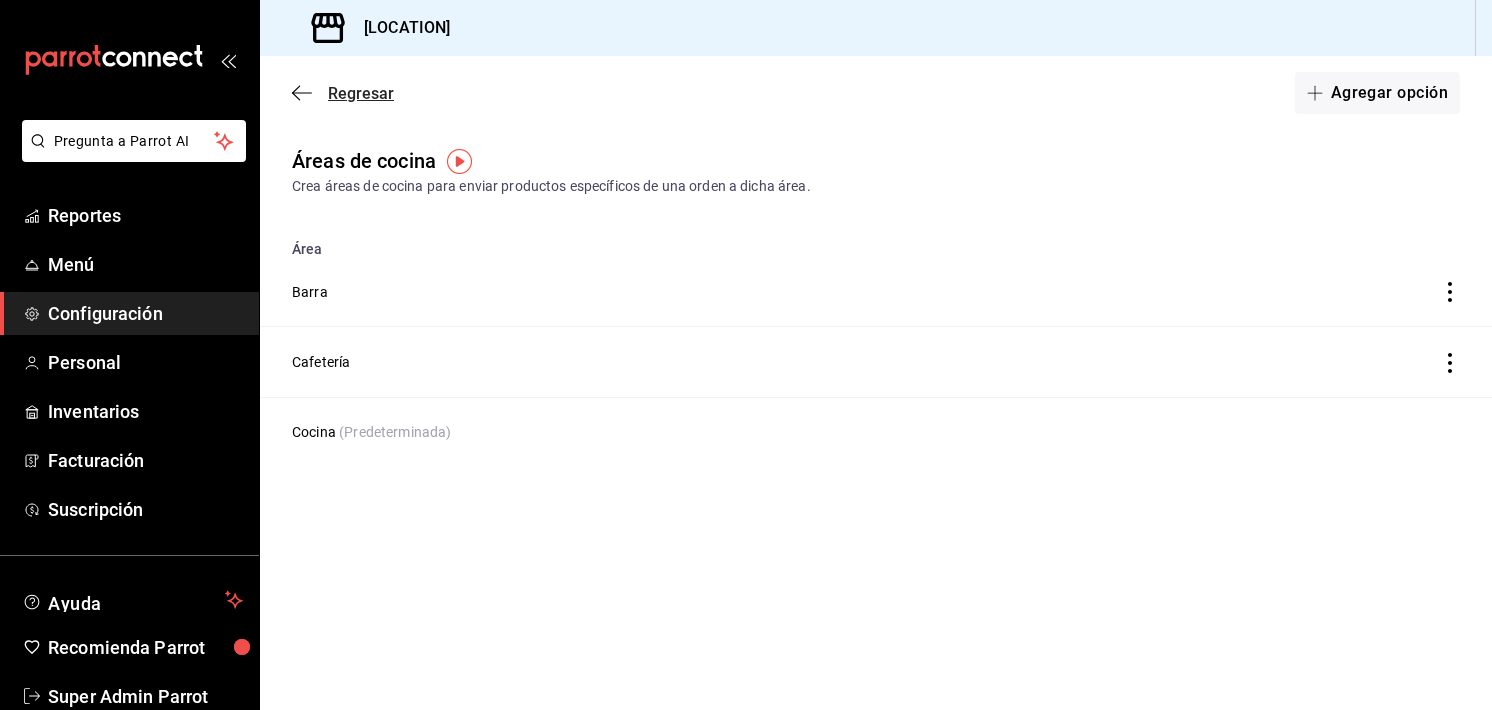 click 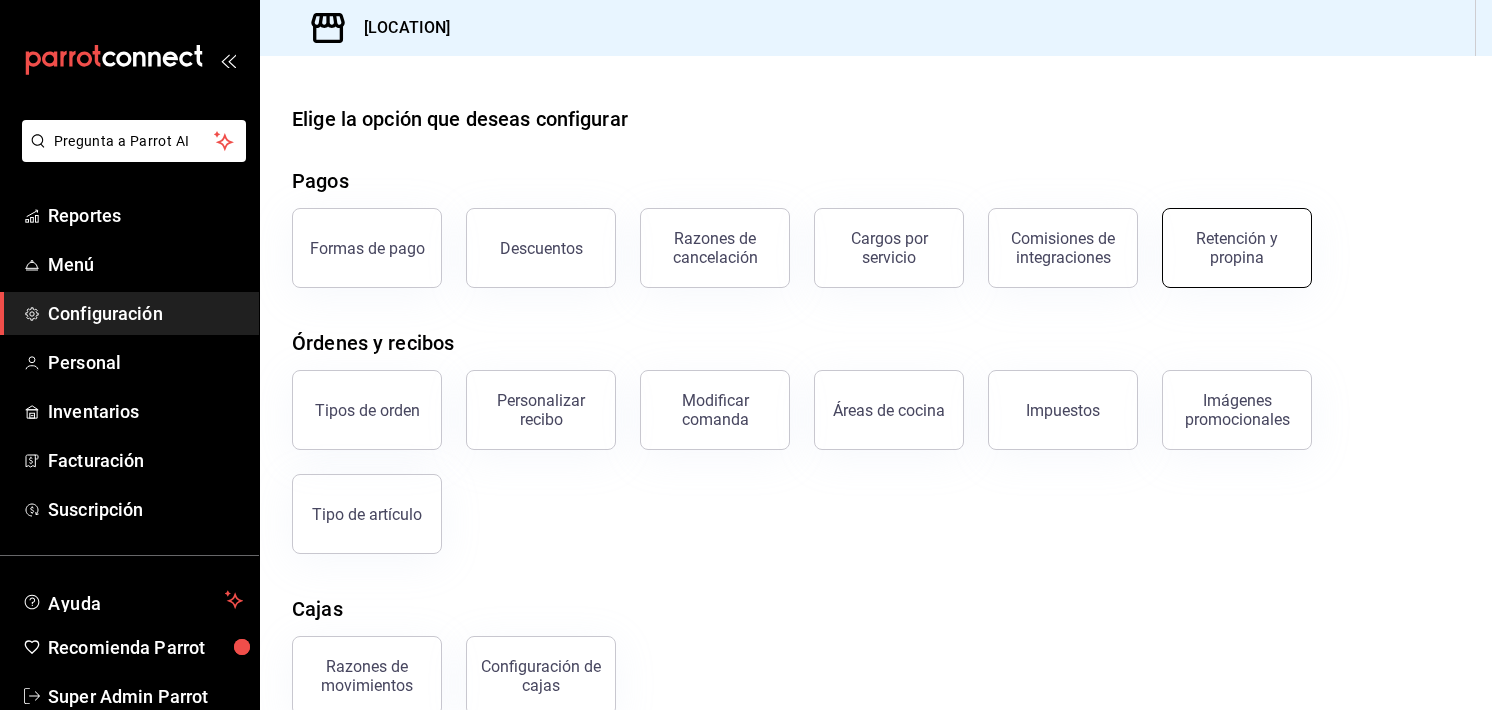 click on "Retención y propina" at bounding box center (1237, 248) 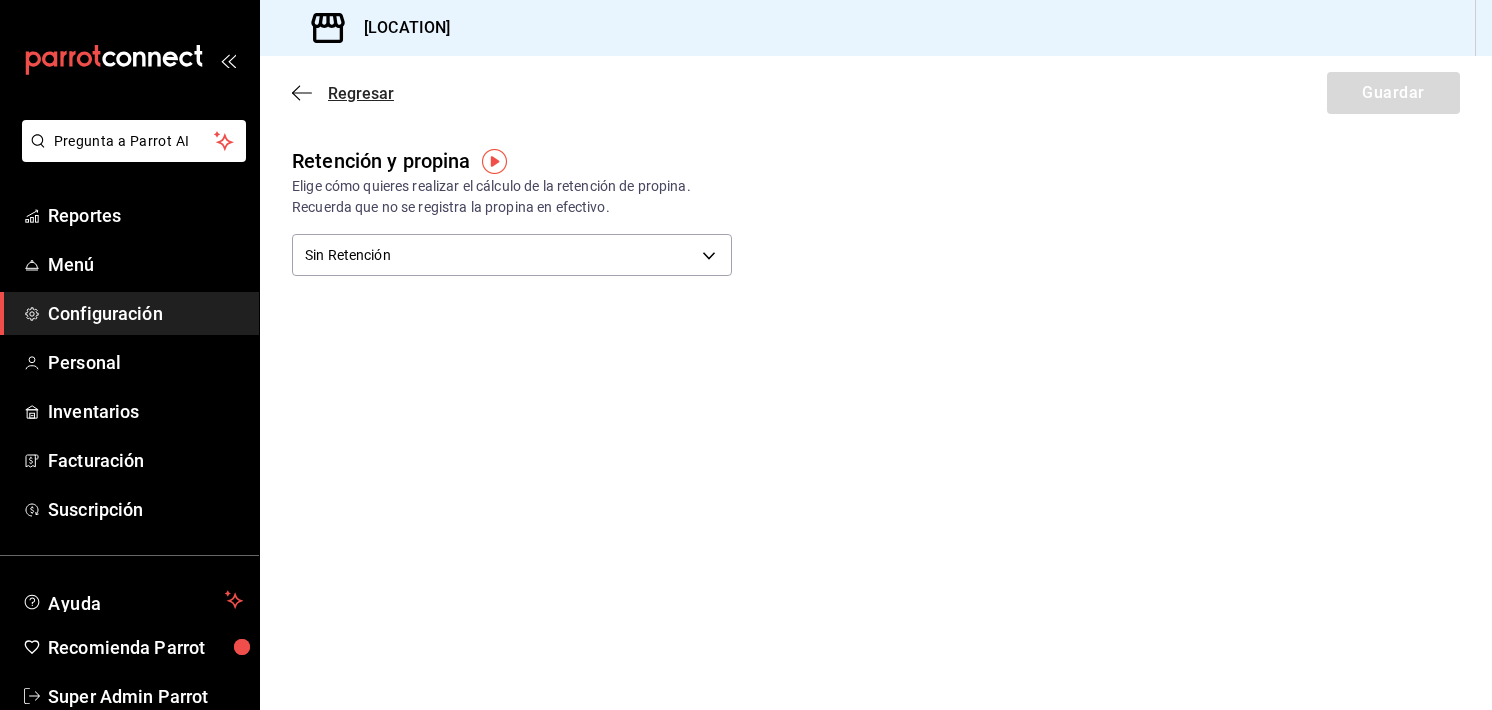 click on "Regresar" at bounding box center (361, 93) 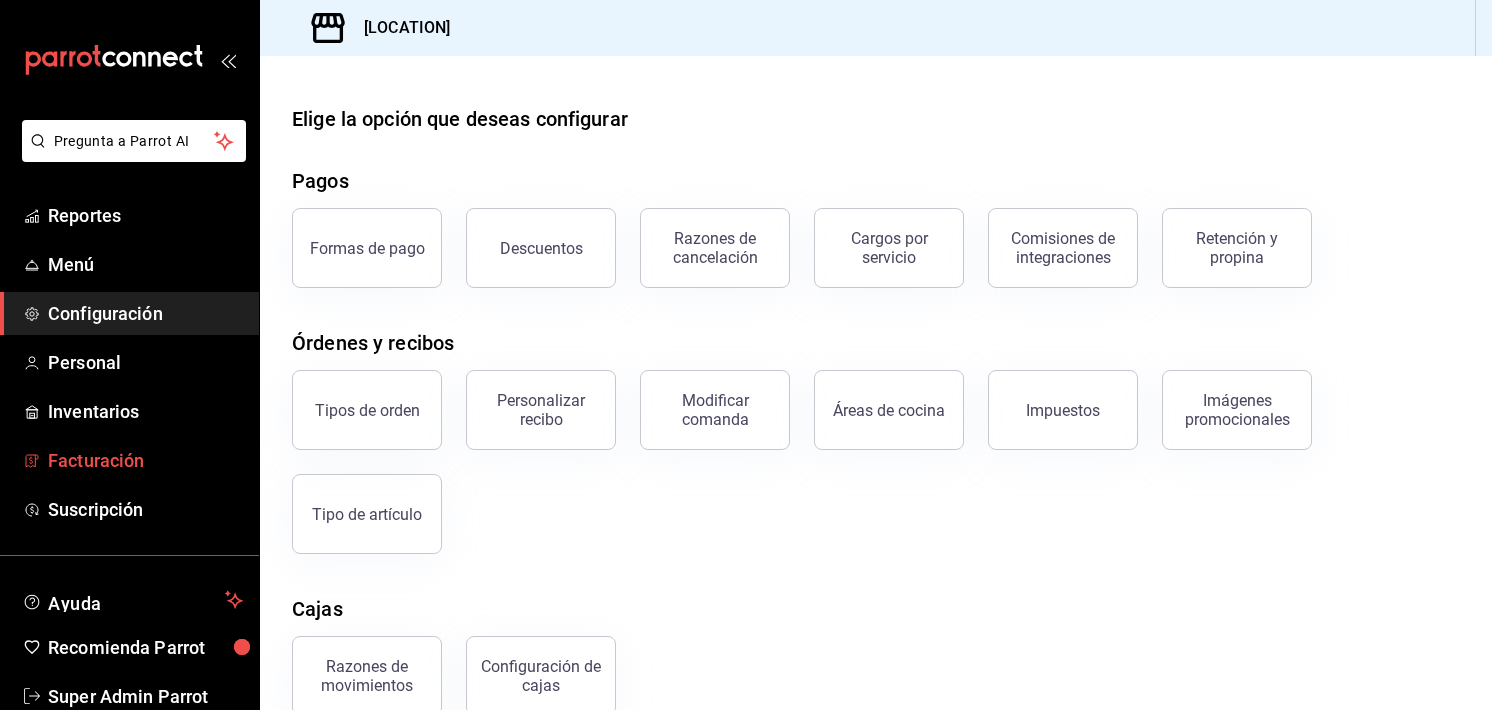 click on "Facturación" at bounding box center [145, 460] 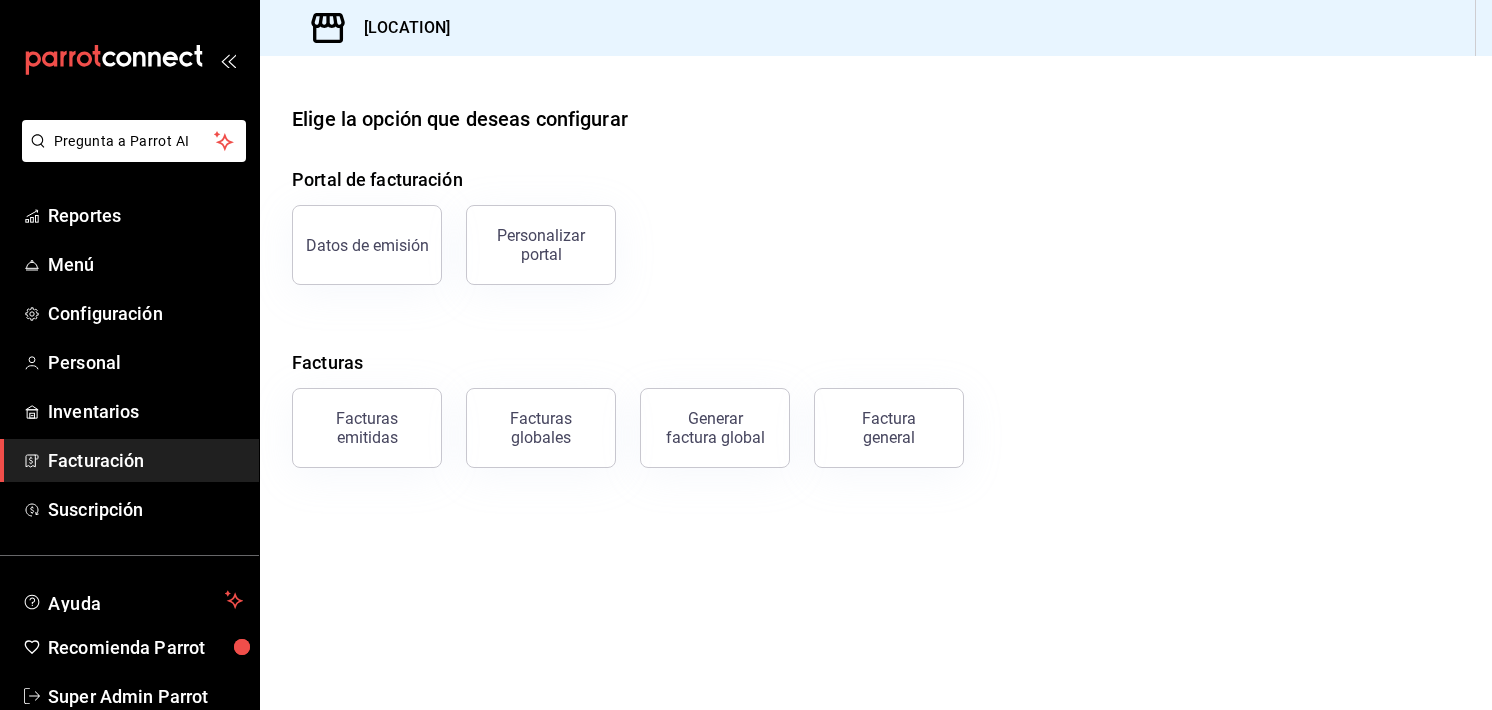click on "Elige la opción que deseas configurar" at bounding box center [876, 119] 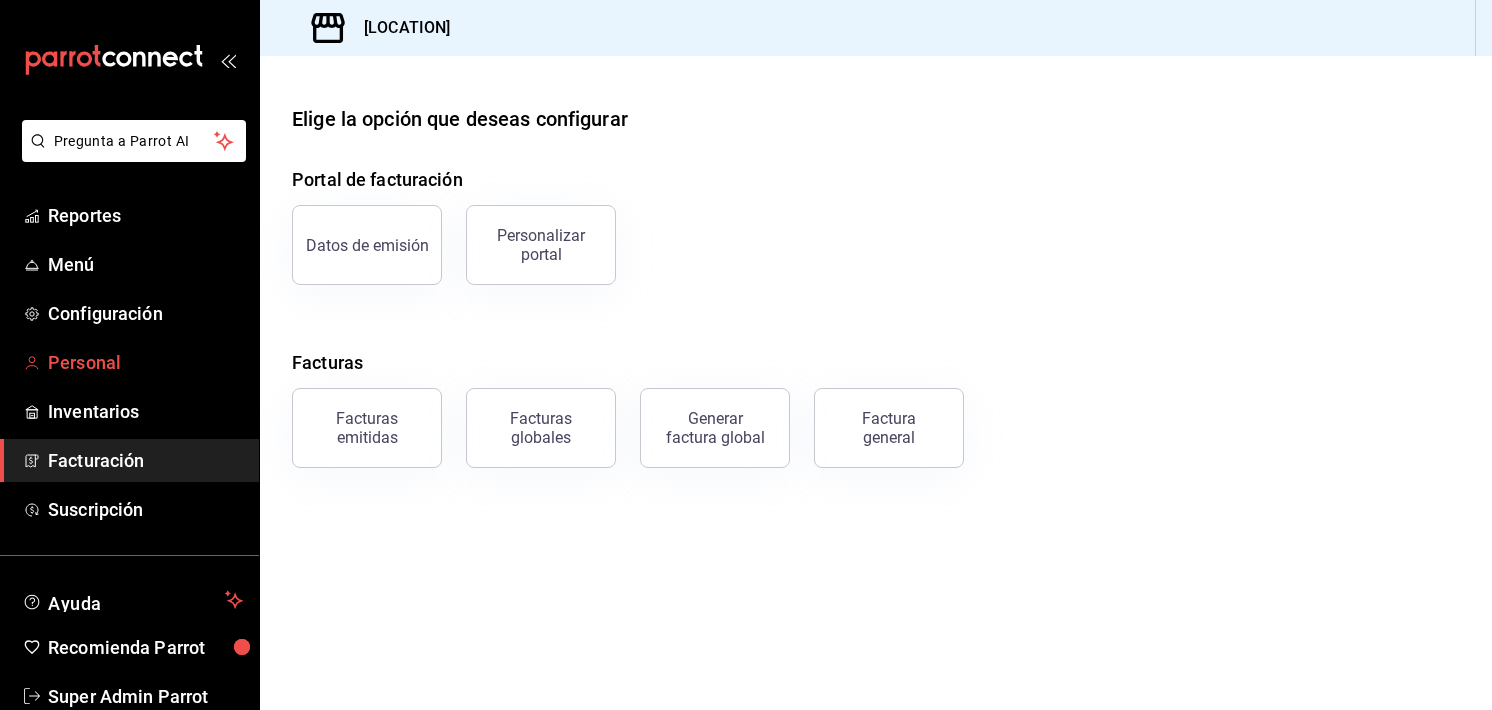 click on "Personal" at bounding box center [145, 362] 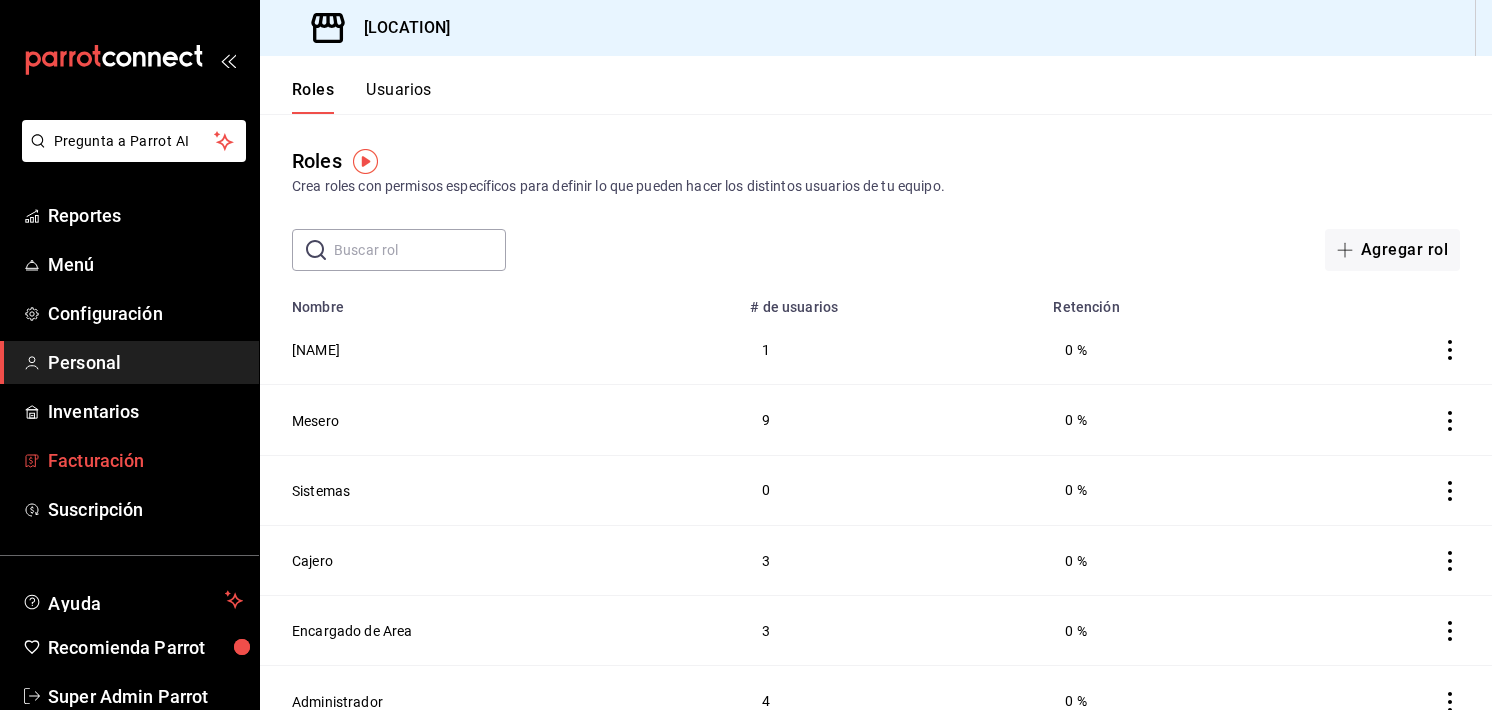 click on "Facturación" at bounding box center [145, 460] 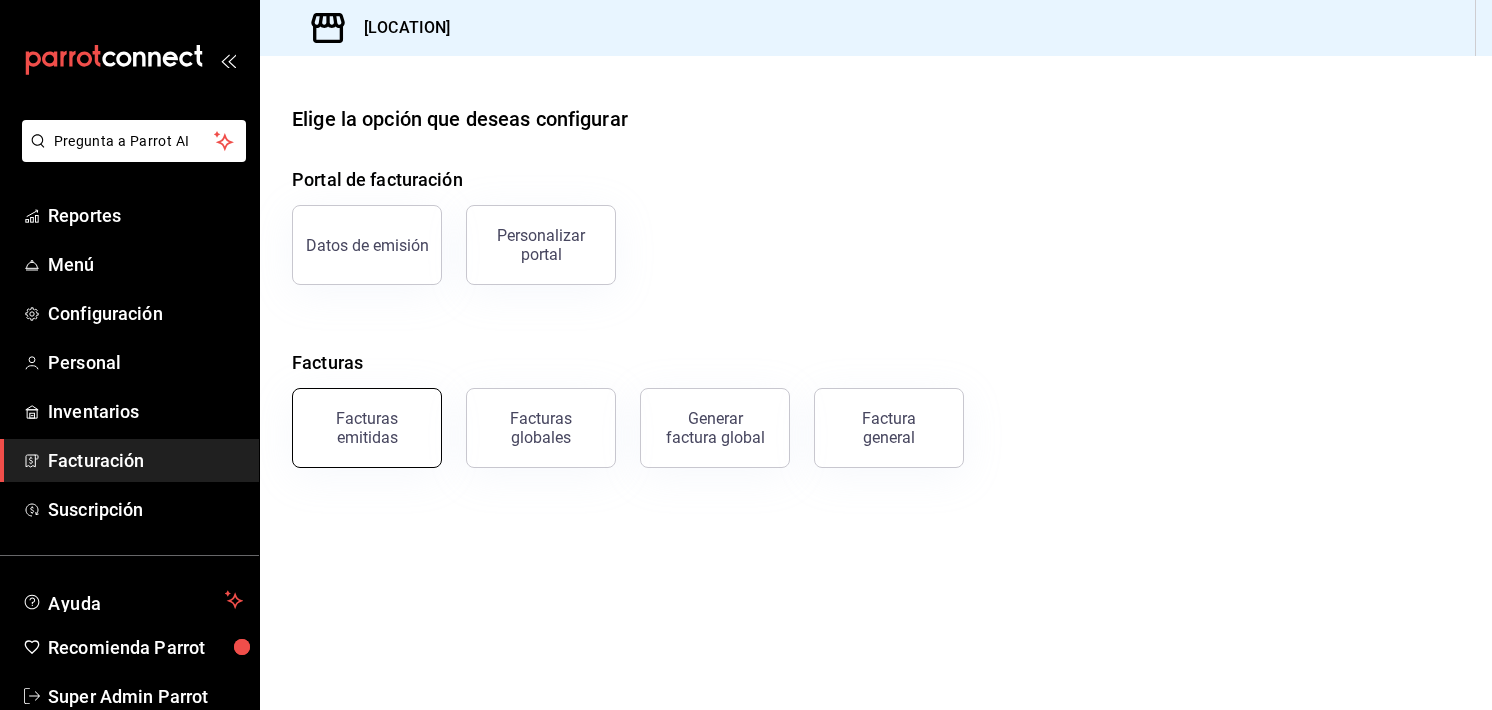 click on "Facturas emitidas" at bounding box center [367, 428] 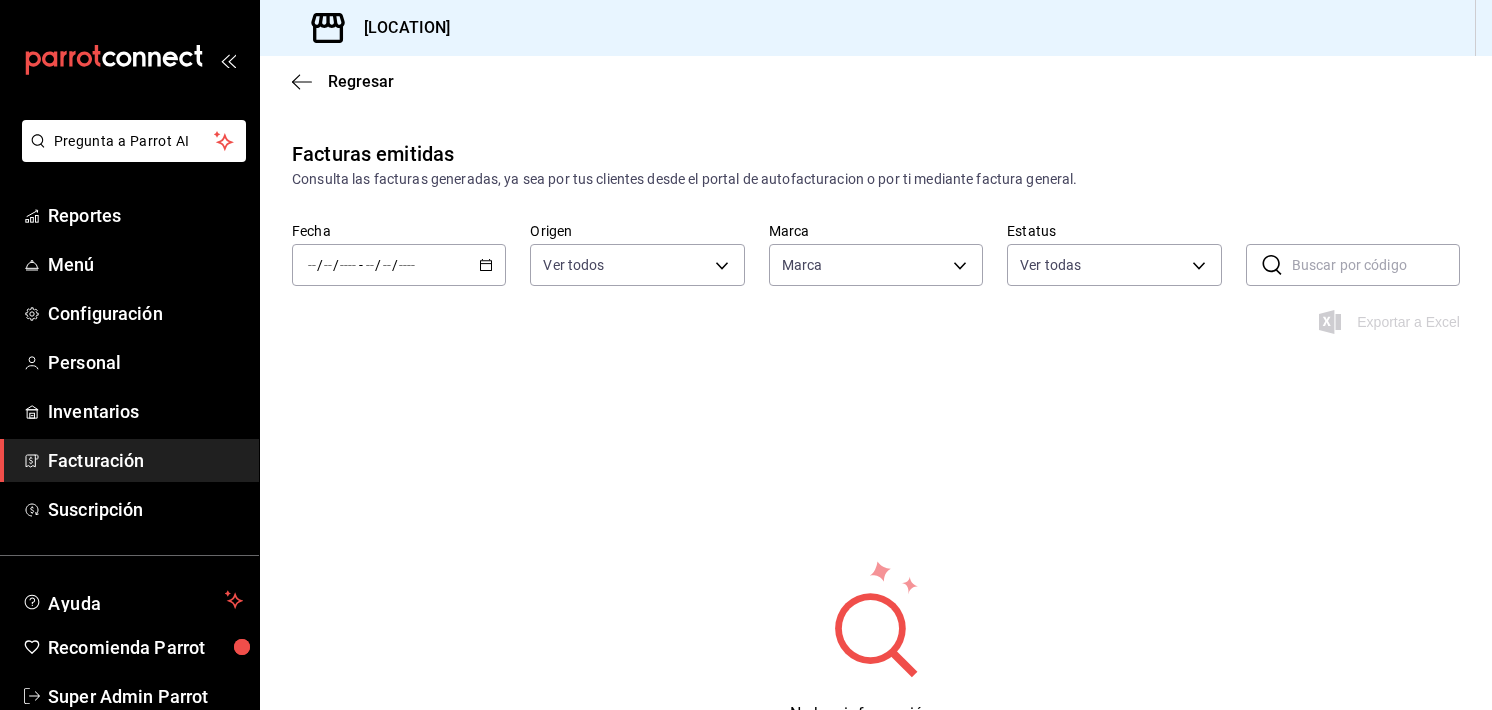 type on "[UUID]" 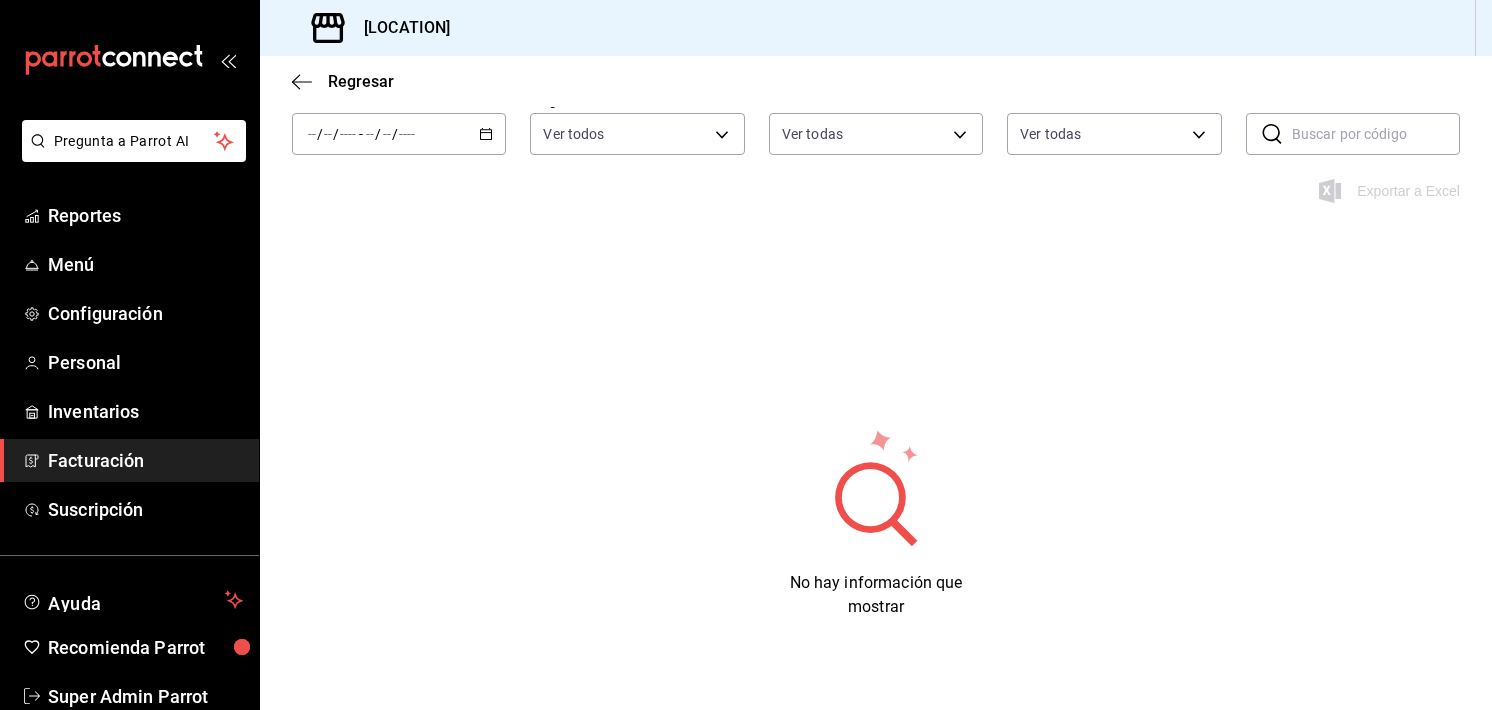 scroll, scrollTop: 0, scrollLeft: 0, axis: both 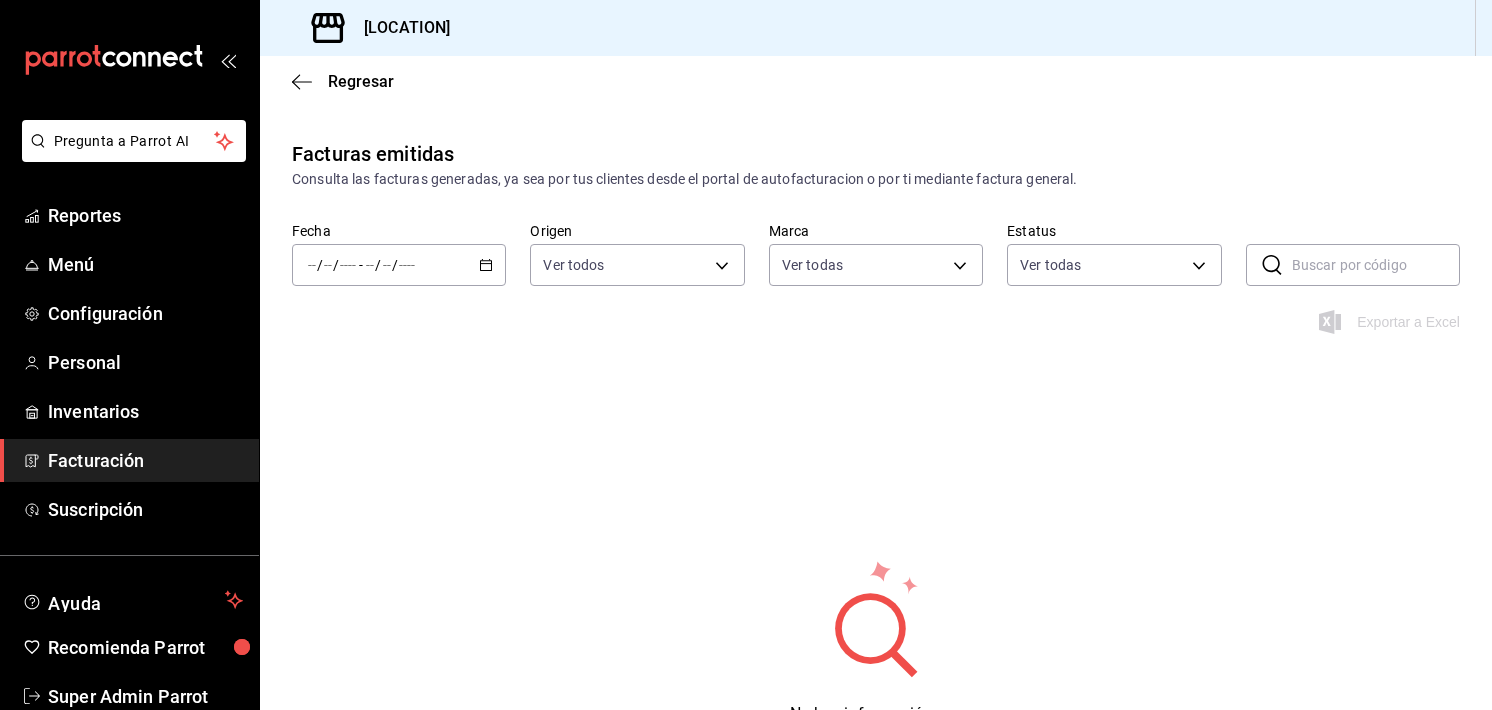click on "/ / - / /" at bounding box center (399, 265) 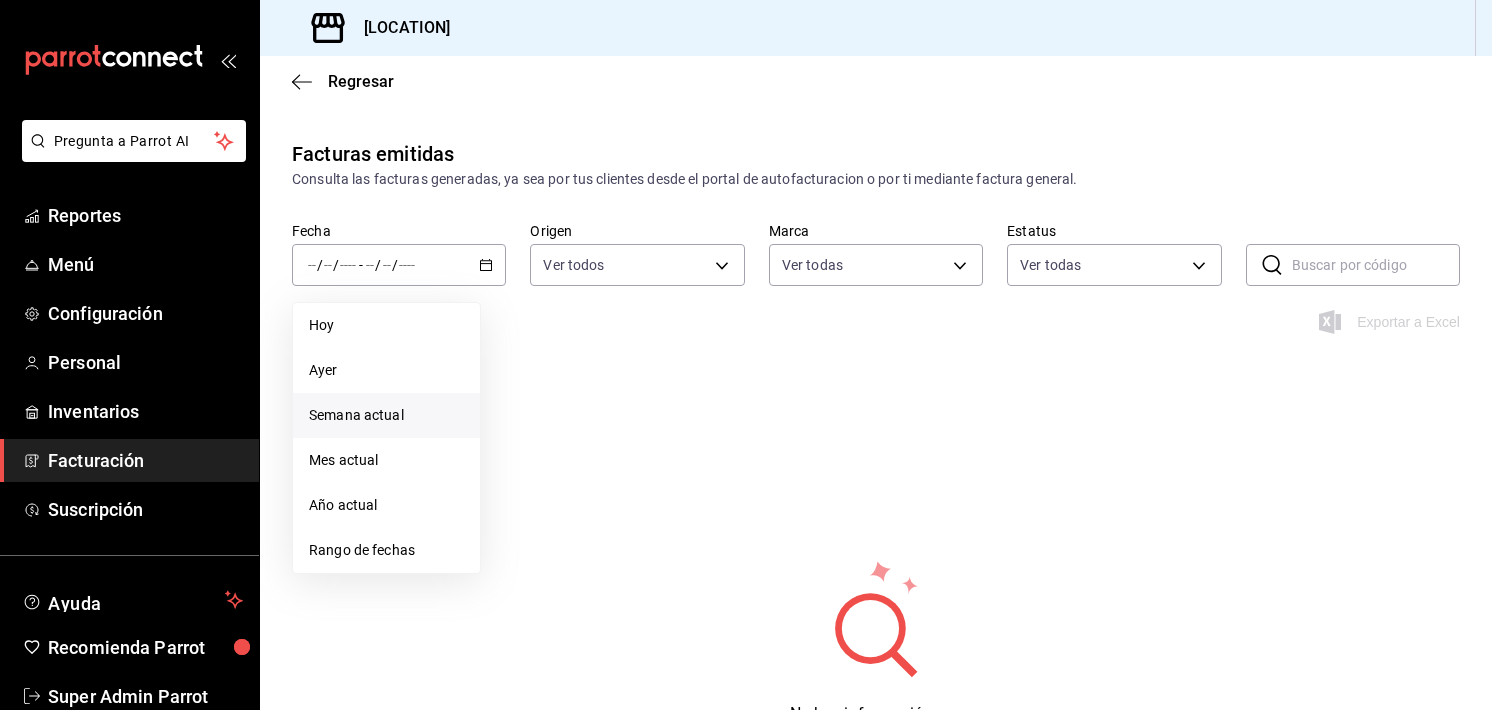 click on "Semana actual" at bounding box center (386, 415) 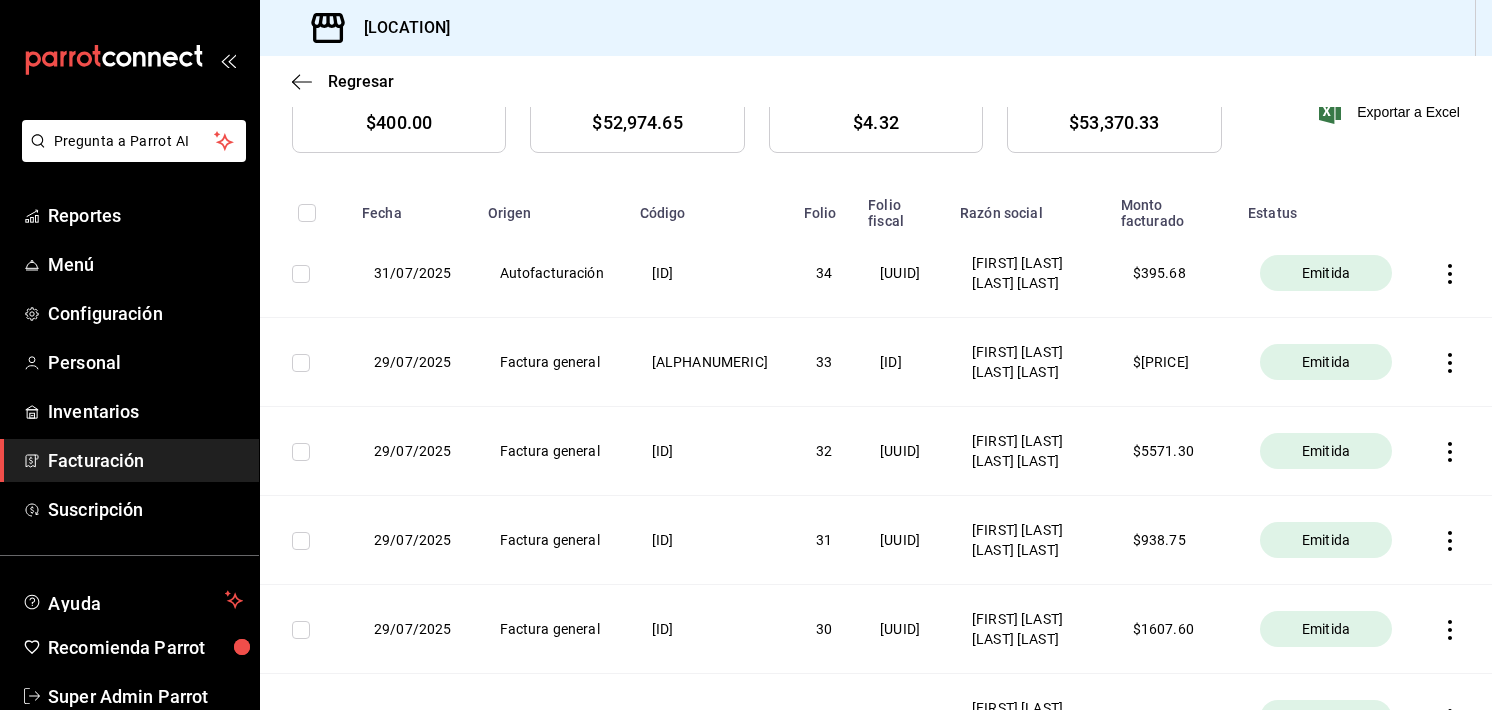 scroll, scrollTop: 234, scrollLeft: 0, axis: vertical 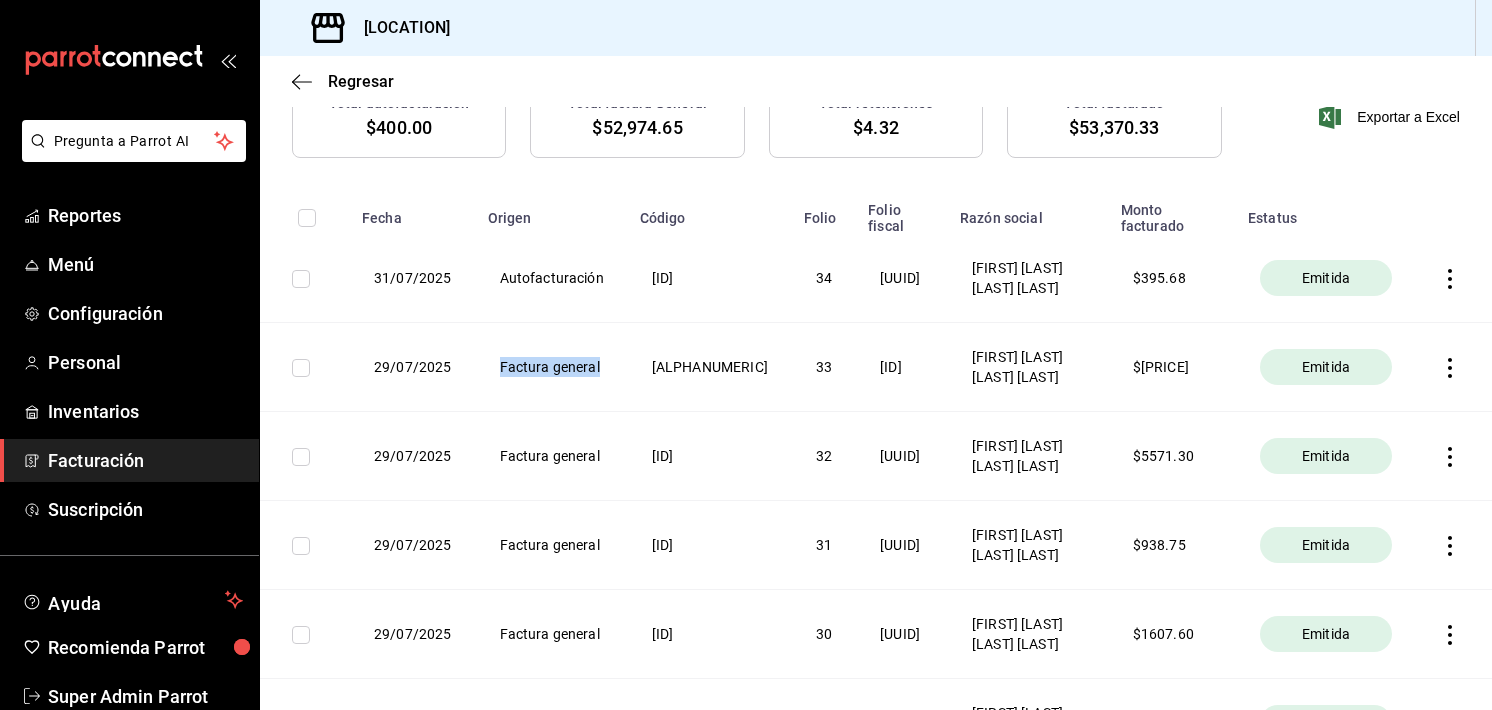 drag, startPoint x: 596, startPoint y: 422, endPoint x: 456, endPoint y: 419, distance: 140.03214 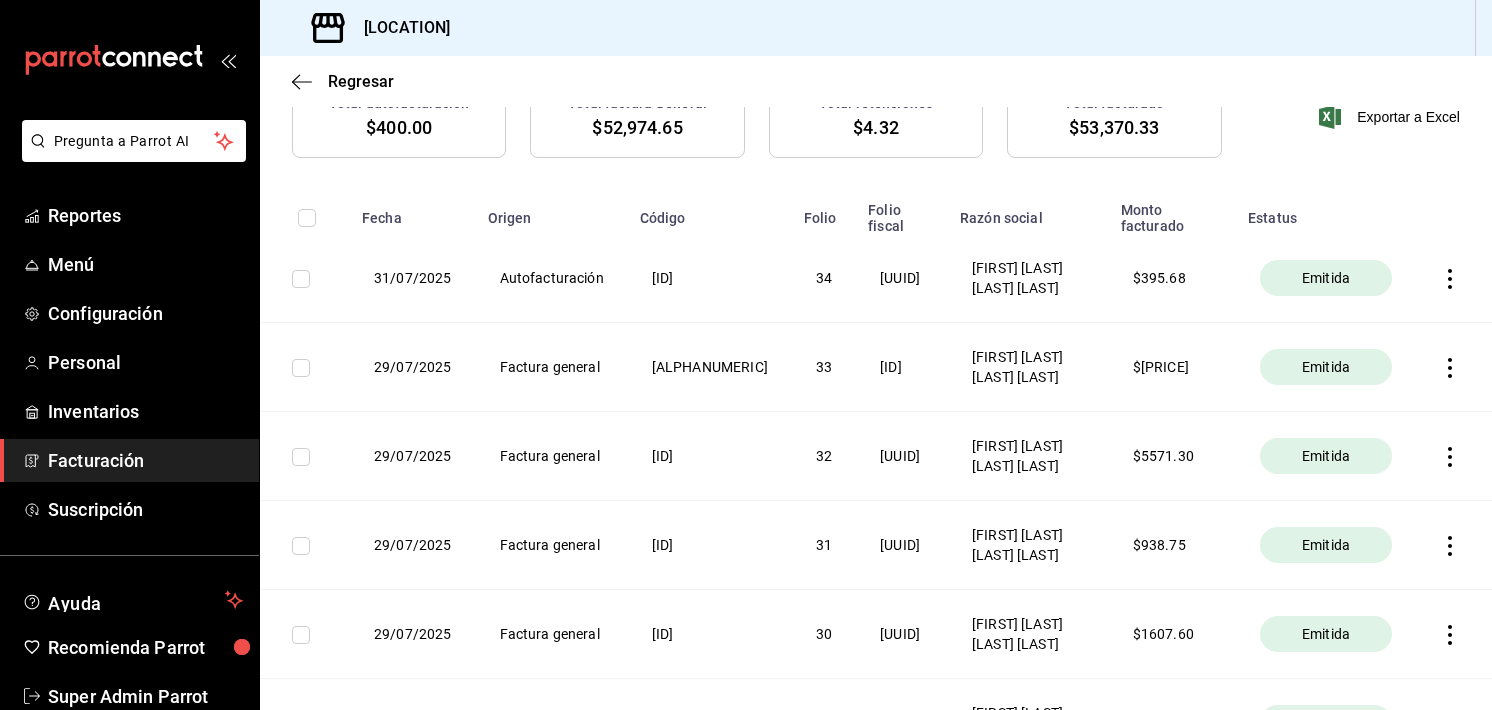 click on "Factura general" at bounding box center [552, 456] 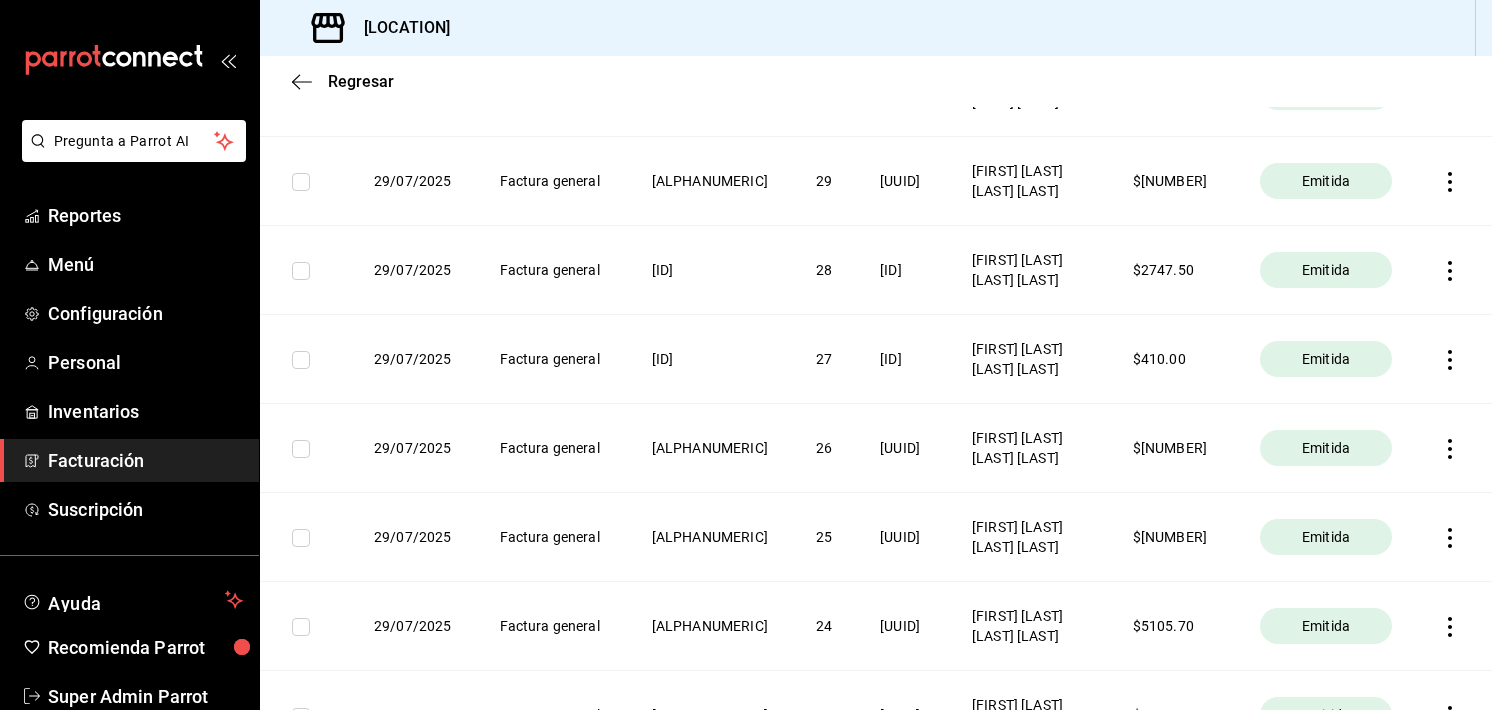 scroll, scrollTop: 0, scrollLeft: 0, axis: both 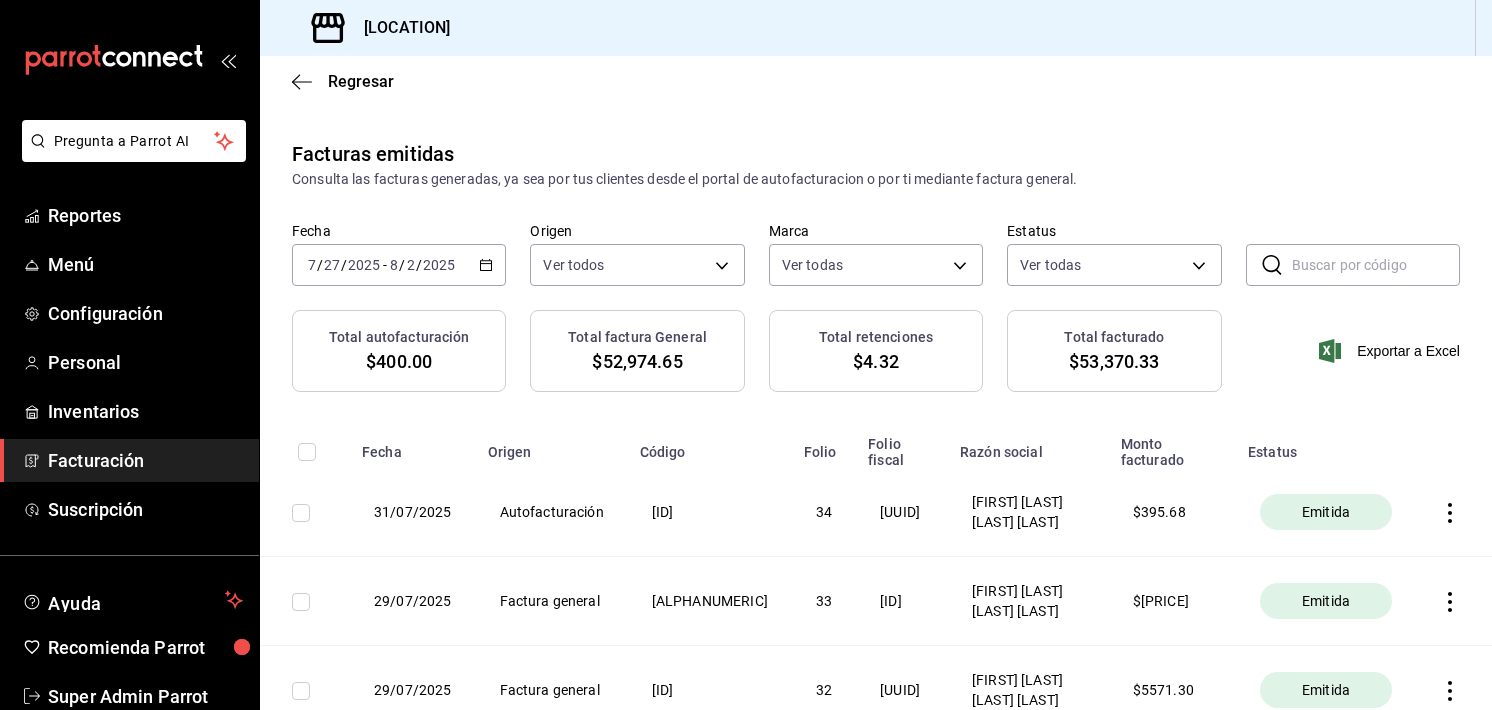 click on "Autofacturación" at bounding box center (552, 512) 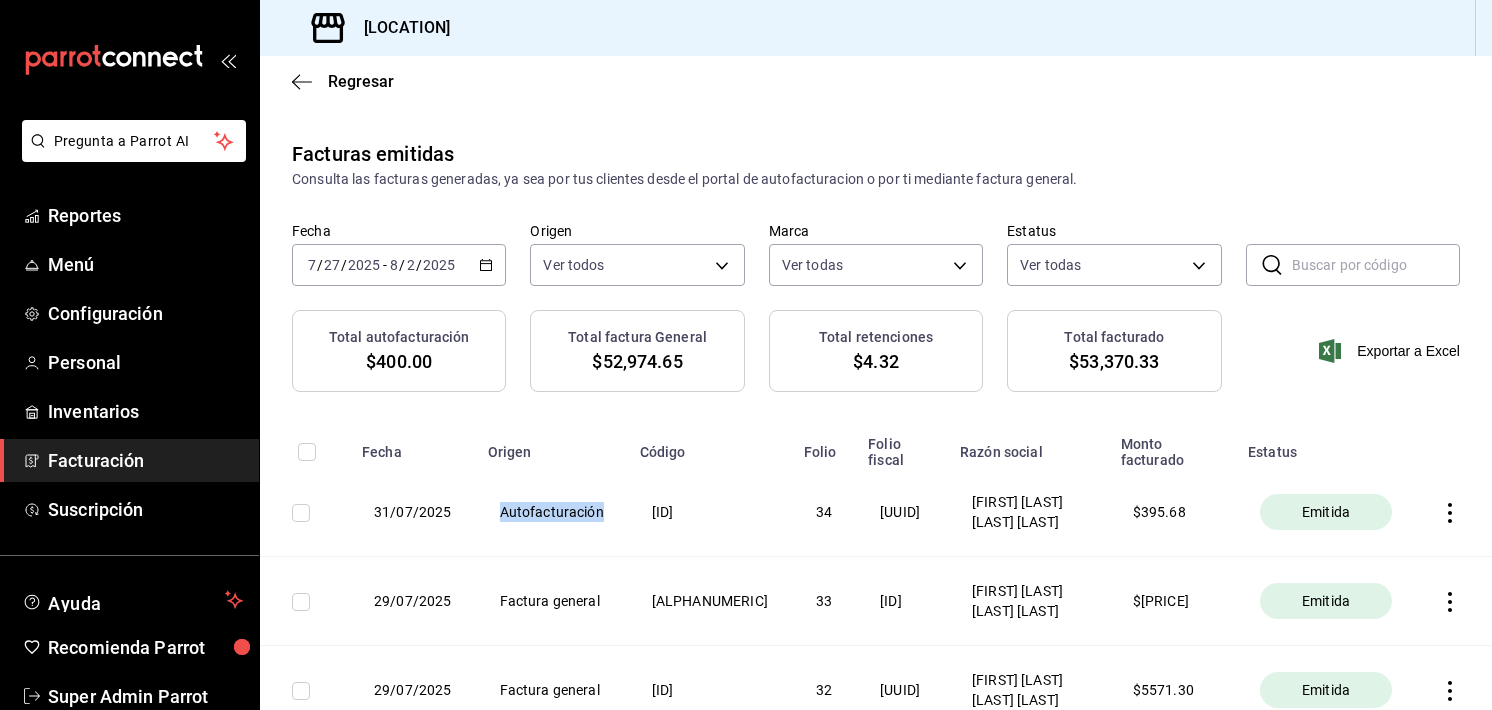 click on "Autofacturación" at bounding box center (552, 512) 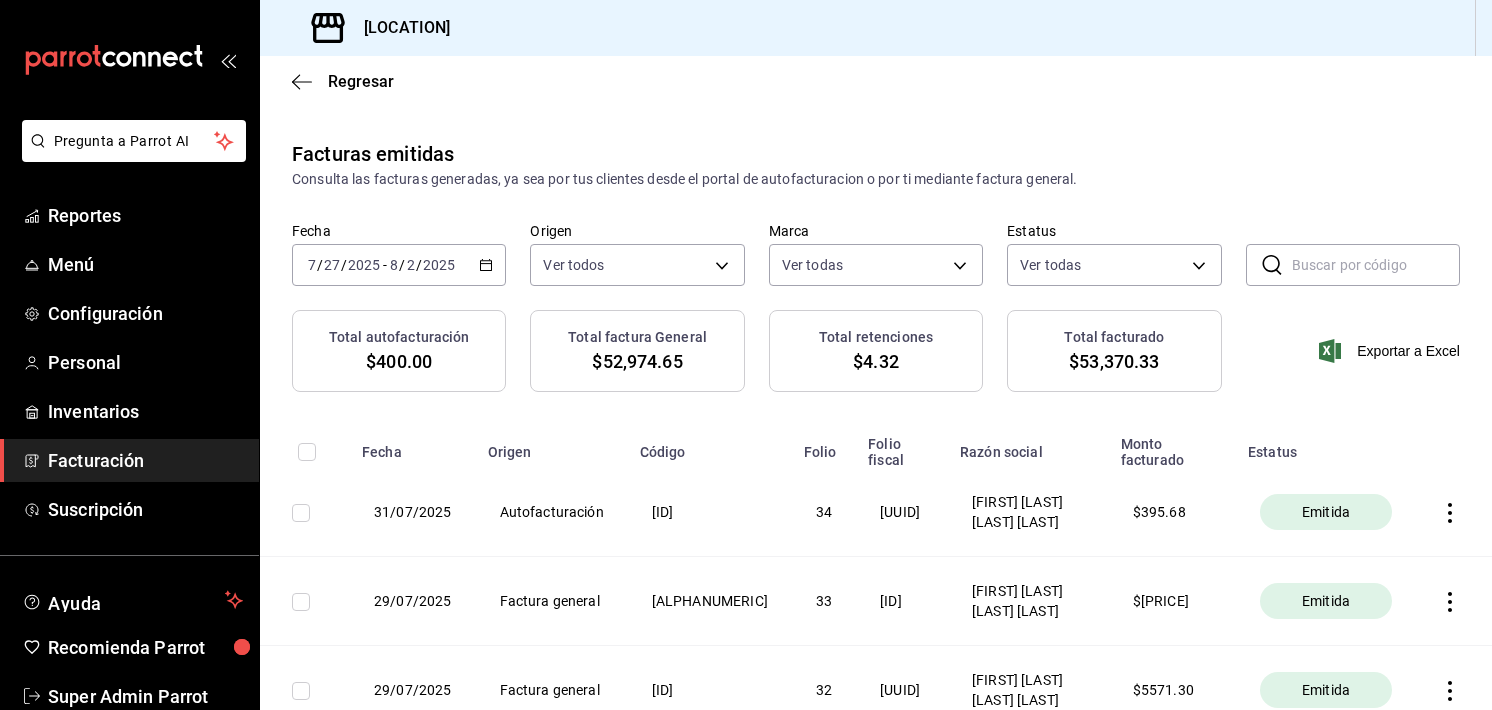 click on "[ID]" at bounding box center (710, 512) 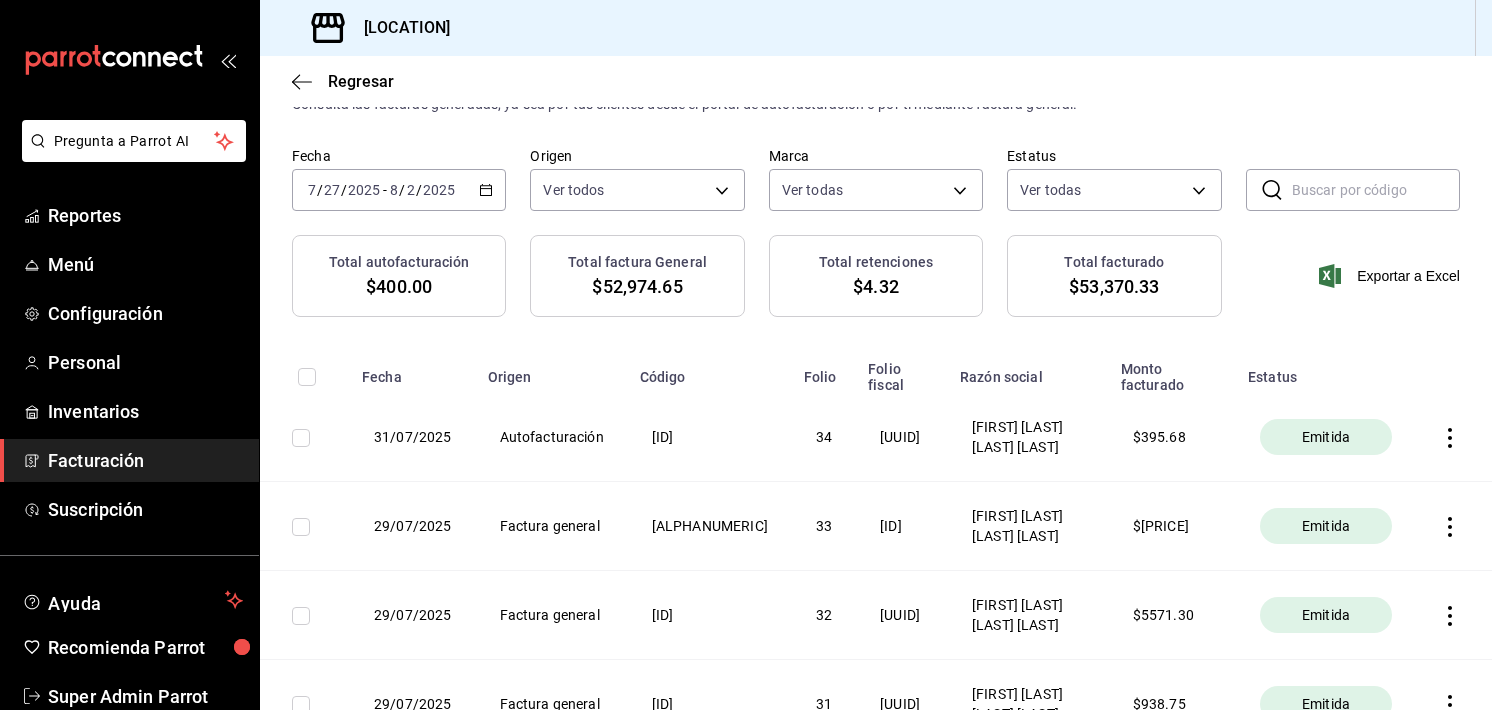 scroll, scrollTop: 74, scrollLeft: 0, axis: vertical 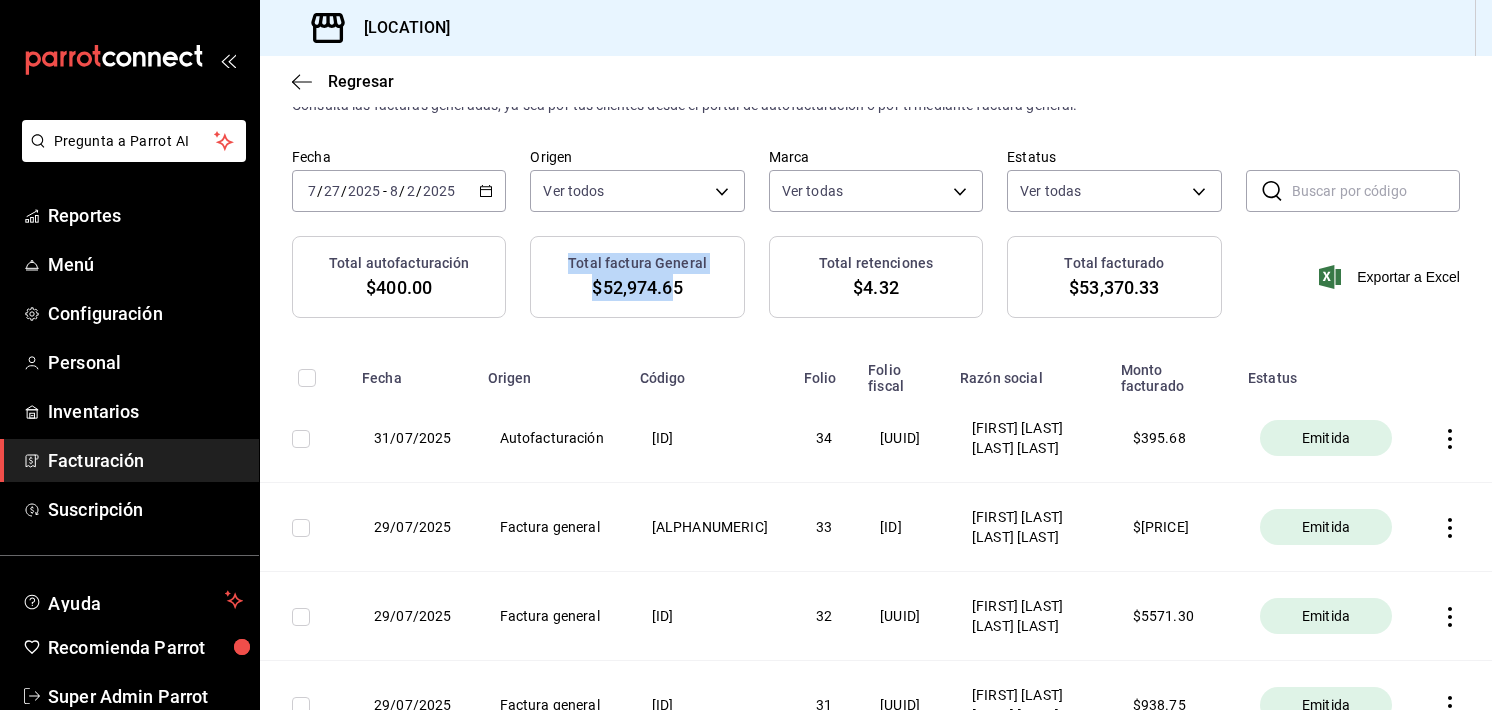 drag, startPoint x: 672, startPoint y: 289, endPoint x: 545, endPoint y: 274, distance: 127.88276 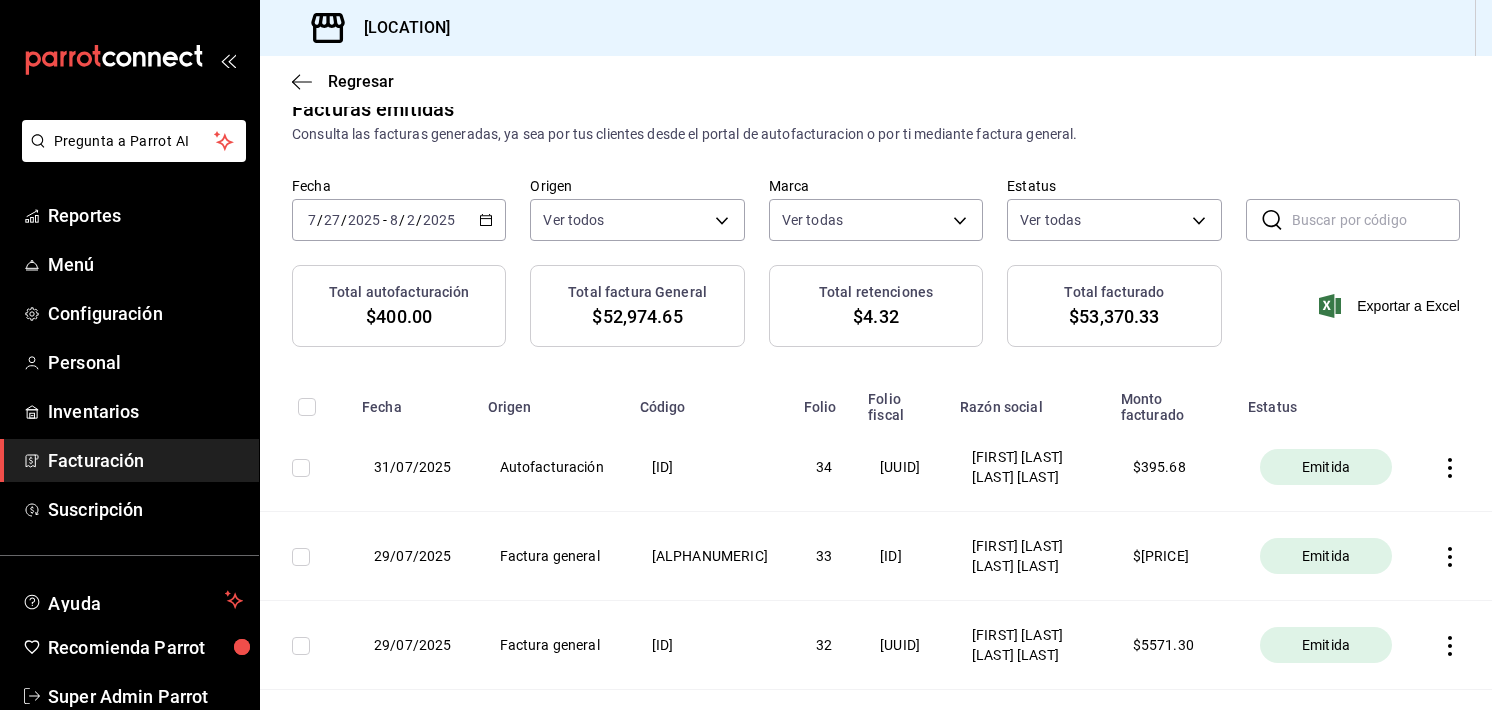 scroll, scrollTop: 0, scrollLeft: 0, axis: both 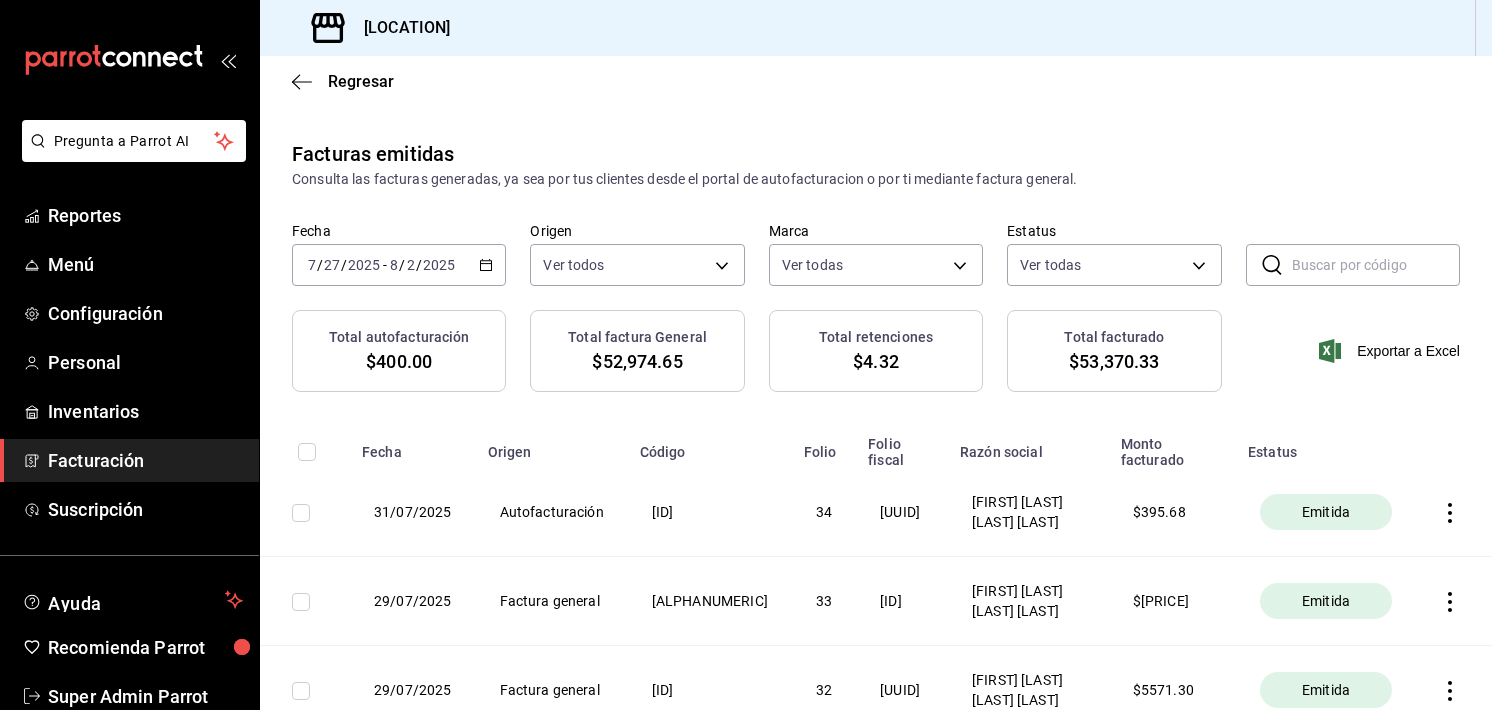 click 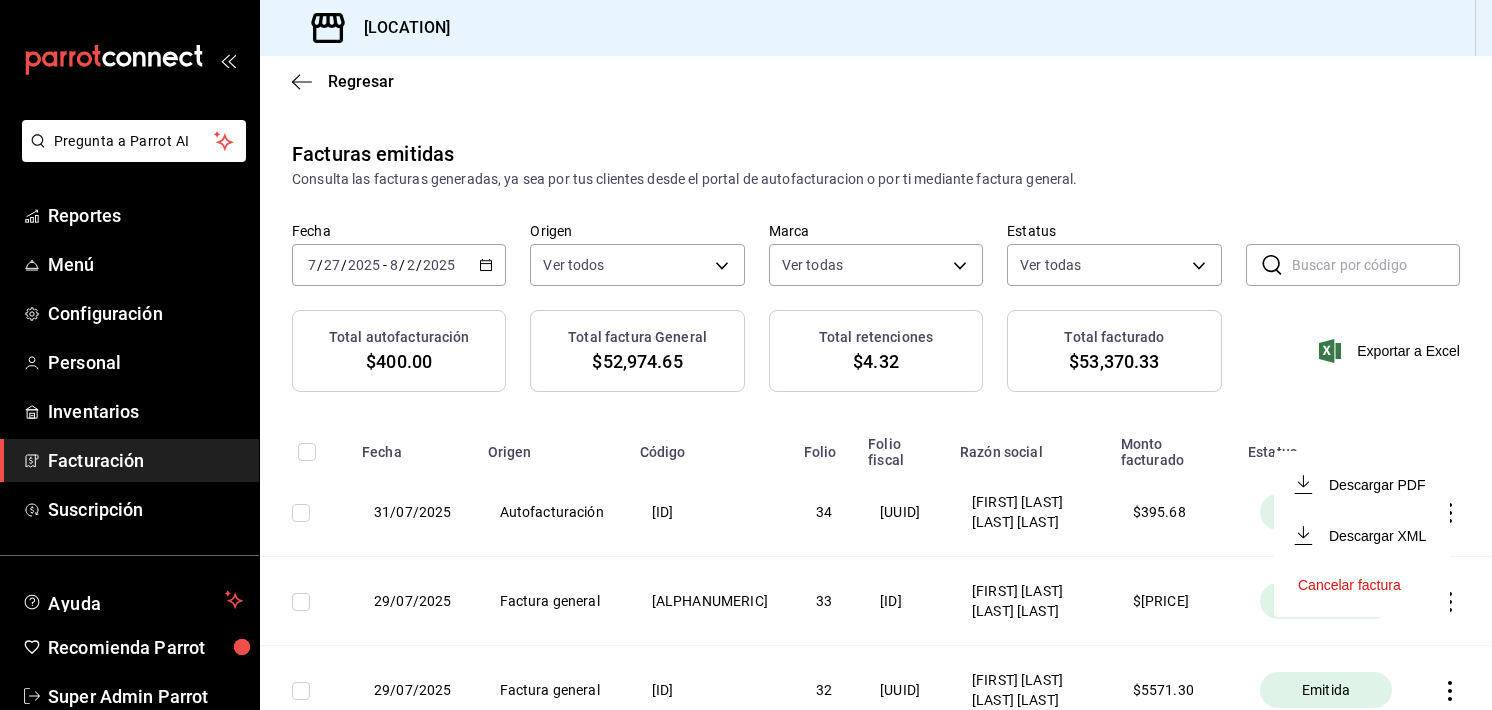 click on "Descargar PDF" at bounding box center (1362, 484) 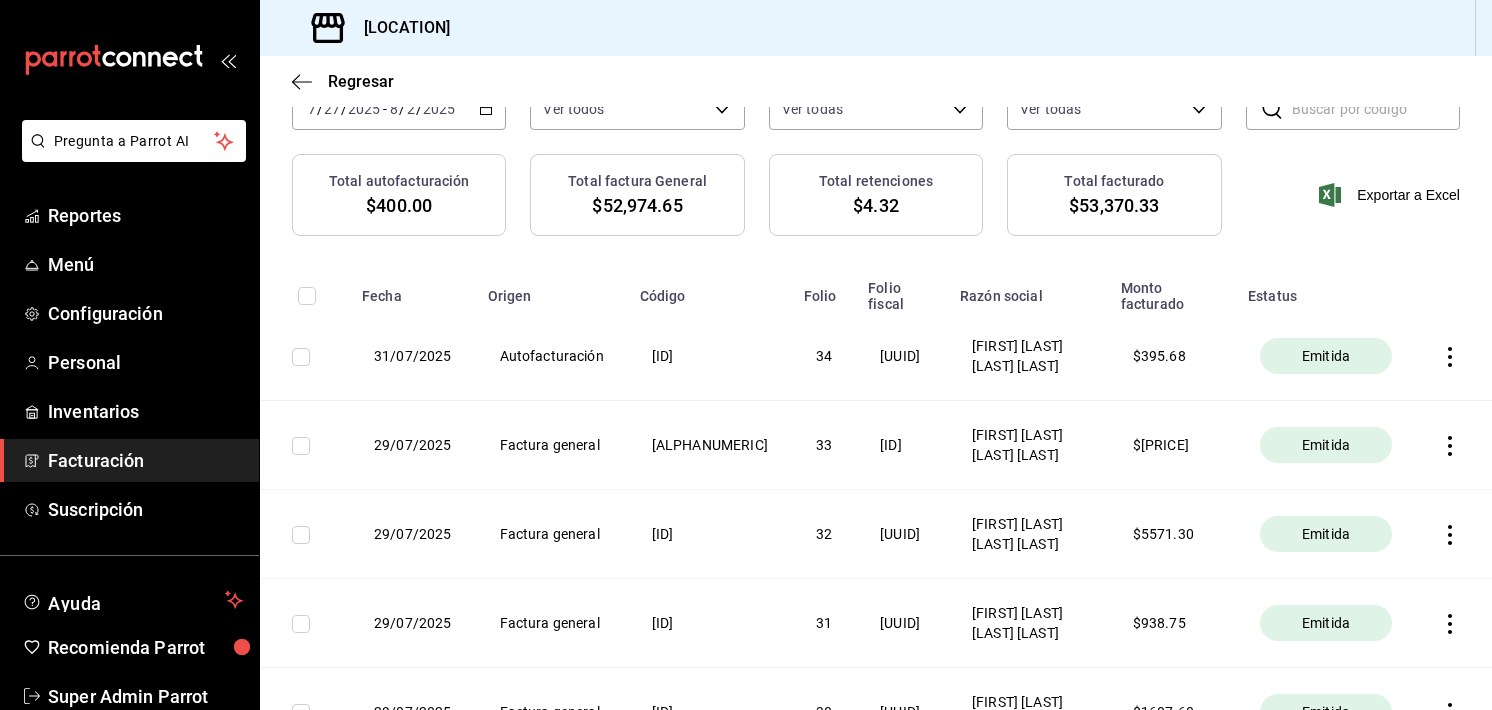 scroll, scrollTop: 0, scrollLeft: 0, axis: both 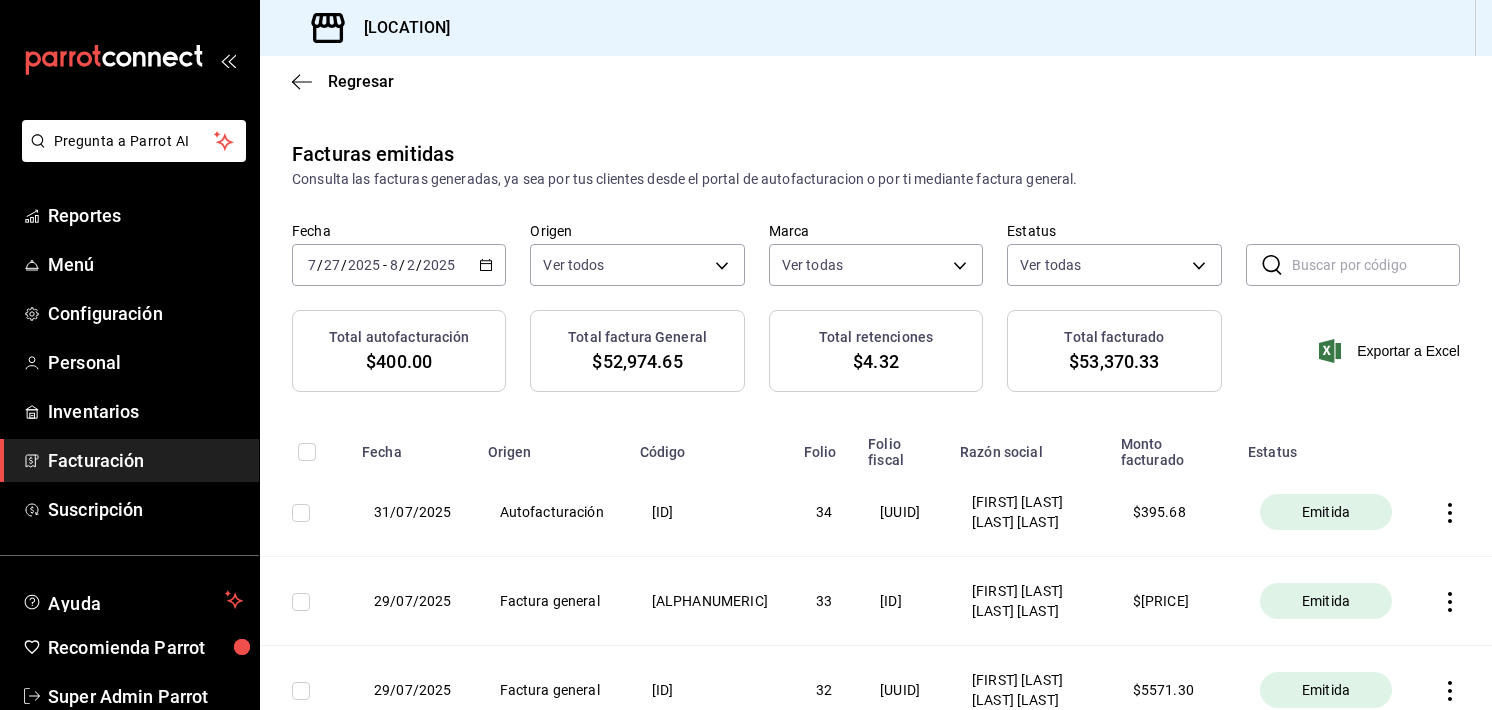 click on "Regresar" at bounding box center [876, 81] 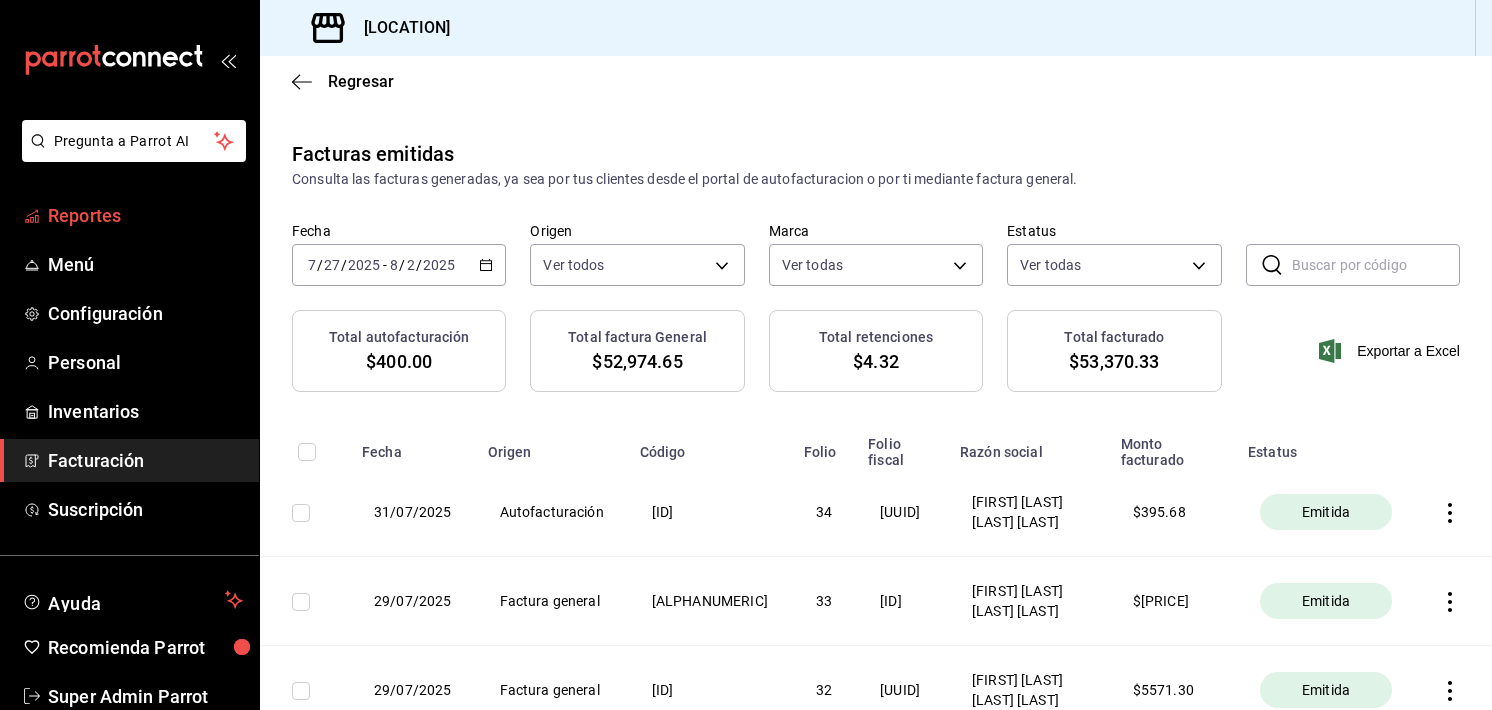 click on "Reportes" at bounding box center (145, 215) 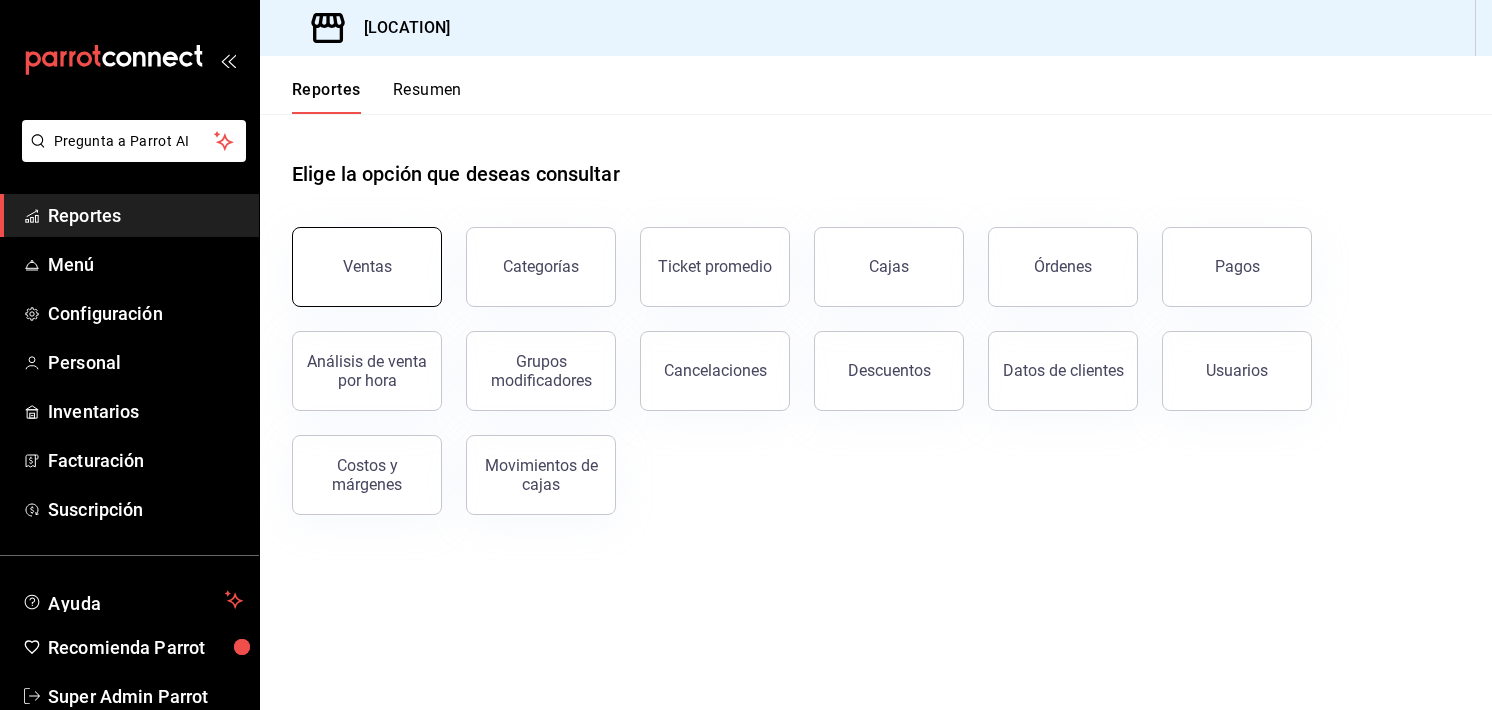 click on "Ventas" at bounding box center (355, 255) 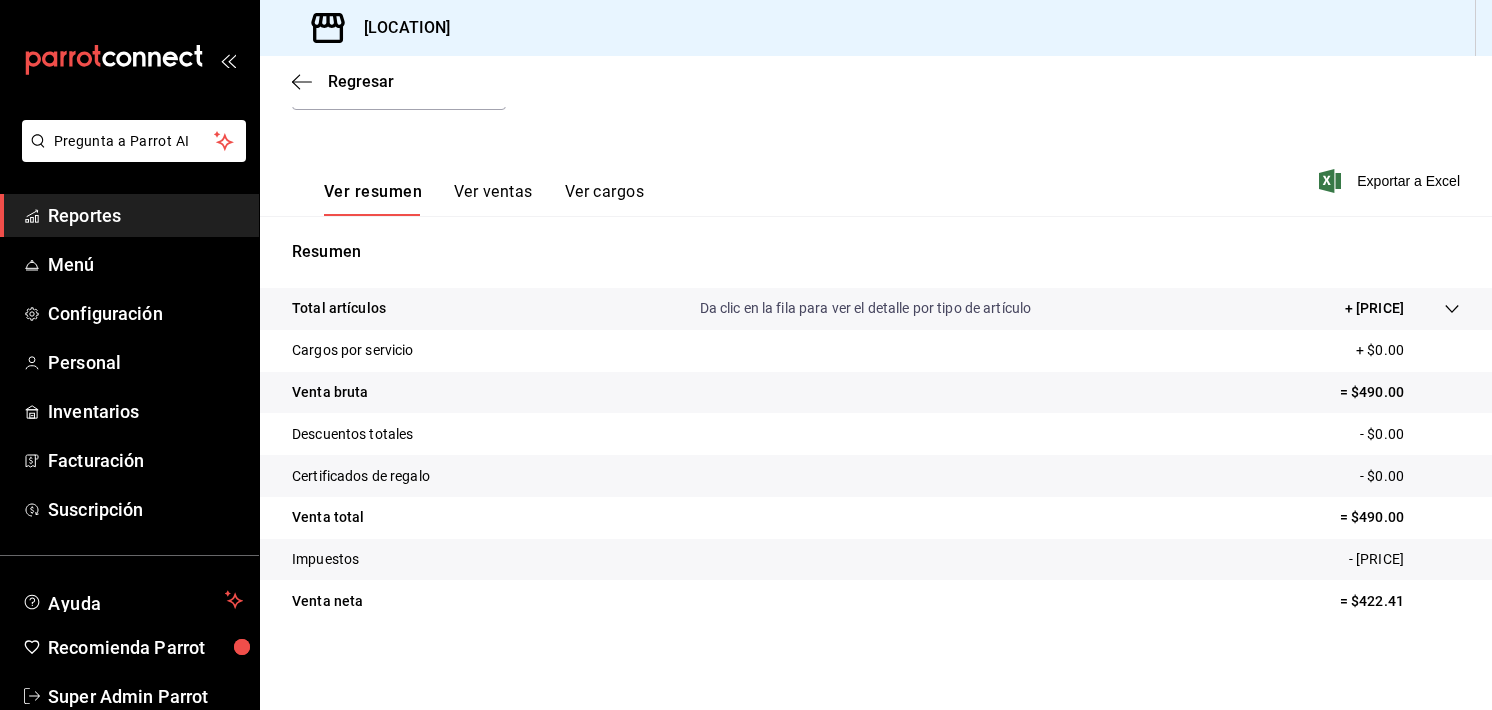 scroll, scrollTop: 0, scrollLeft: 0, axis: both 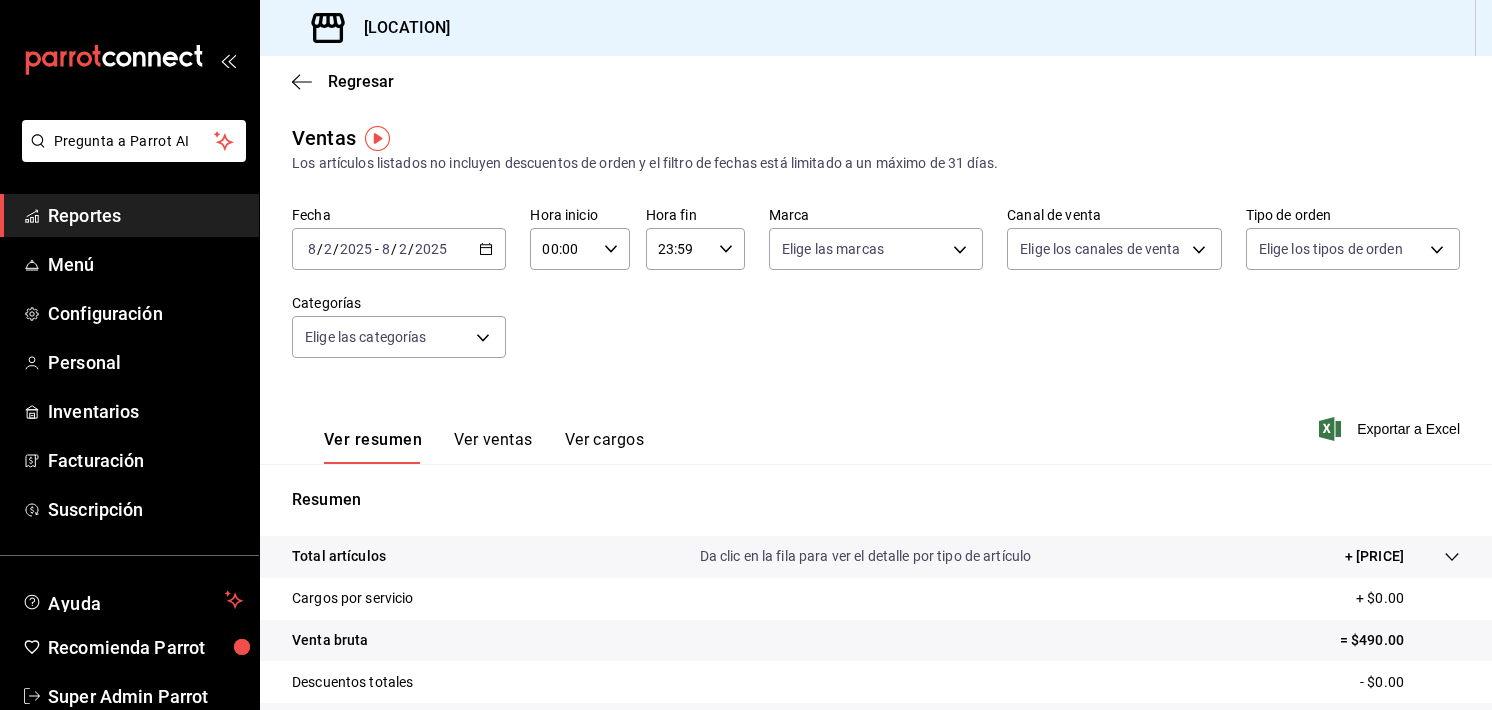 click 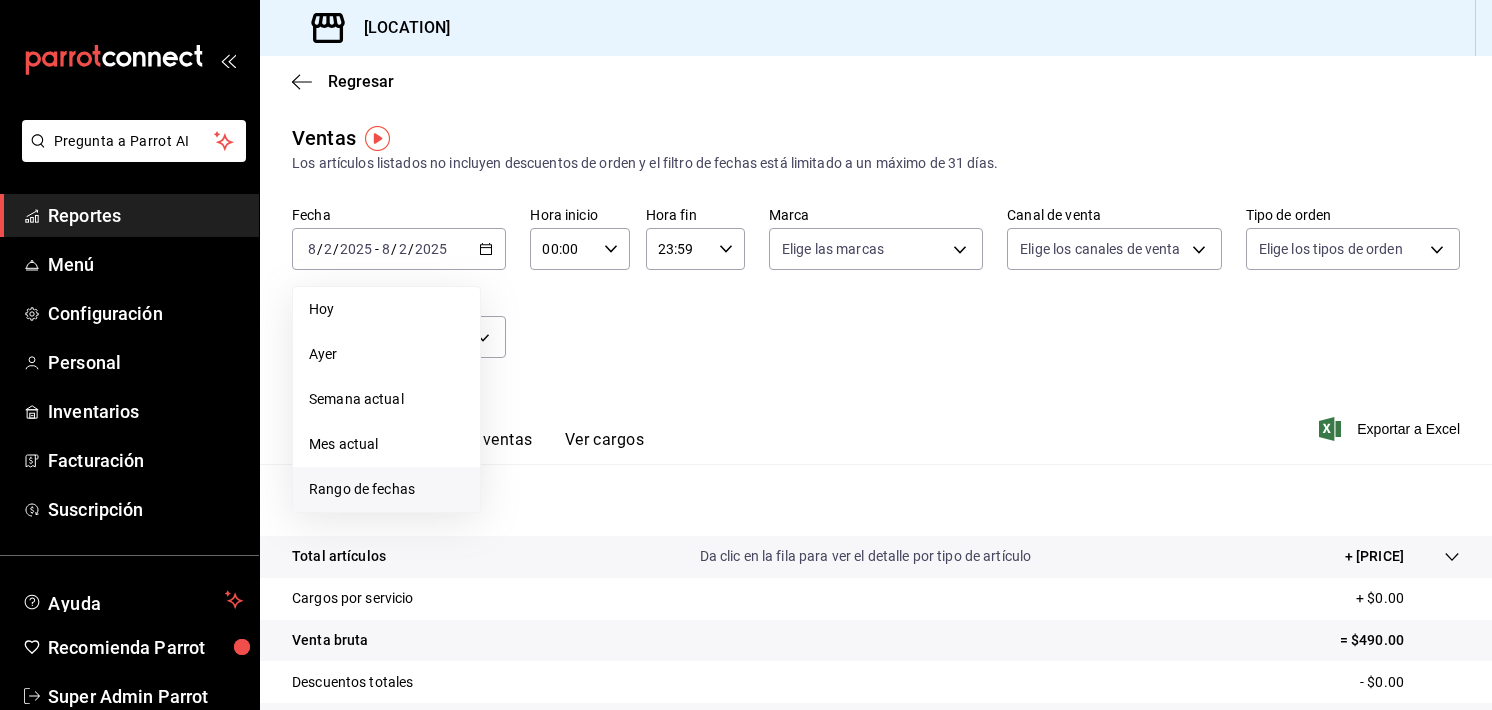 click on "Rango de fechas" at bounding box center (386, 489) 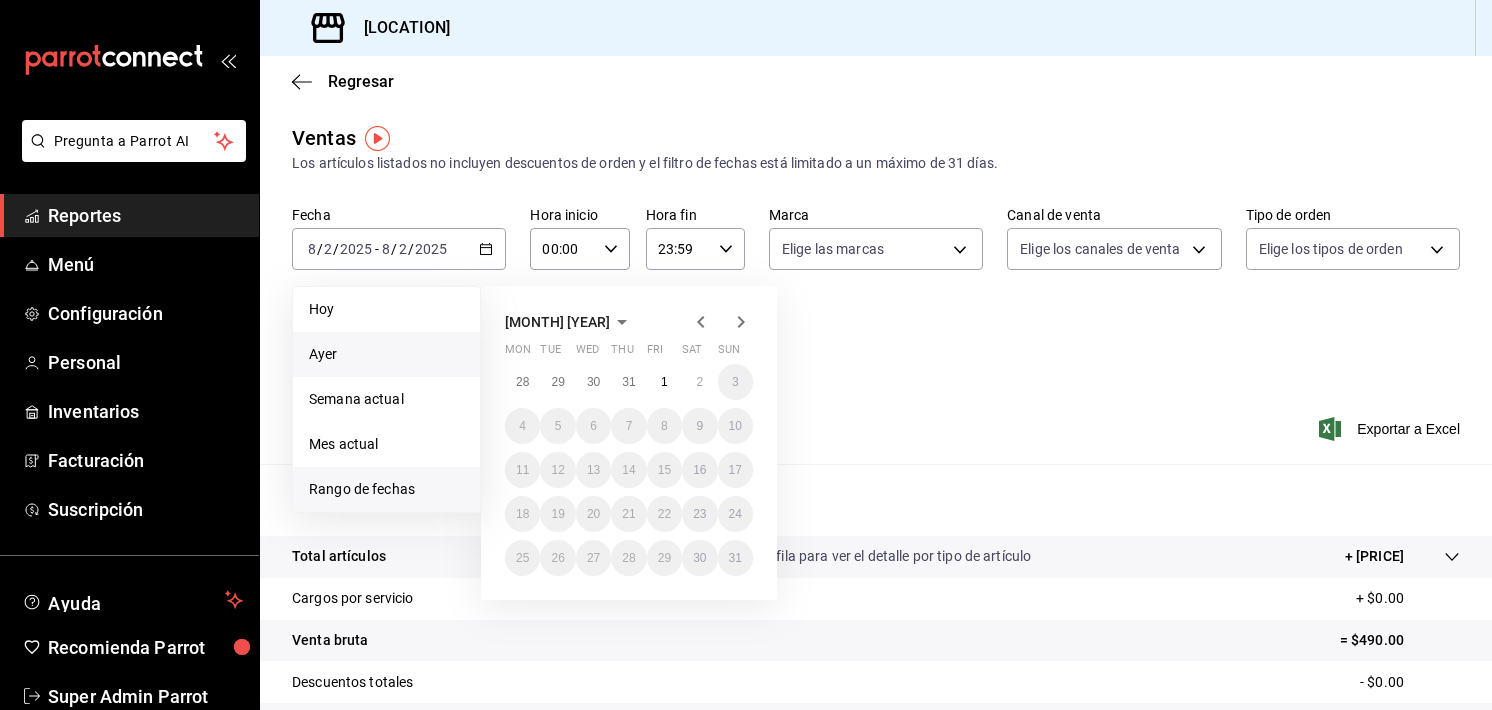 click on "Ayer" at bounding box center [386, 354] 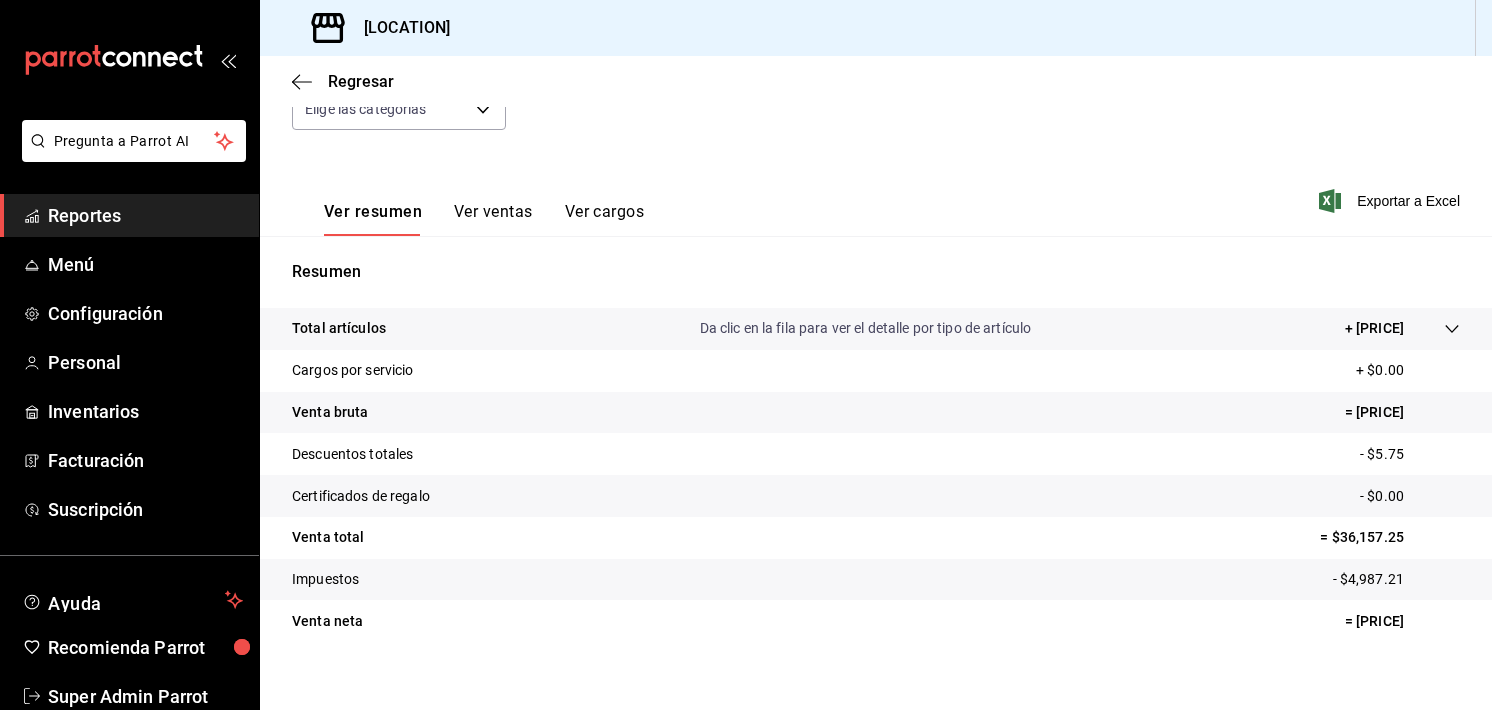 scroll, scrollTop: 248, scrollLeft: 0, axis: vertical 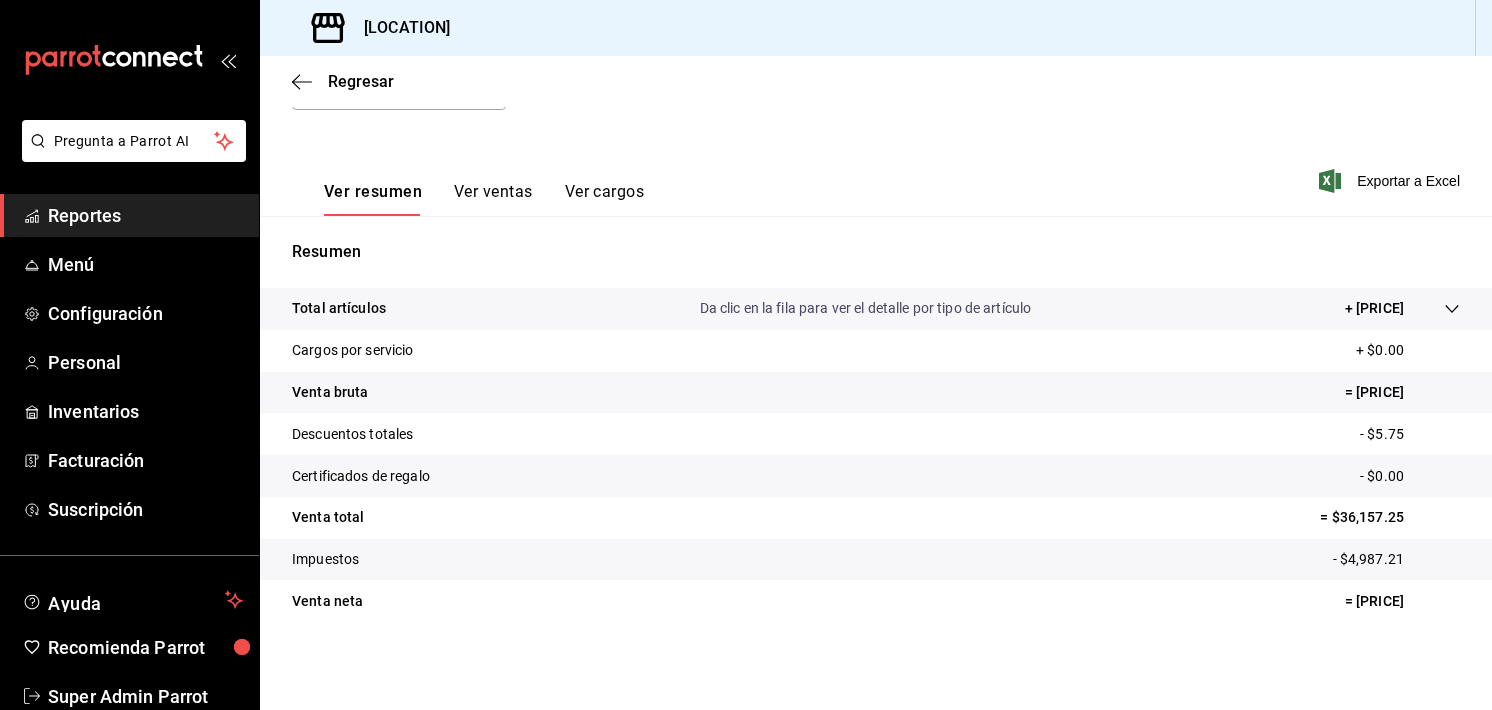 click on "Resumen Total artículos Da clic en la fila para ver el detalle por tipo de artículo + $36,163.00 Cargos por servicio + $0.00 Venta bruta = $36,163.00 Descuentos totales - $5.75 Certificados de regalo - $0.00 Venta total = $36,157.25 Impuestos - $4,987.21 Venta neta = $31,170.04" at bounding box center (876, 443) 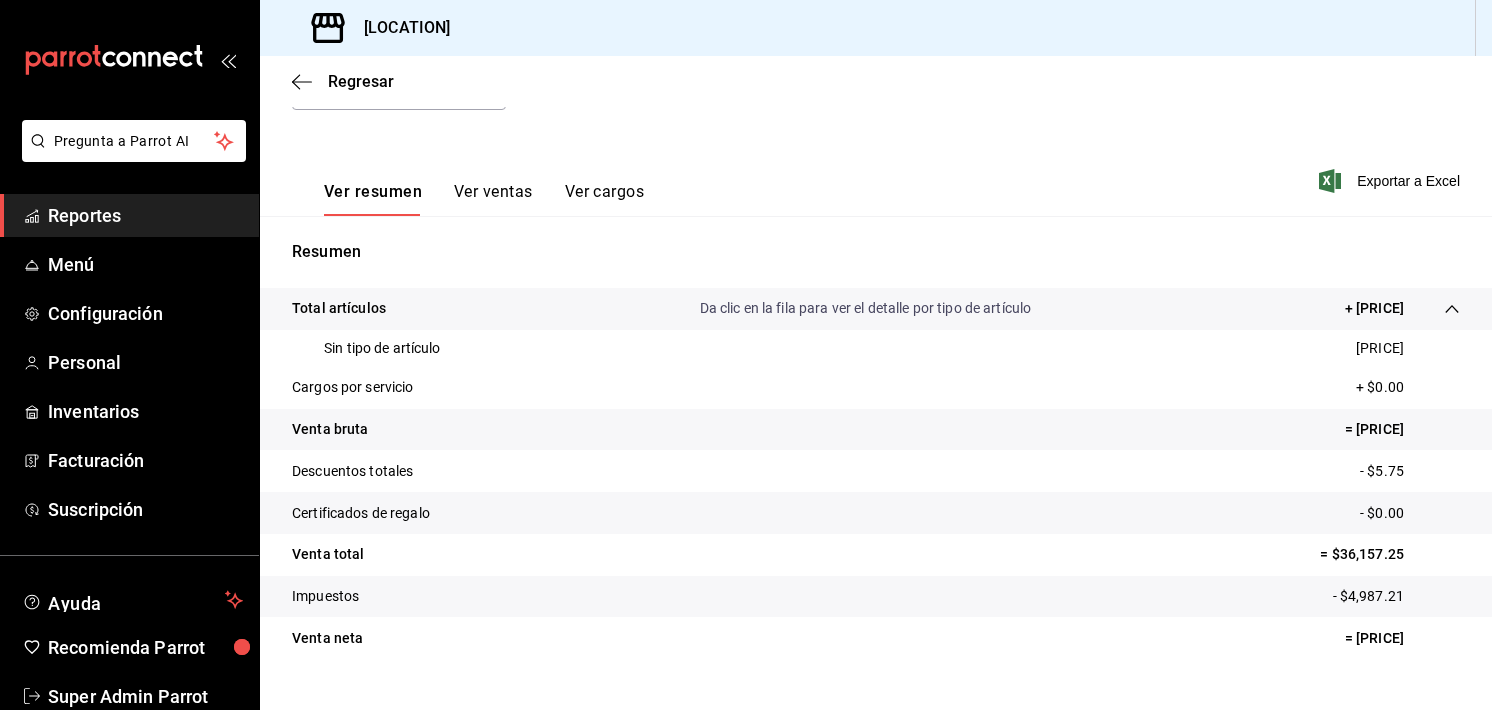 drag, startPoint x: 1050, startPoint y: 76, endPoint x: 836, endPoint y: -1, distance: 227.4313 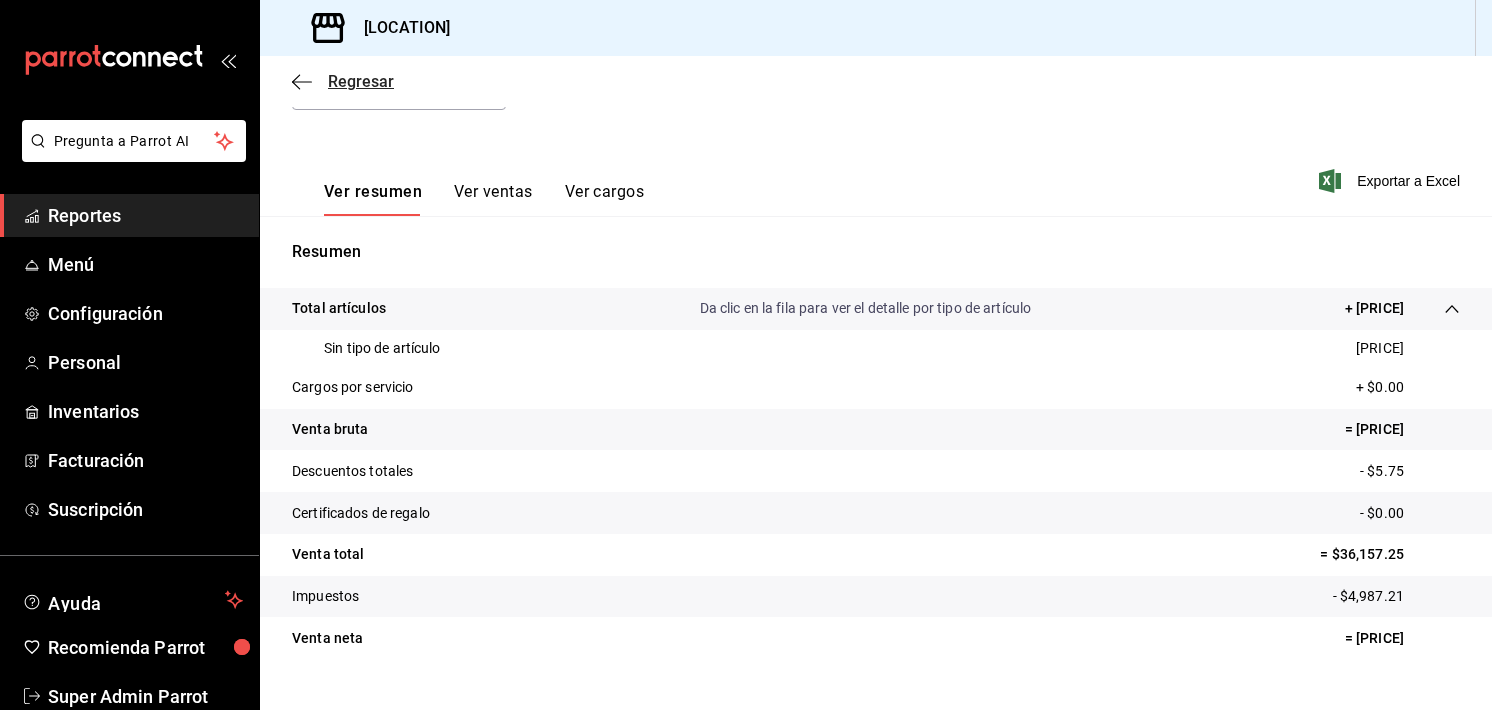 click 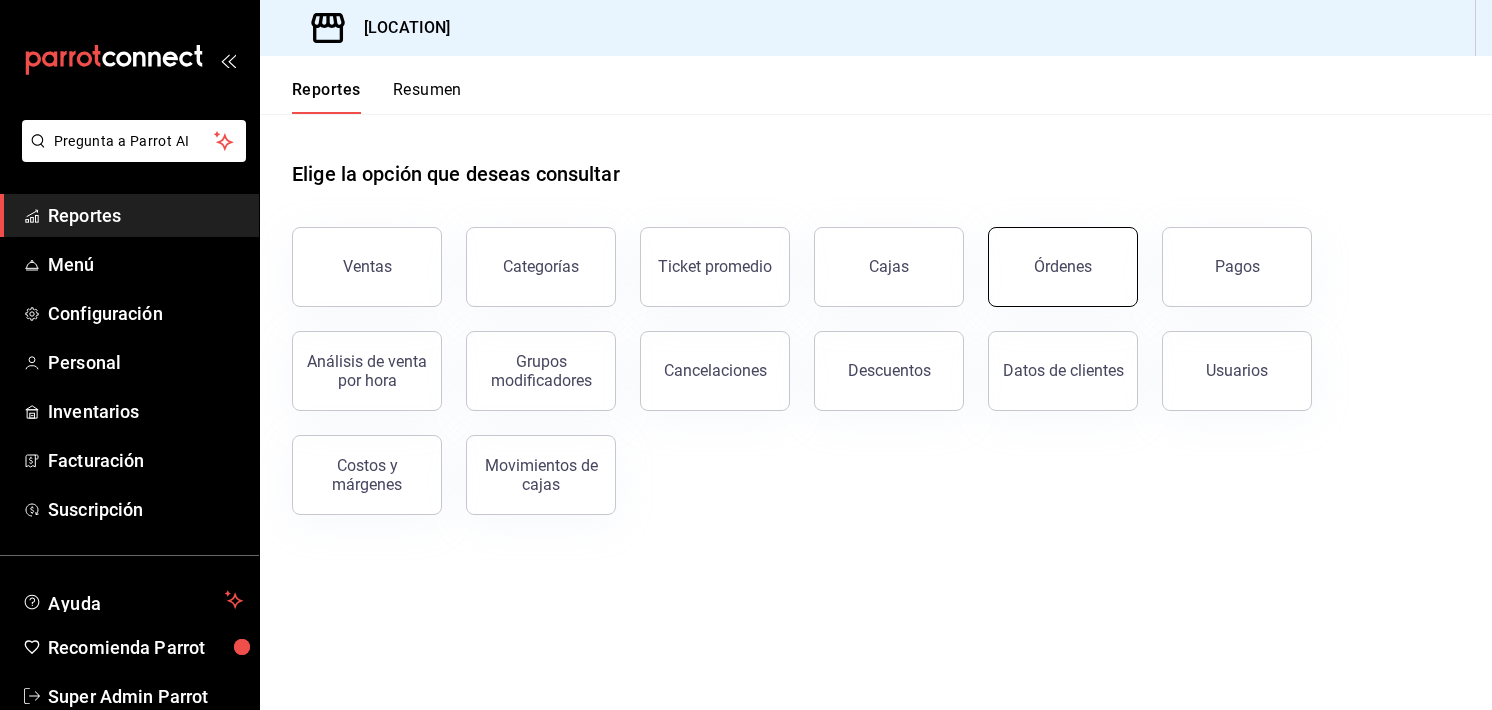 click on "Órdenes" at bounding box center (1063, 267) 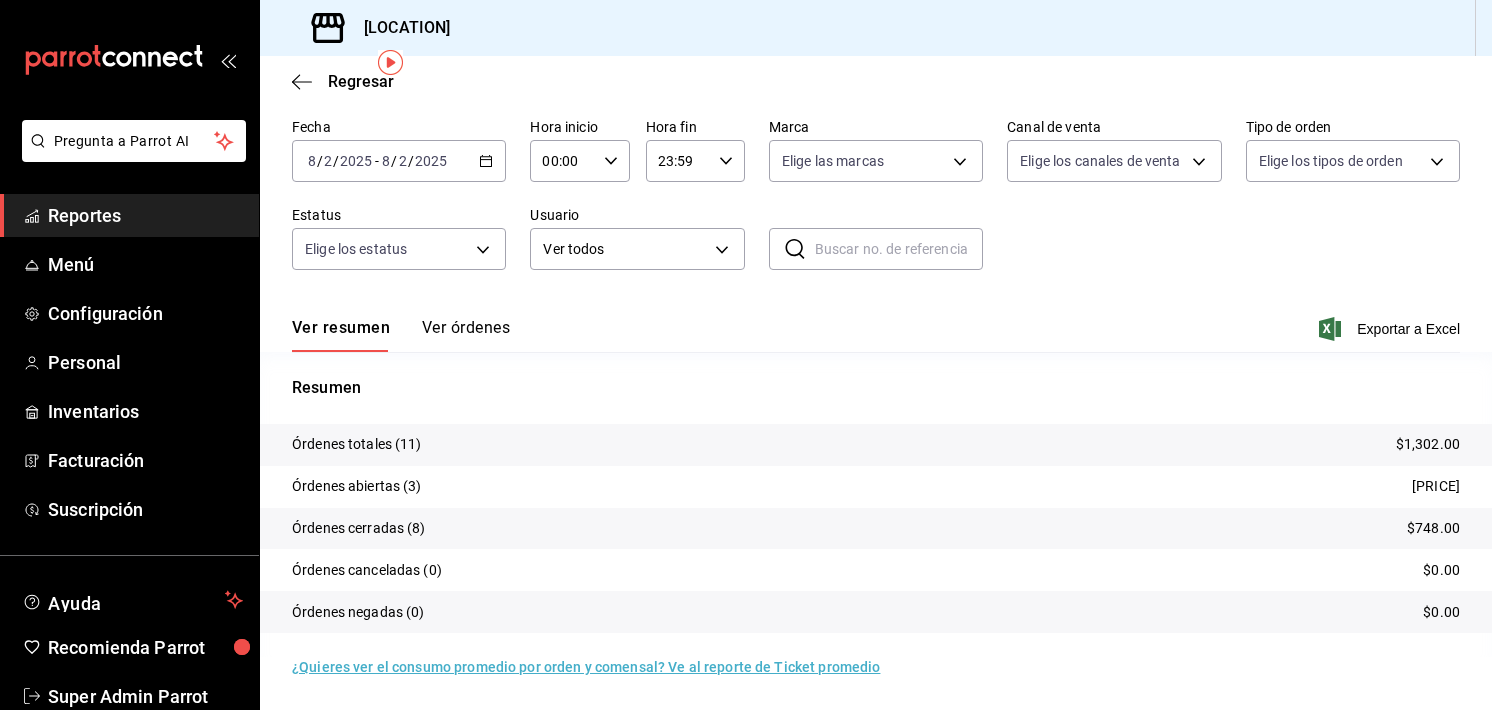 scroll, scrollTop: 76, scrollLeft: 0, axis: vertical 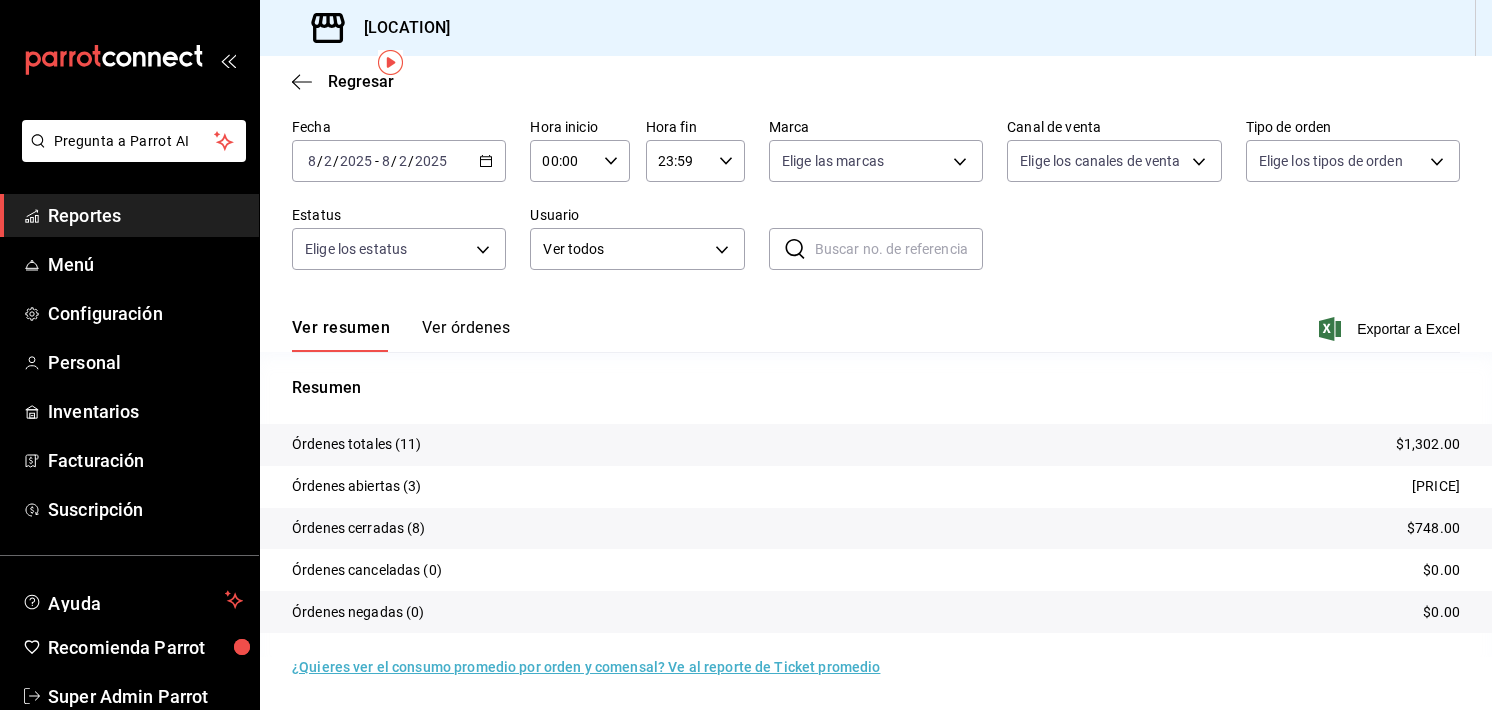 click on "[DATE] - [DATE]" at bounding box center (399, 161) 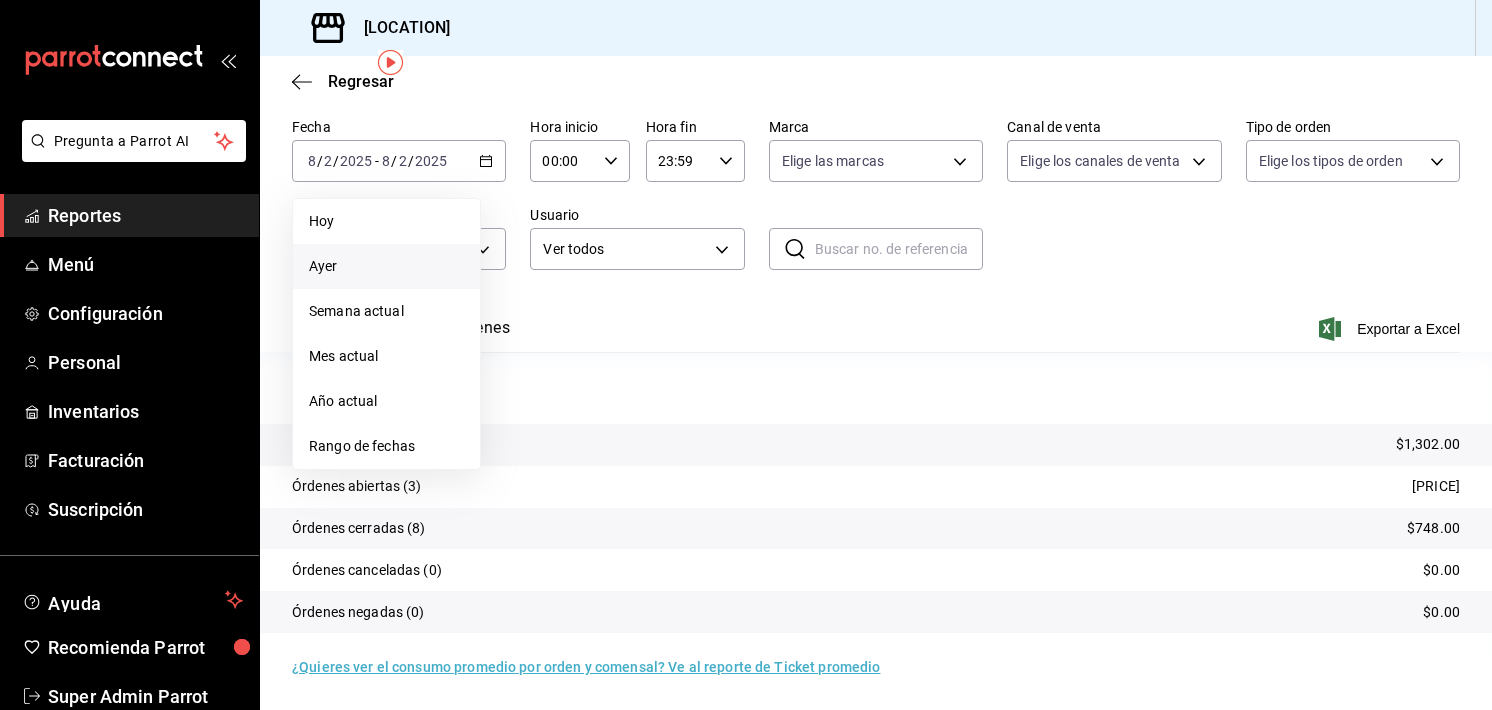 click on "Ayer" at bounding box center [386, 266] 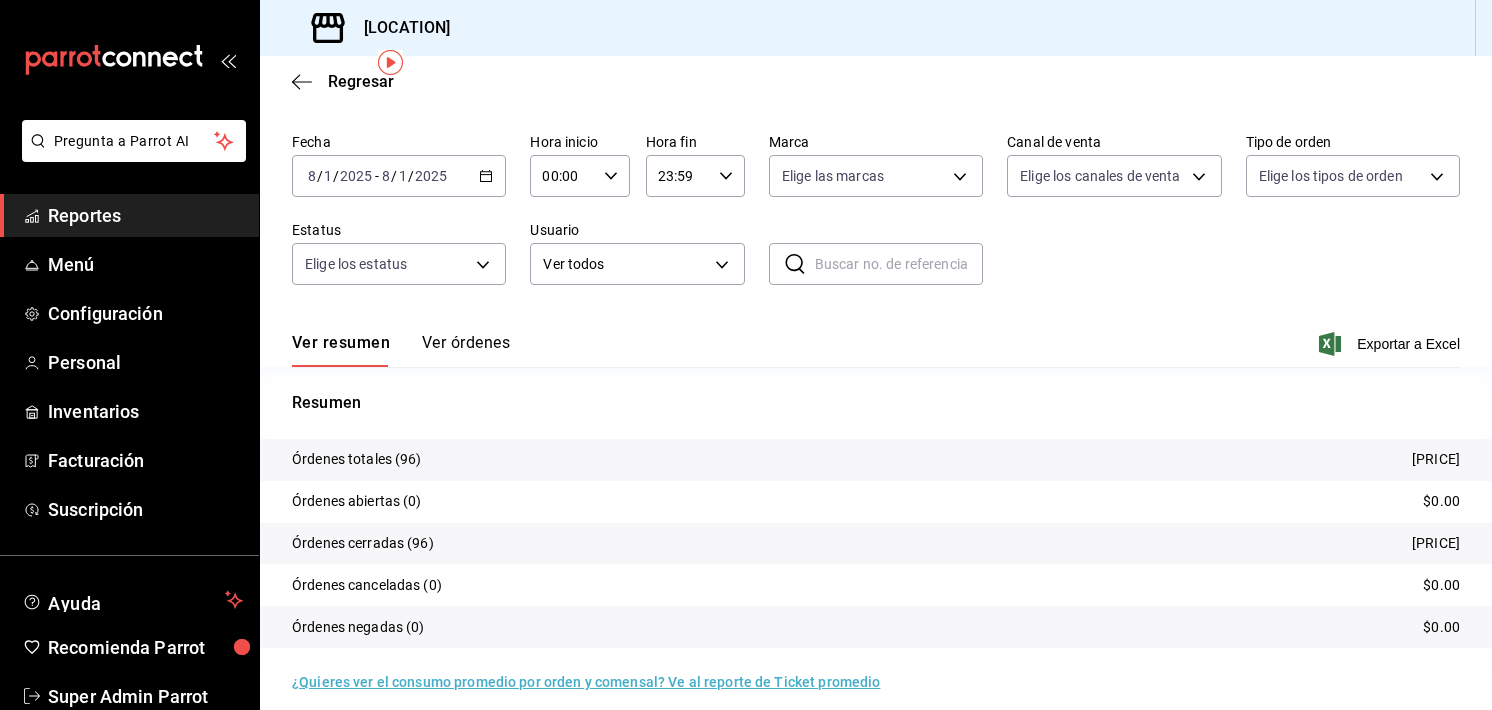 scroll, scrollTop: 76, scrollLeft: 0, axis: vertical 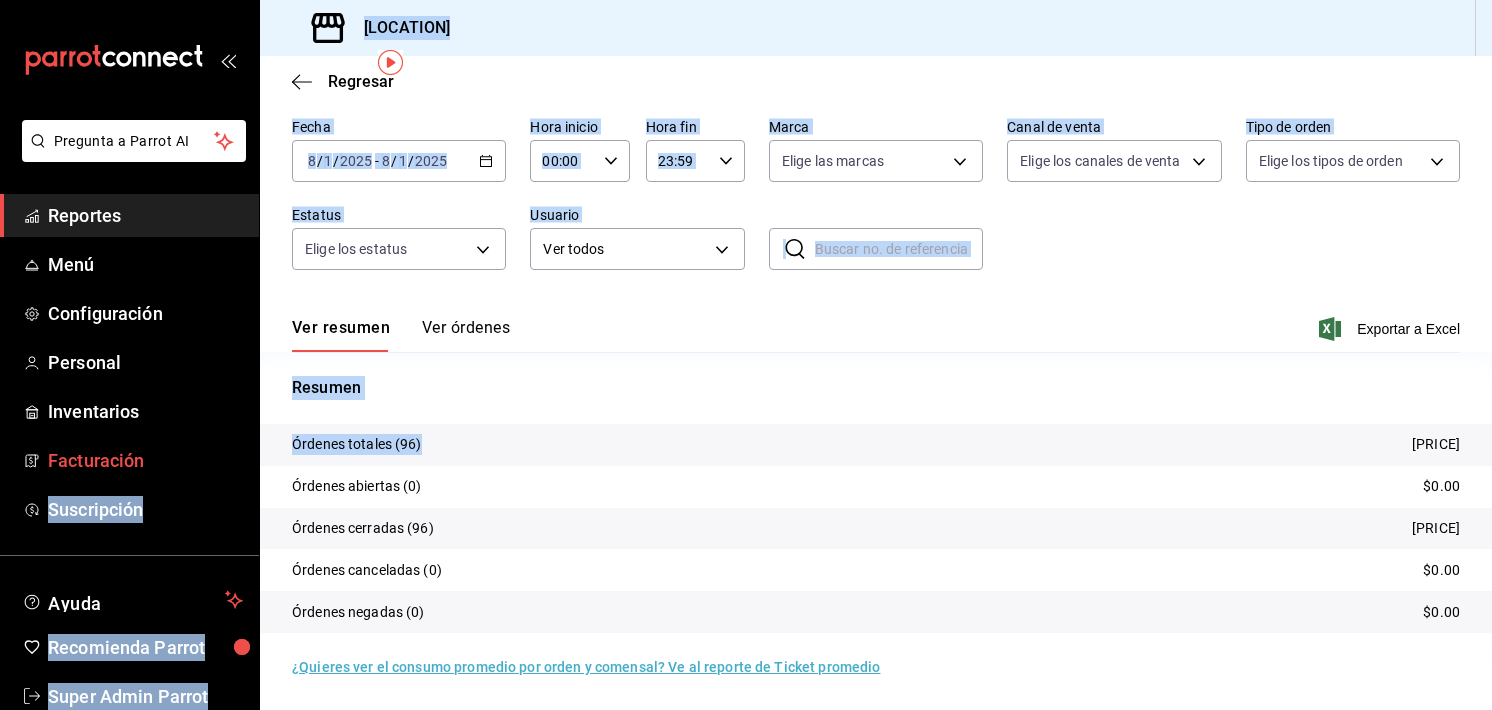 drag, startPoint x: 428, startPoint y: 446, endPoint x: 238, endPoint y: 453, distance: 190.1289 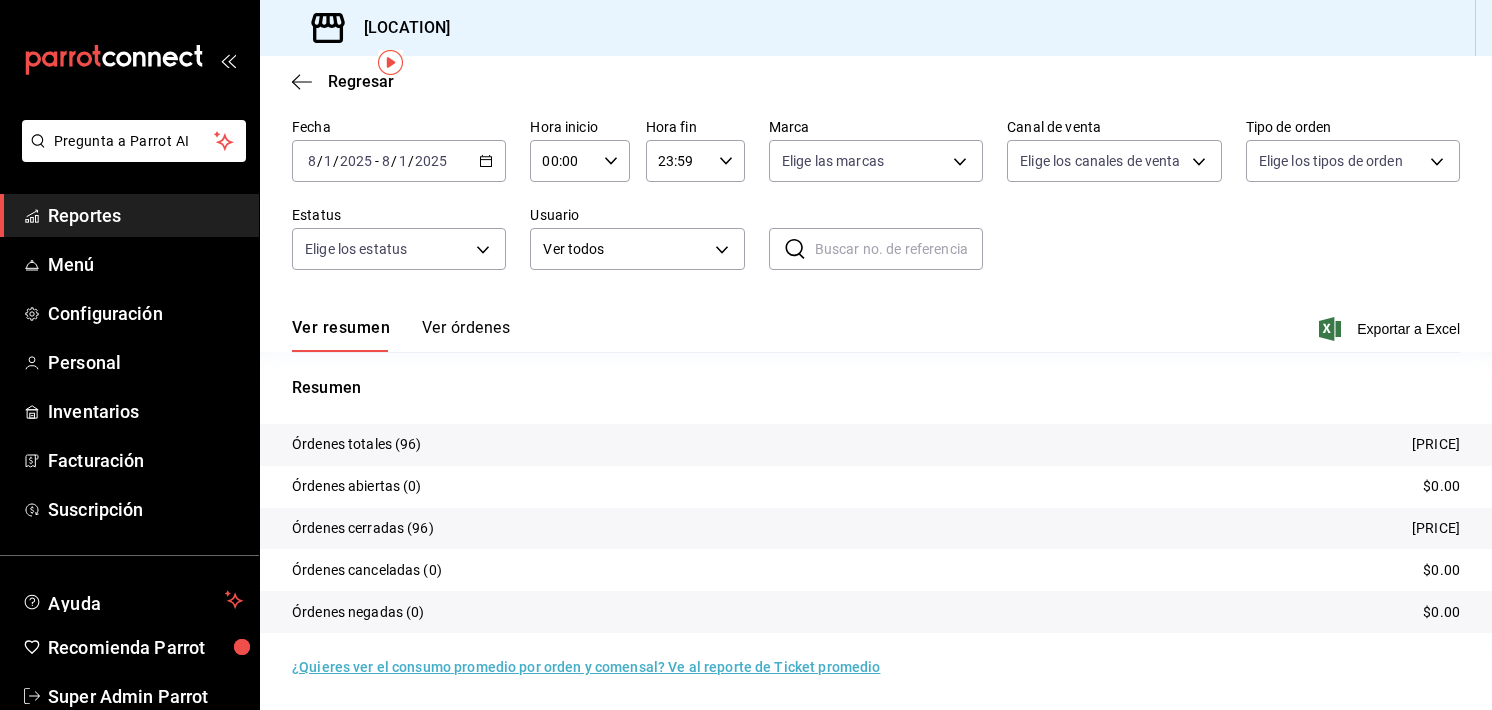 click on "Órdenes abiertas (0) $0.00" at bounding box center [876, 487] 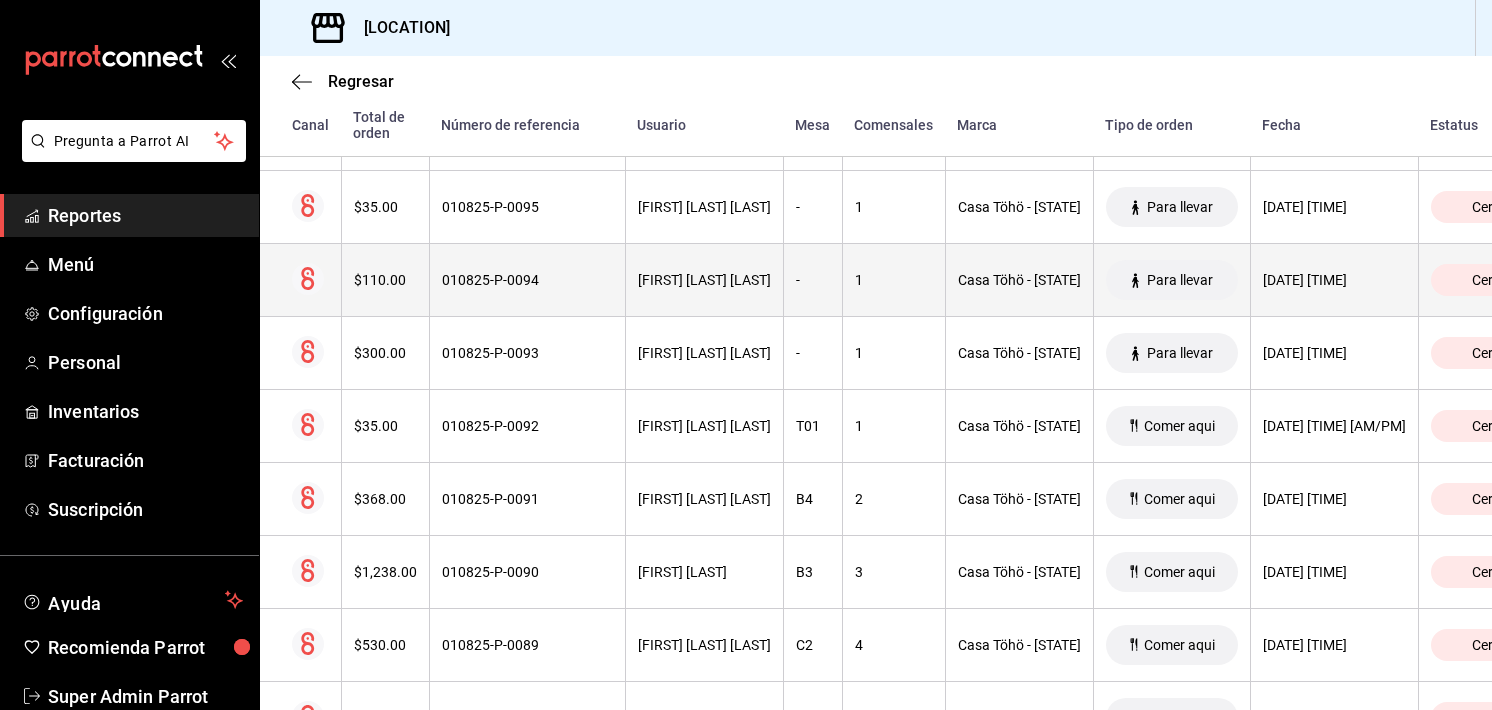 scroll, scrollTop: 0, scrollLeft: 0, axis: both 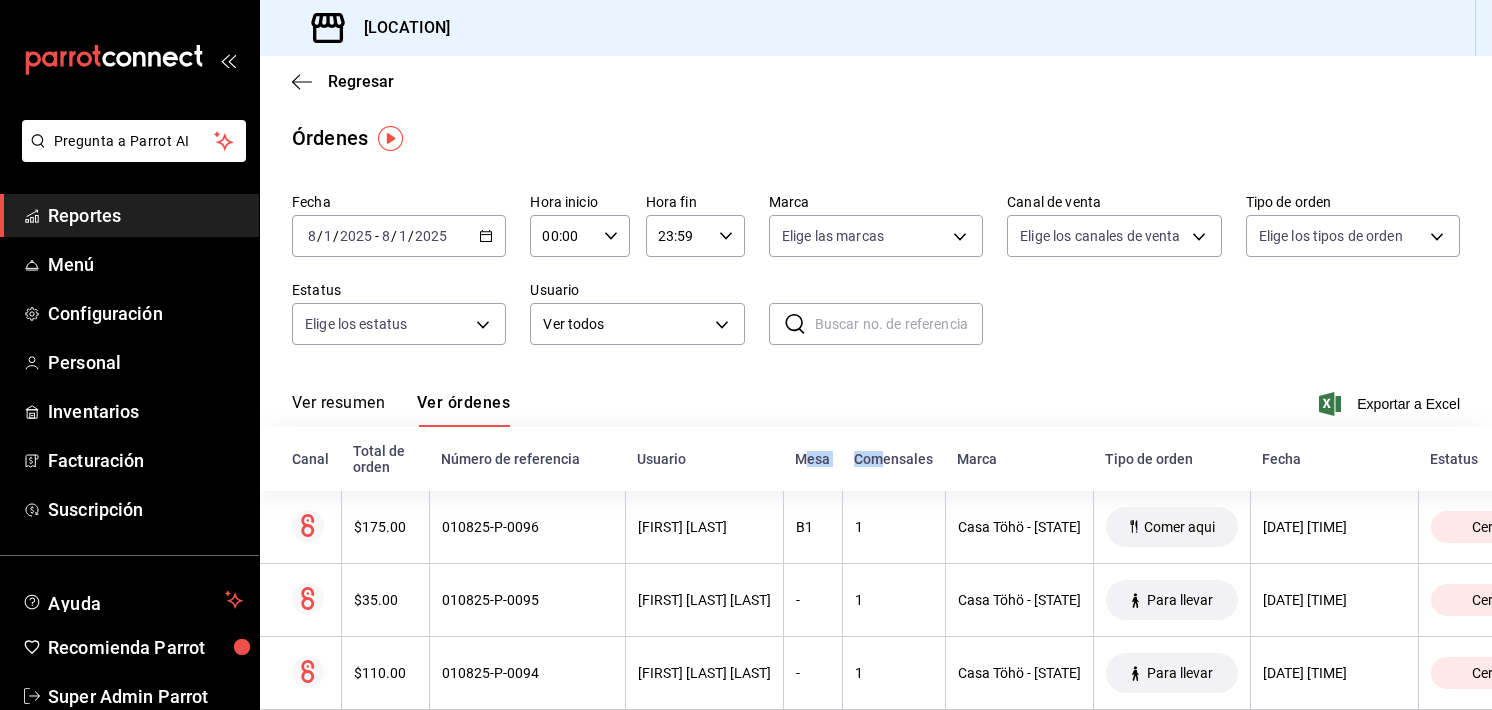 drag, startPoint x: 896, startPoint y: 465, endPoint x: 818, endPoint y: 462, distance: 78.05767 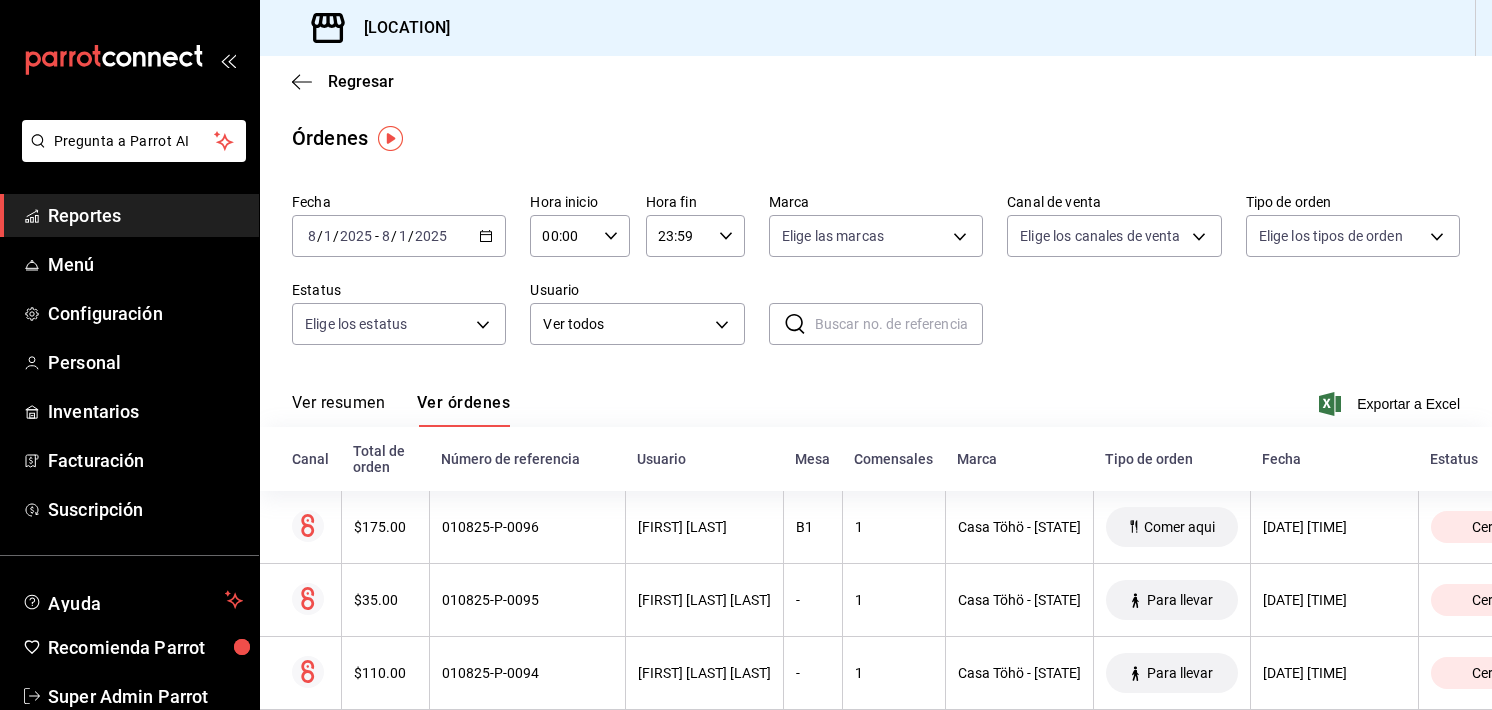 click on "Comensales" at bounding box center (893, 459) 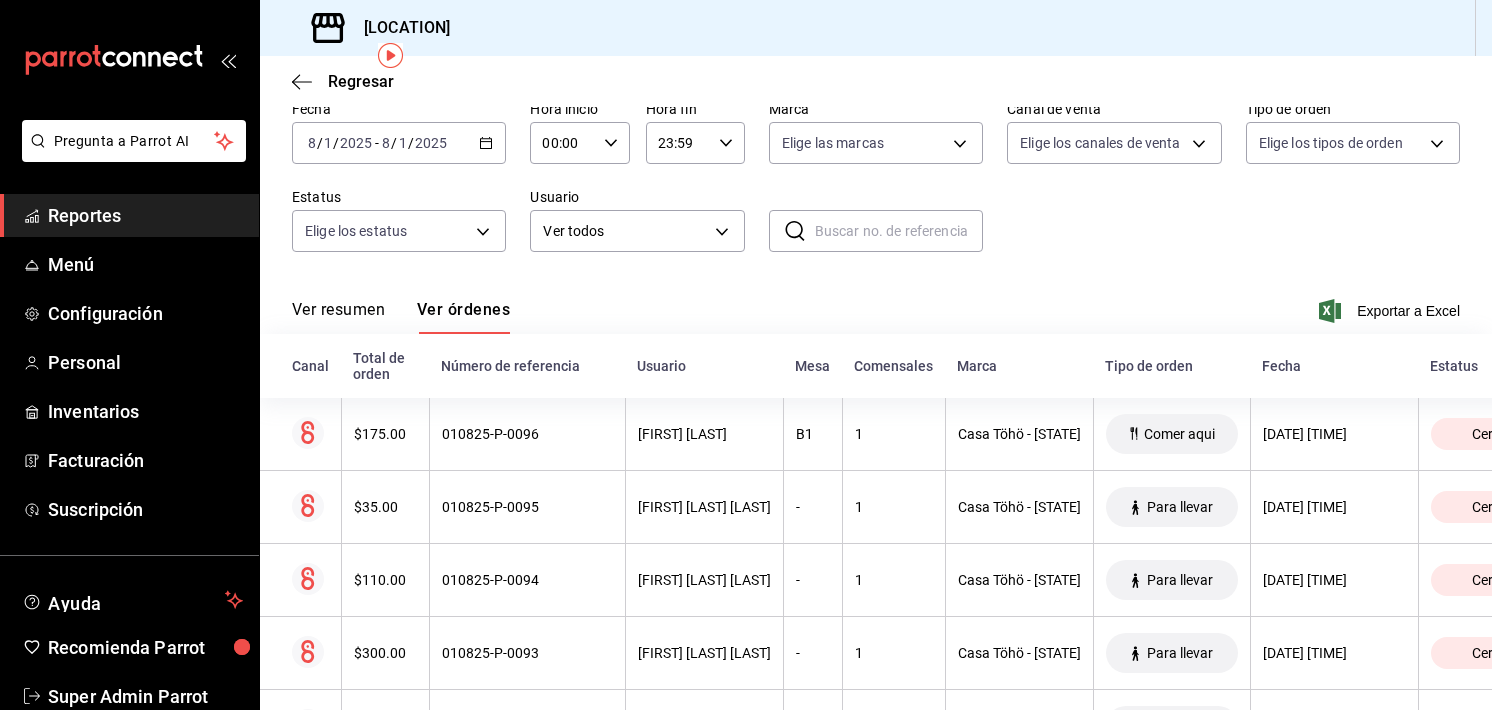 scroll, scrollTop: 77, scrollLeft: 0, axis: vertical 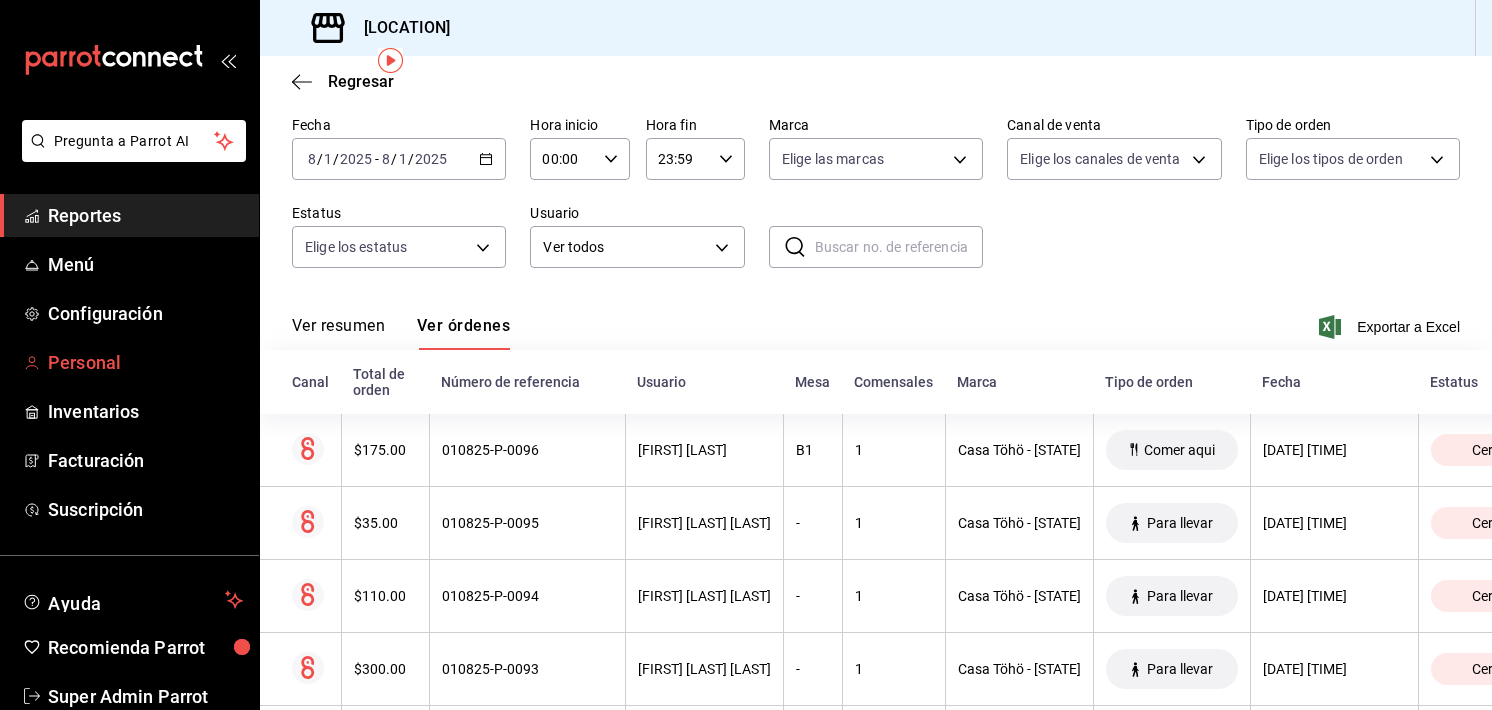 click on "Personal" at bounding box center [145, 362] 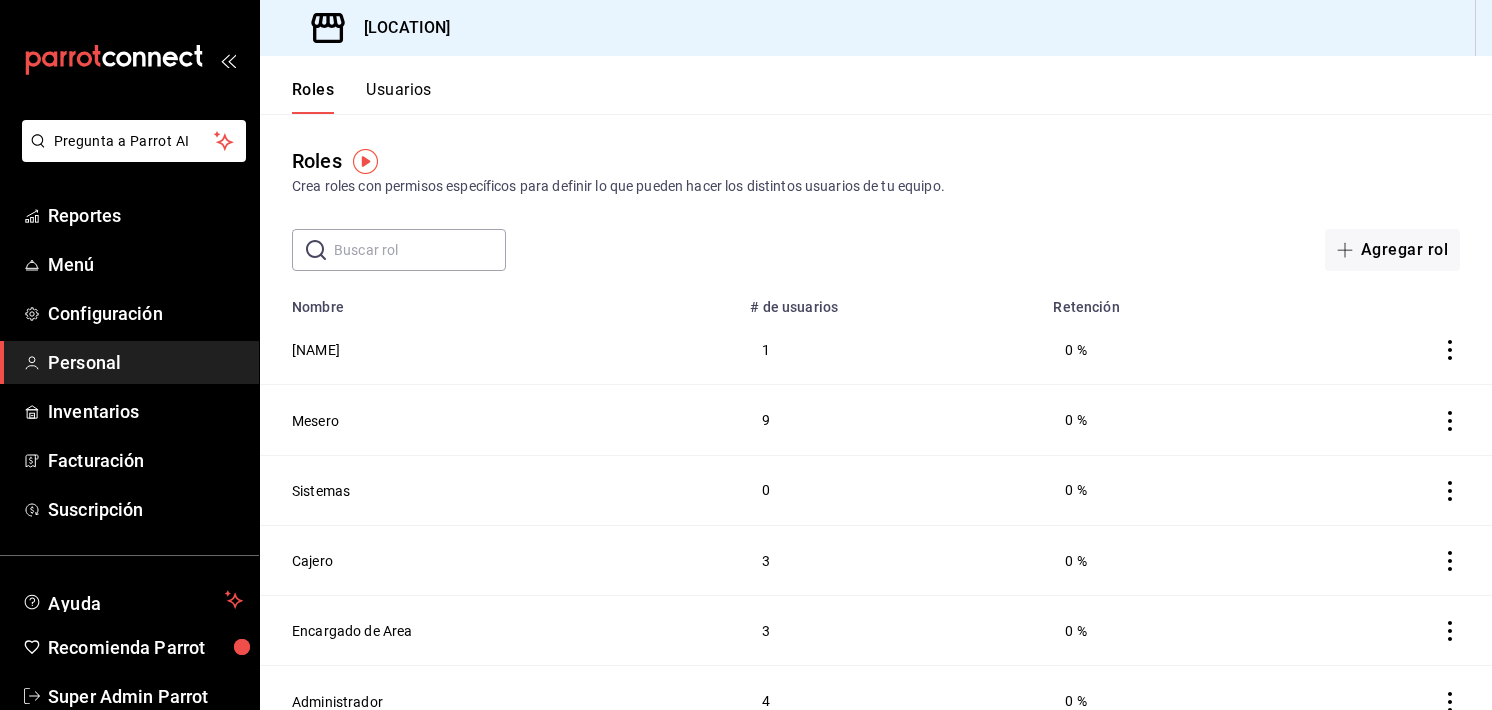 click on "Usuarios" at bounding box center (399, 97) 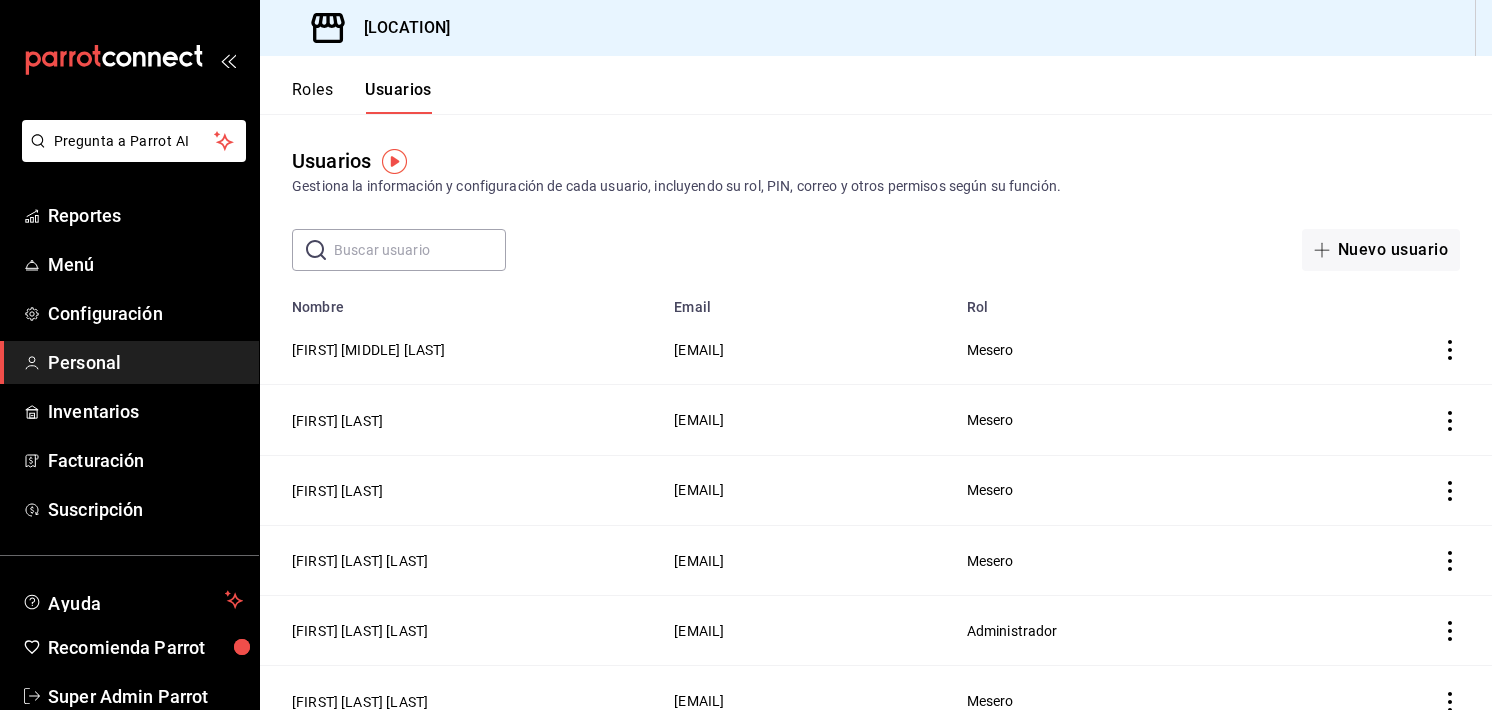 click on "​ ​" at bounding box center (399, 250) 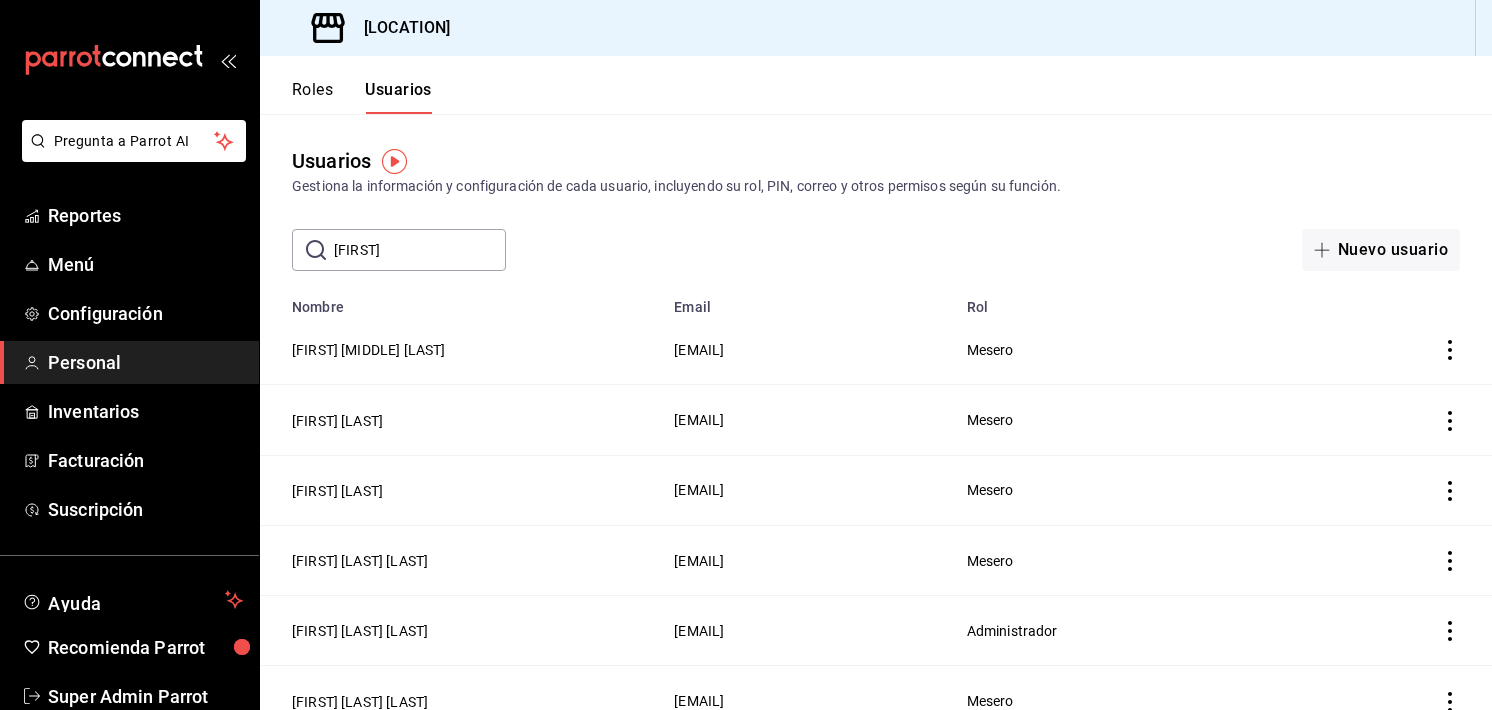 type on "[FIRST]" 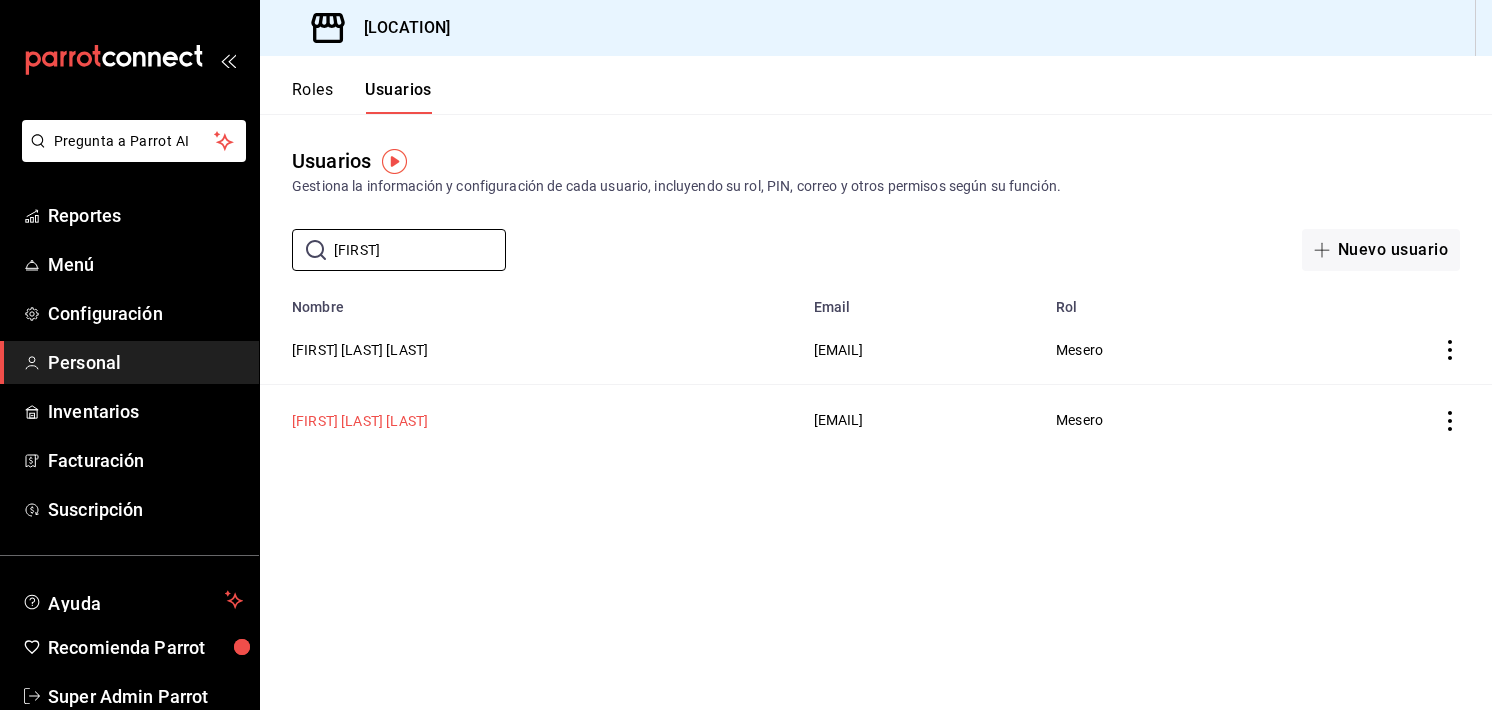 click on "[FIRST] [LAST] [LAST]" at bounding box center (360, 421) 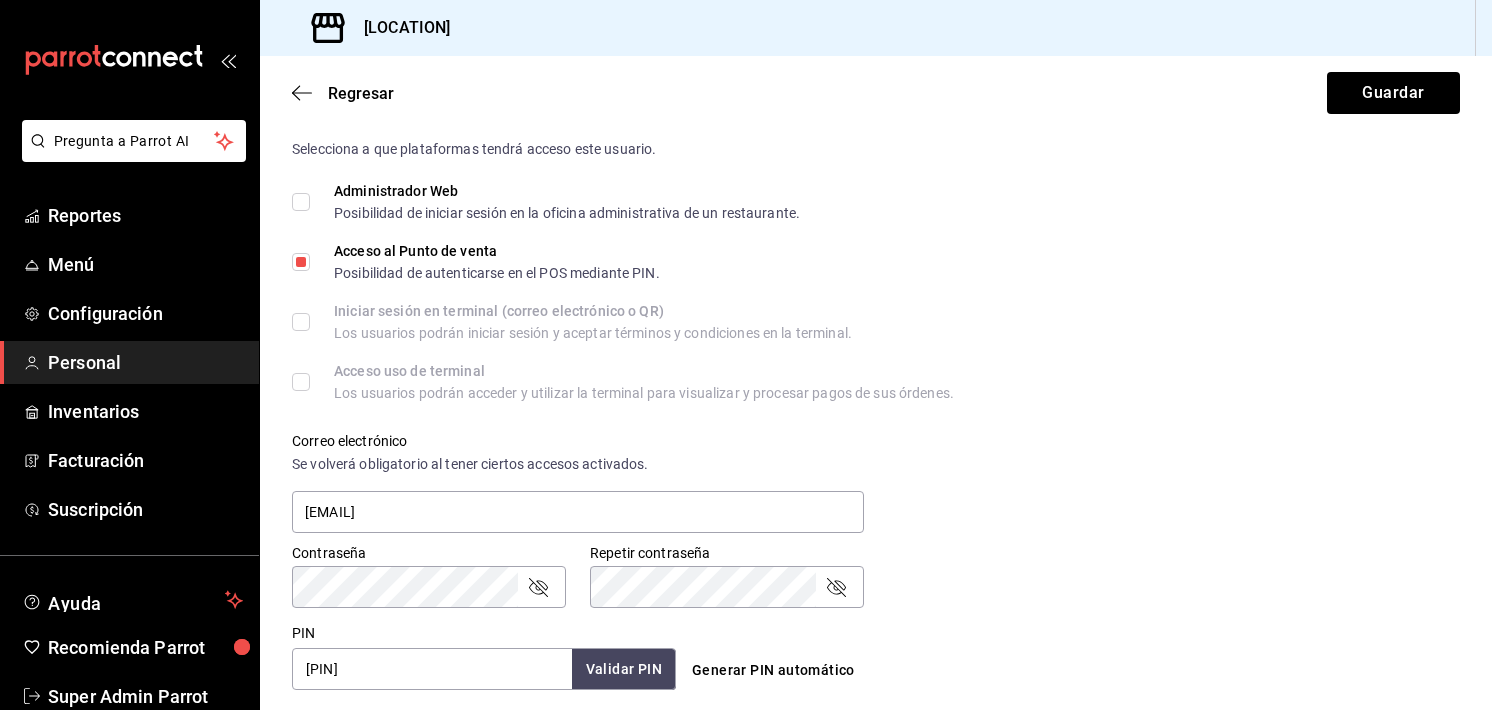 scroll, scrollTop: 0, scrollLeft: 0, axis: both 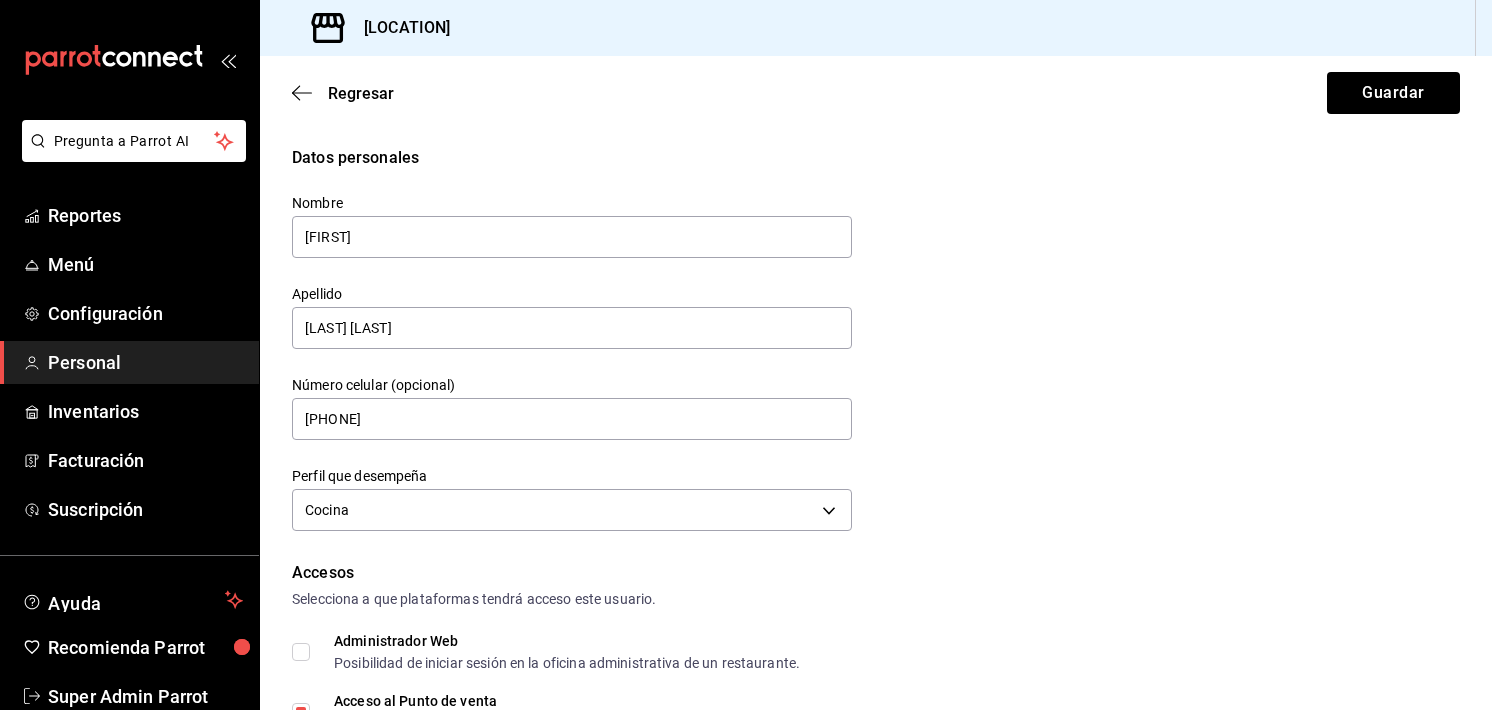 click on "Accesos" at bounding box center [876, 573] 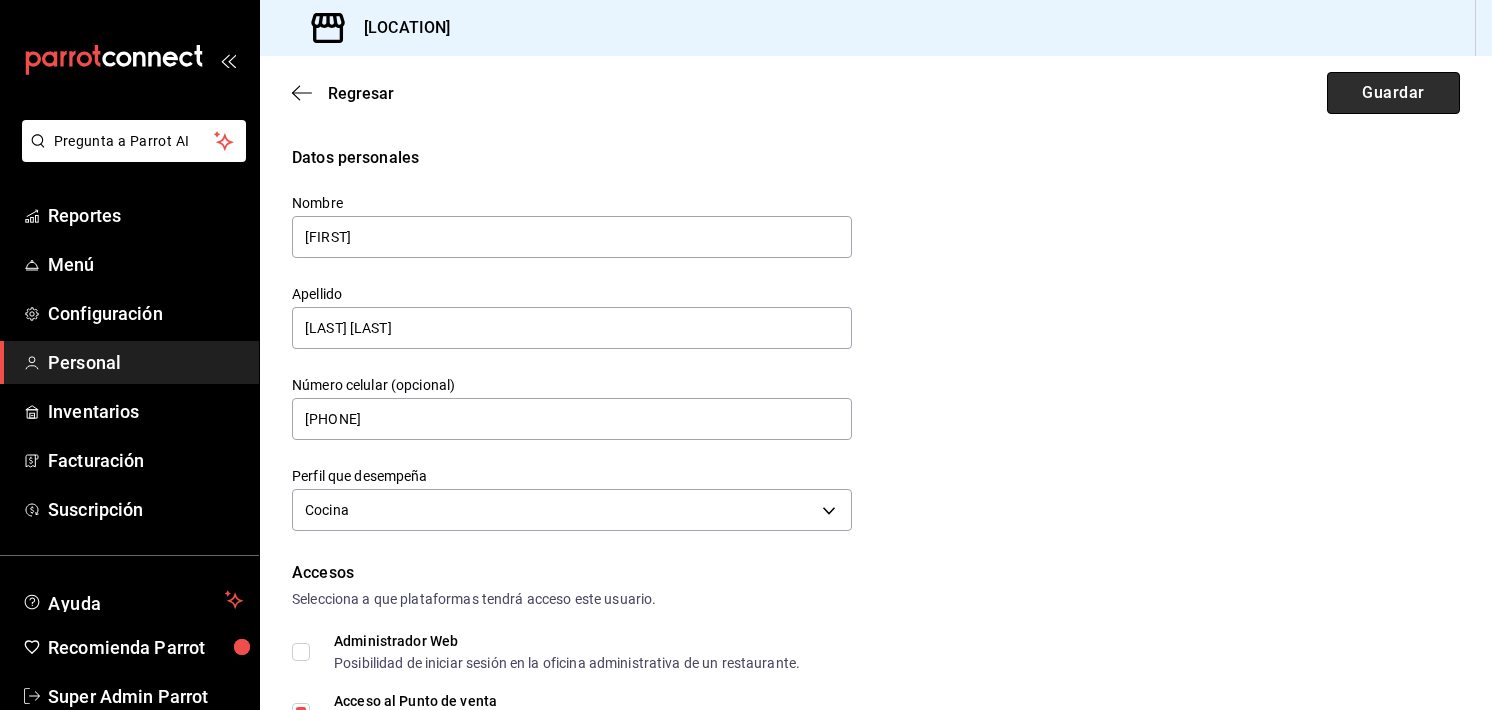 click on "Guardar" at bounding box center (1393, 93) 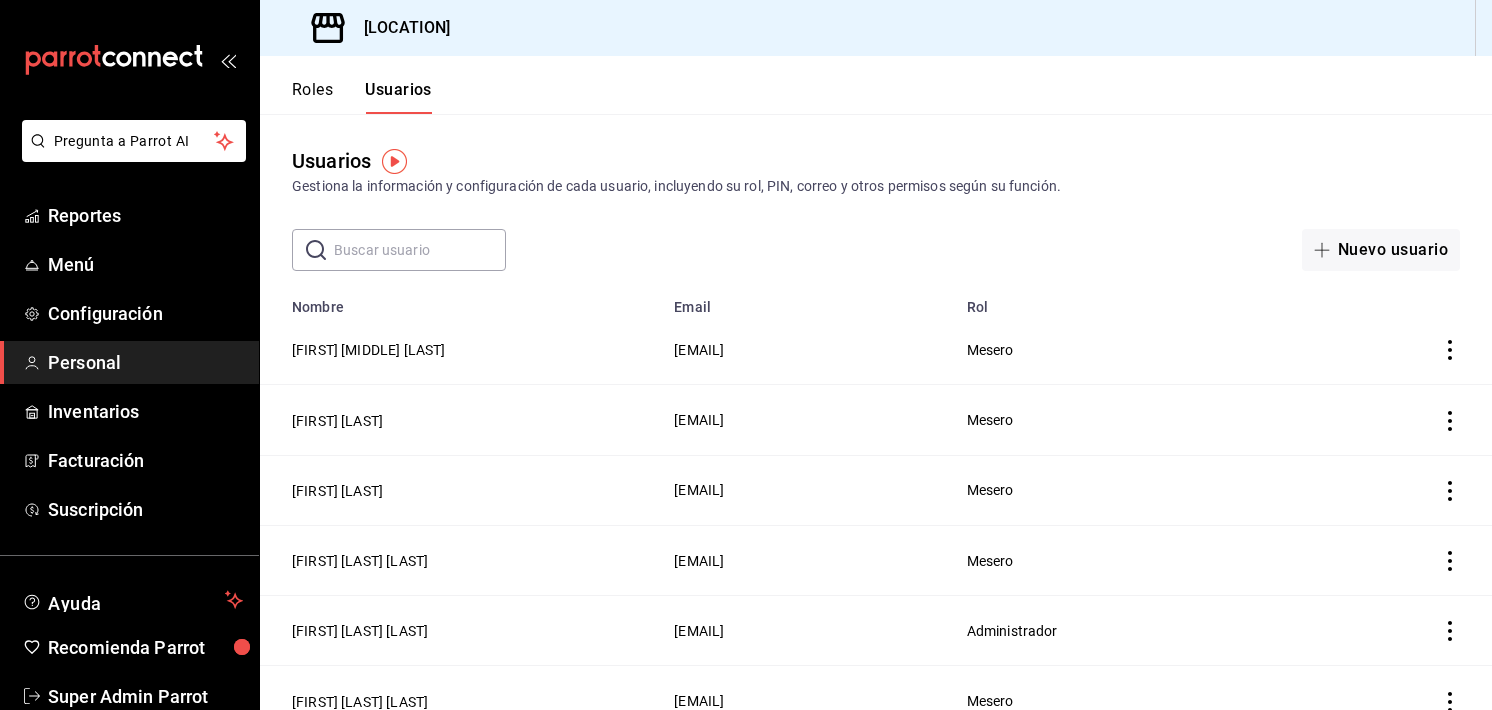 click on "Roles" at bounding box center [312, 97] 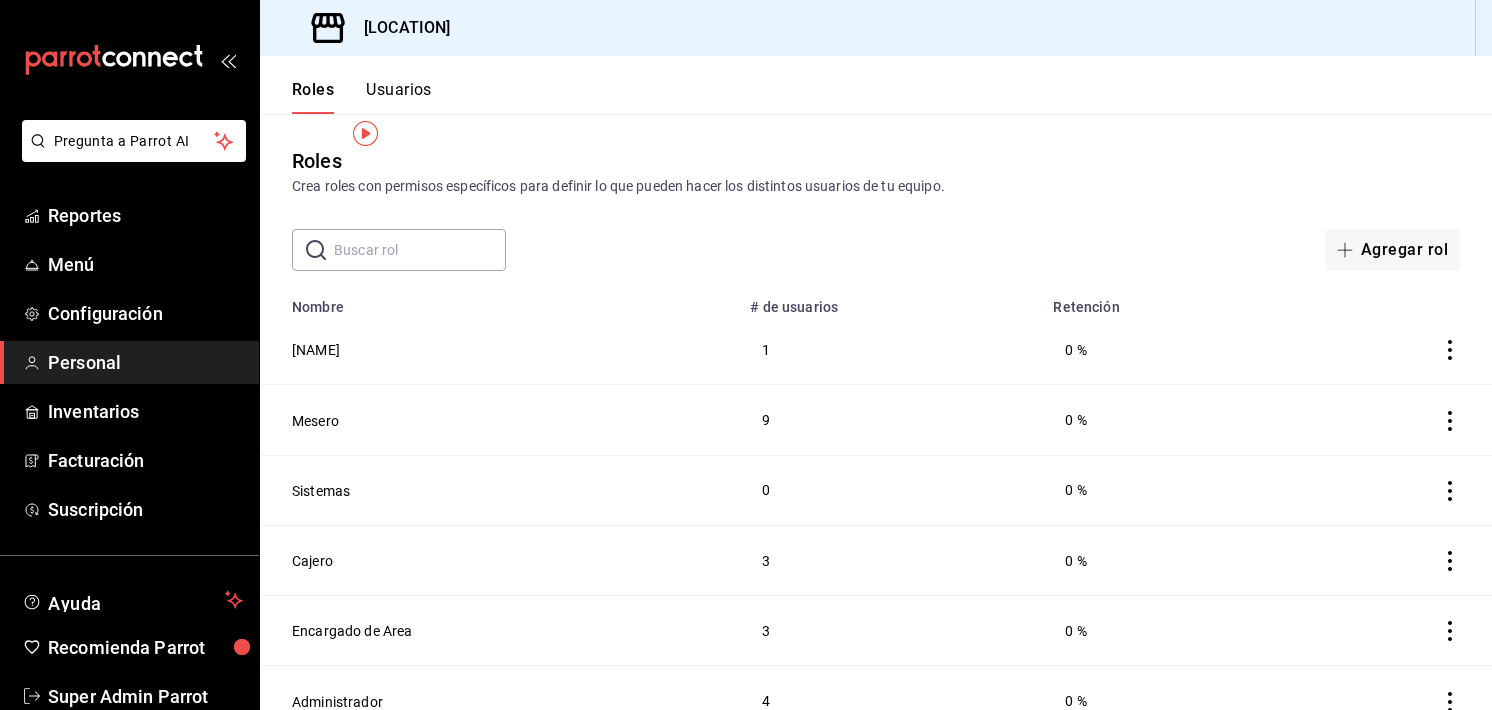 scroll, scrollTop: 27, scrollLeft: 0, axis: vertical 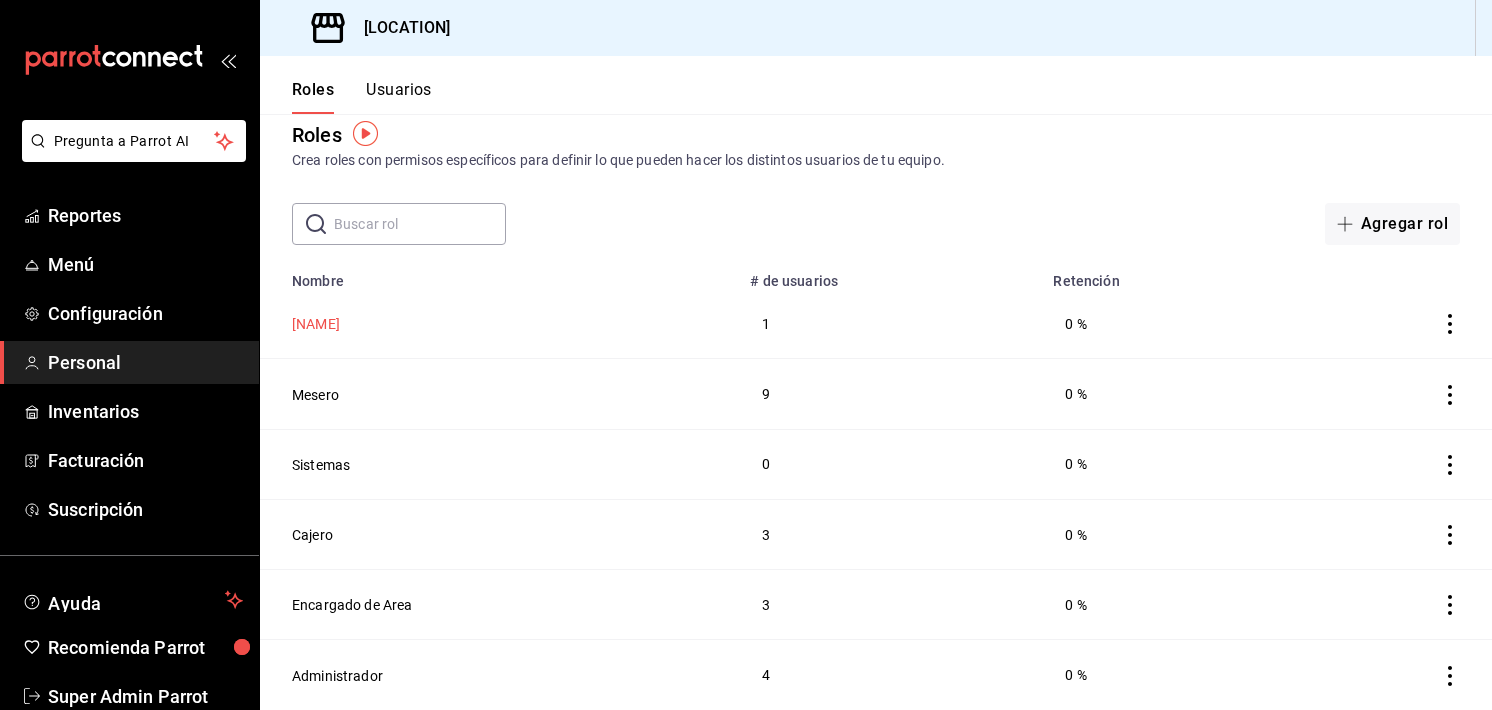 click on "[NAME]" at bounding box center [316, 324] 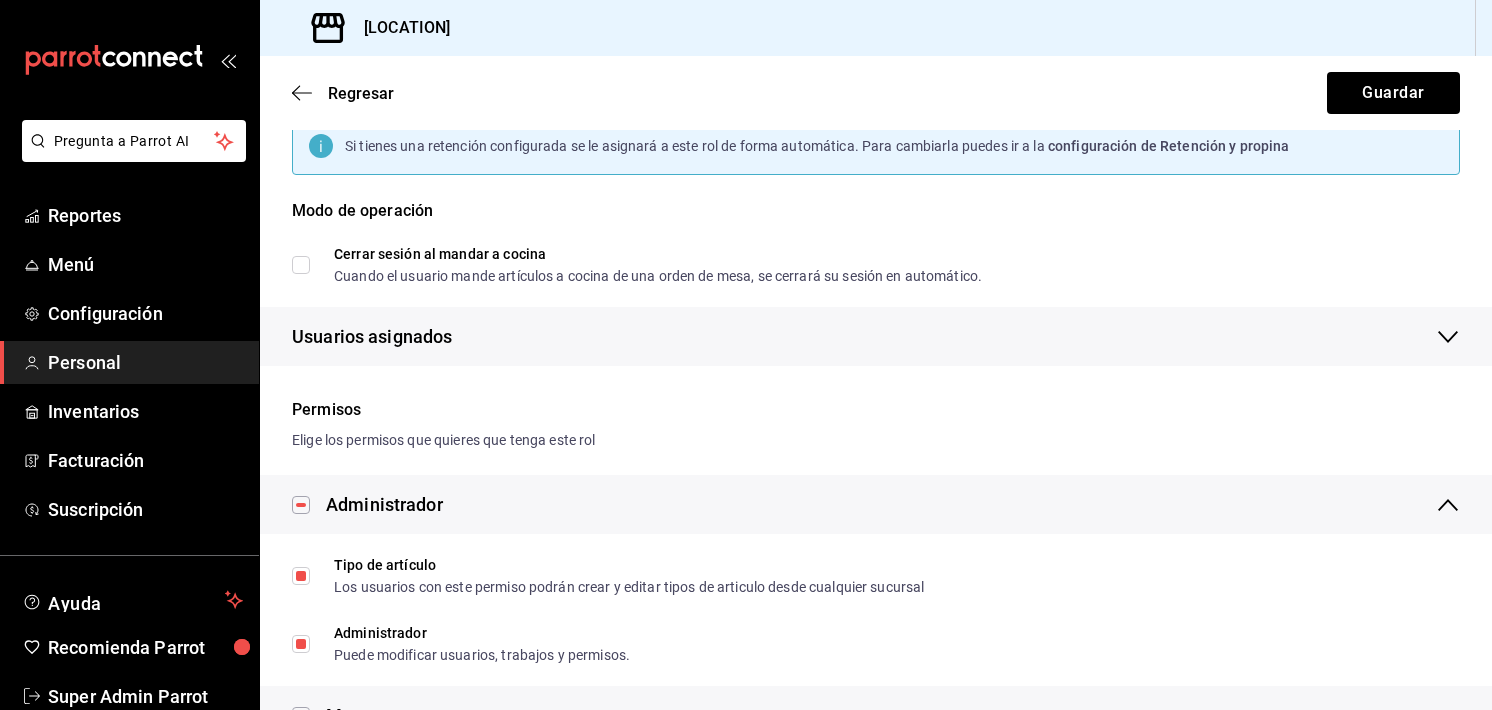 scroll, scrollTop: 0, scrollLeft: 0, axis: both 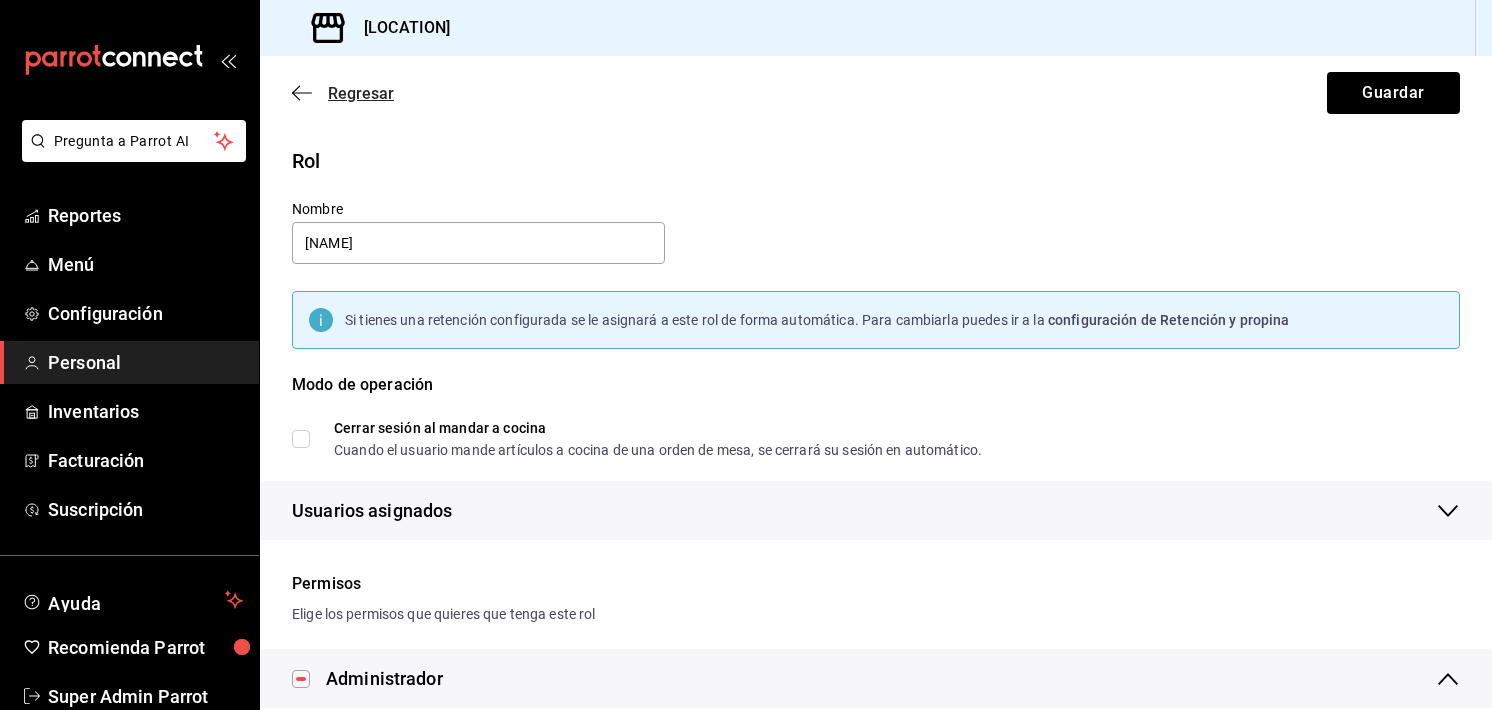 click on "Regresar" at bounding box center (343, 93) 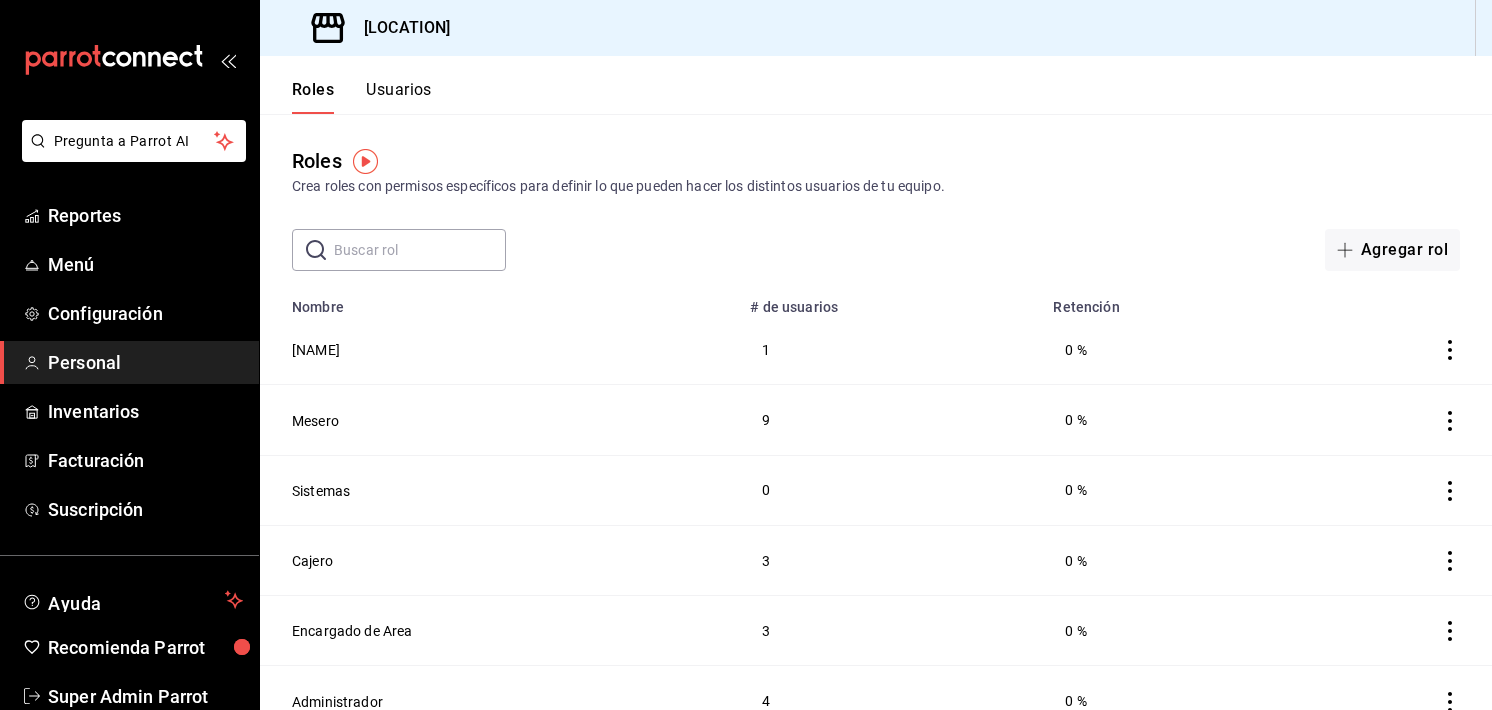 scroll, scrollTop: 27, scrollLeft: 0, axis: vertical 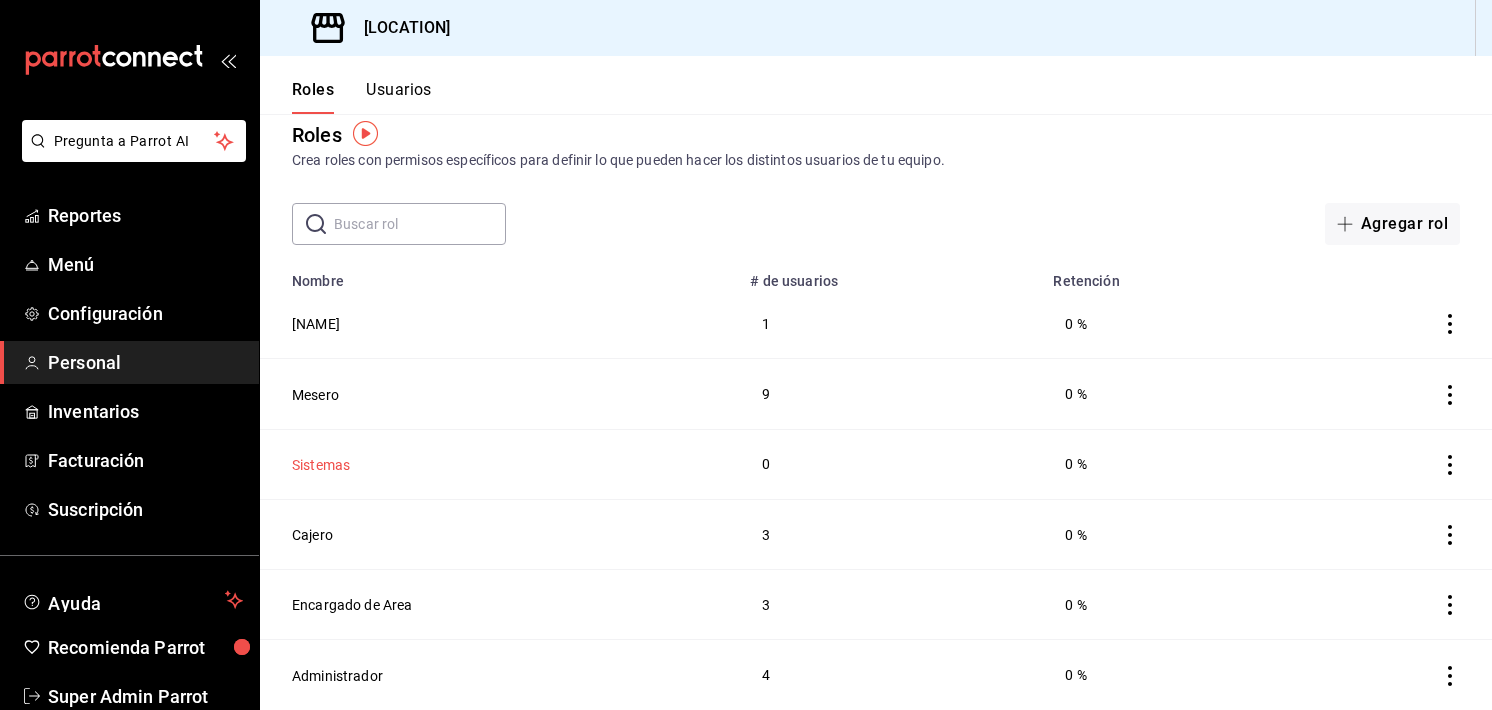 click on "Sistemas" at bounding box center [321, 465] 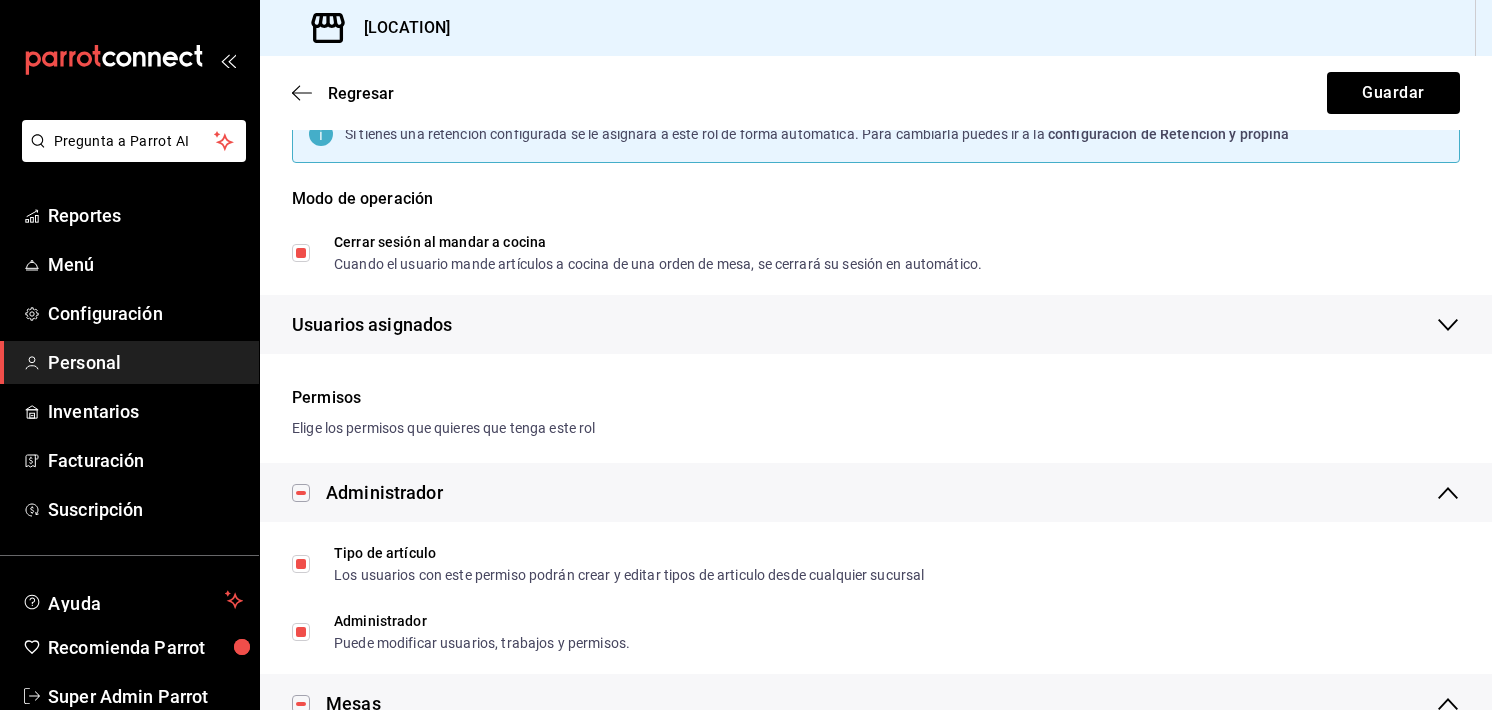 scroll, scrollTop: 0, scrollLeft: 0, axis: both 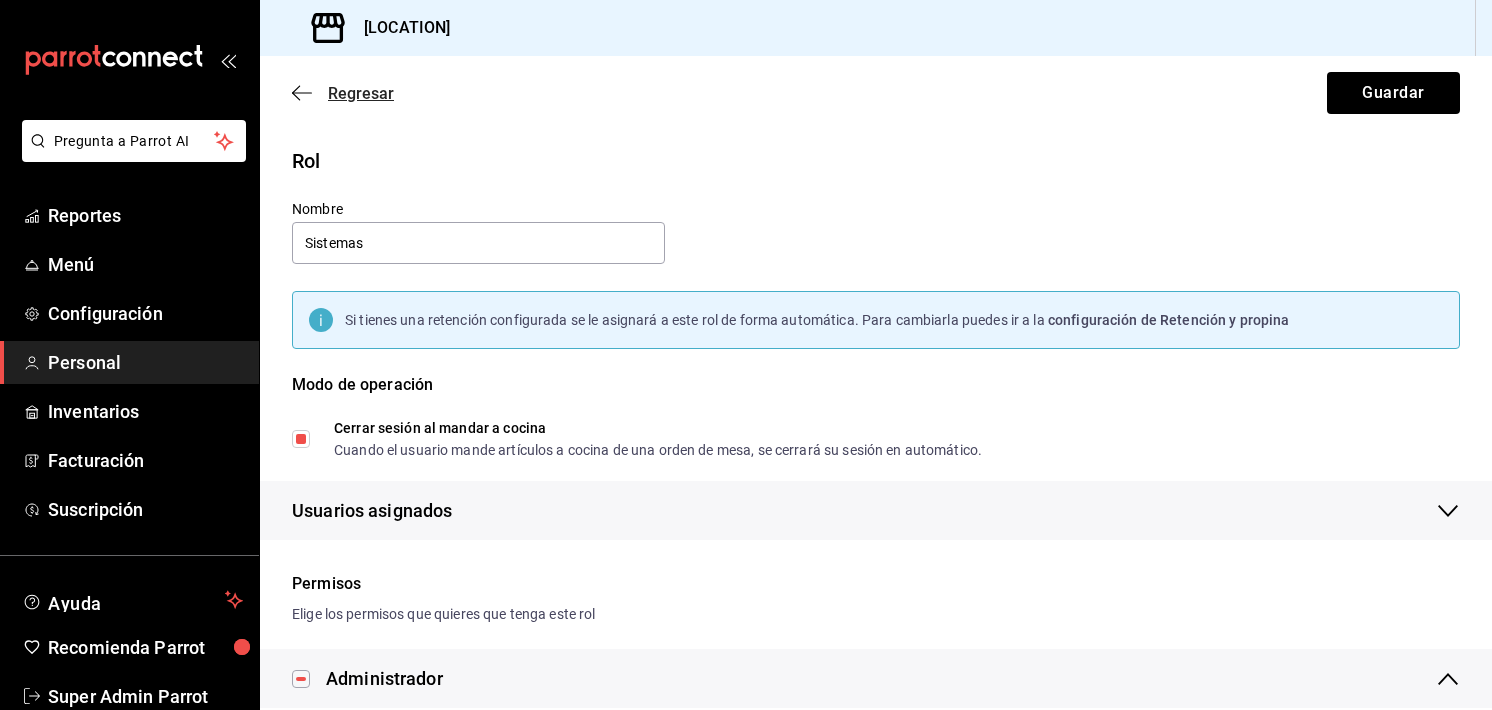 click 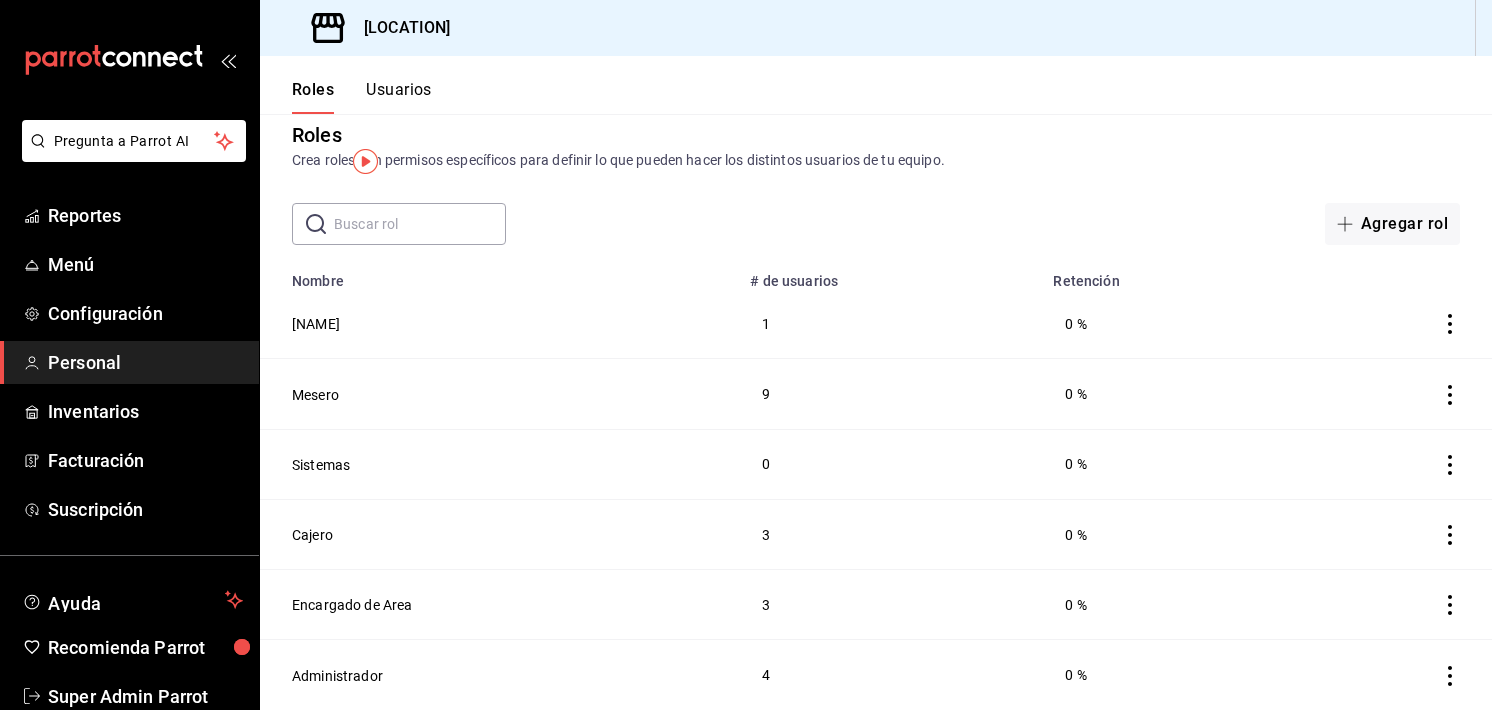 scroll, scrollTop: 0, scrollLeft: 0, axis: both 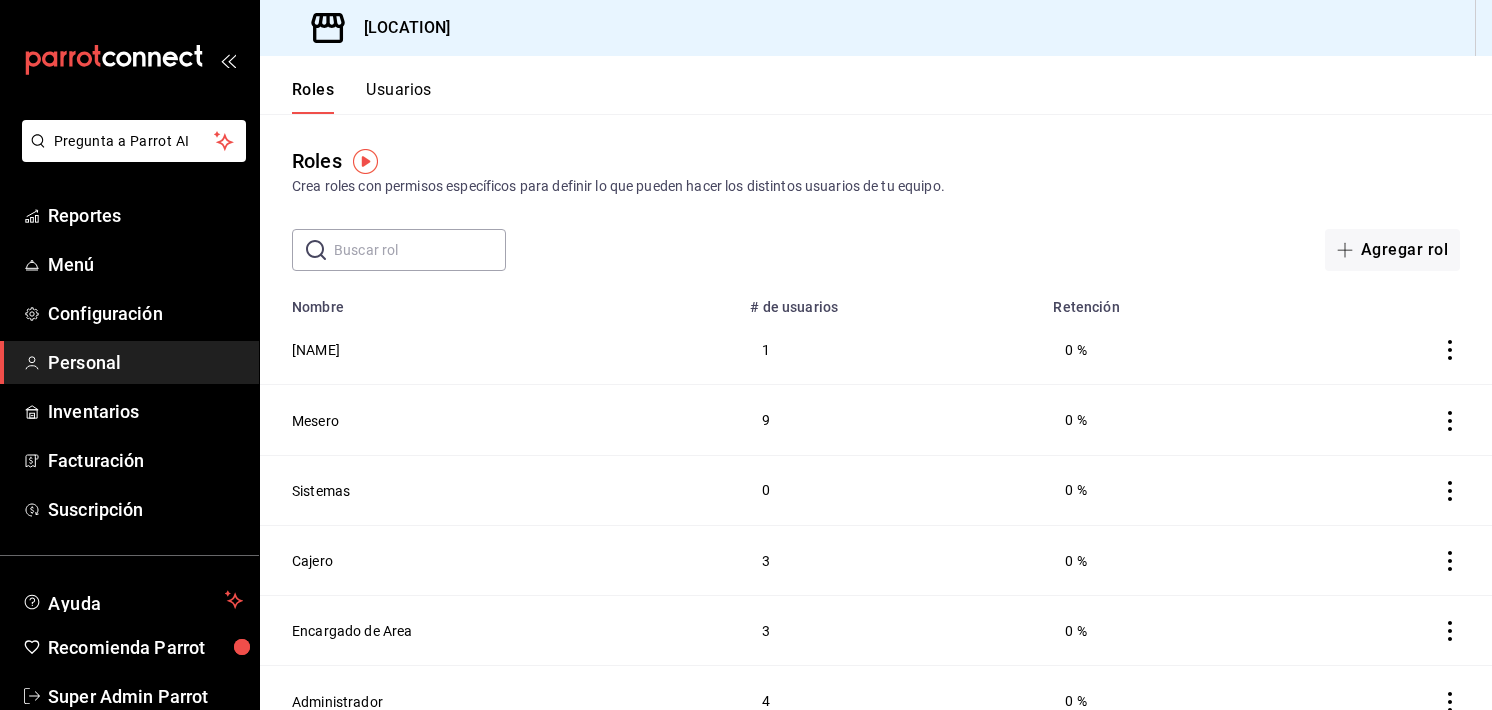 click on "Usuarios" at bounding box center (399, 97) 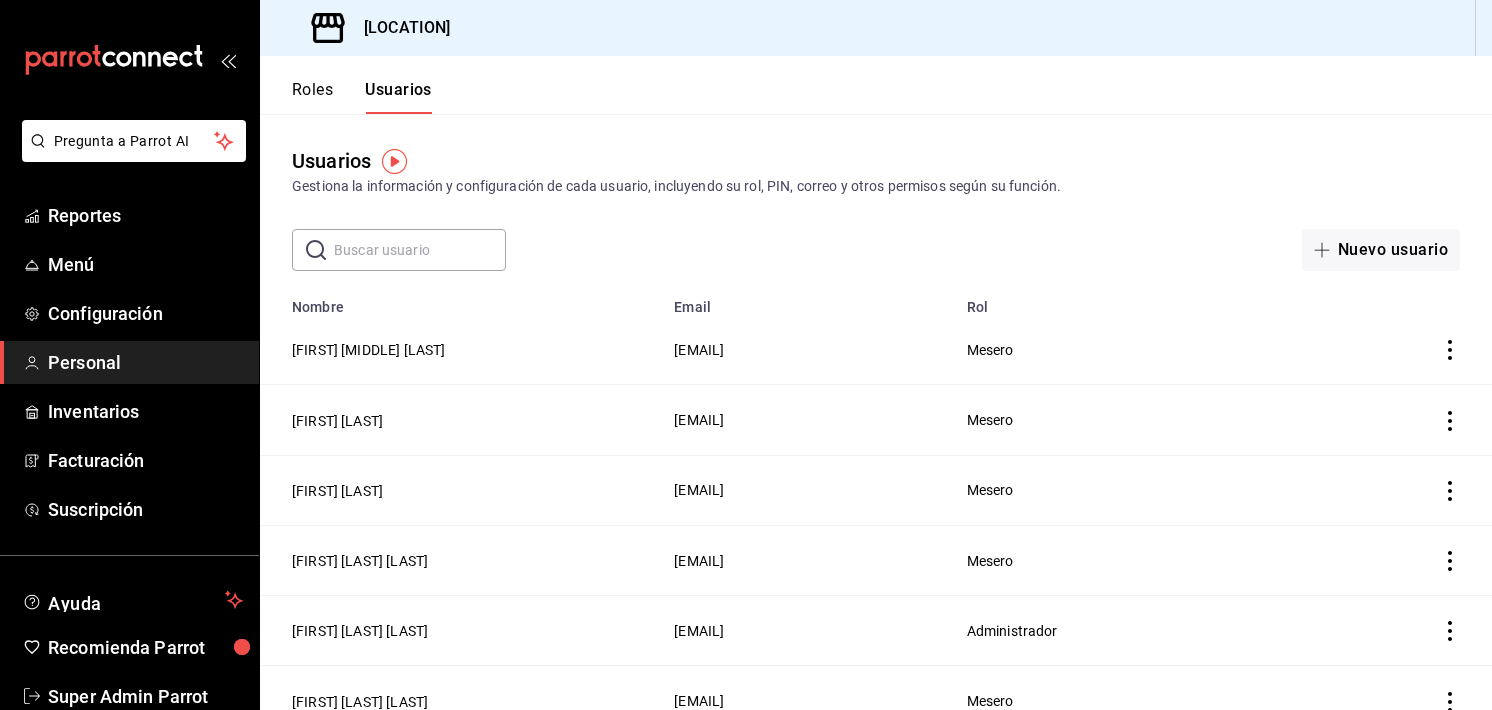 click at bounding box center [420, 250] 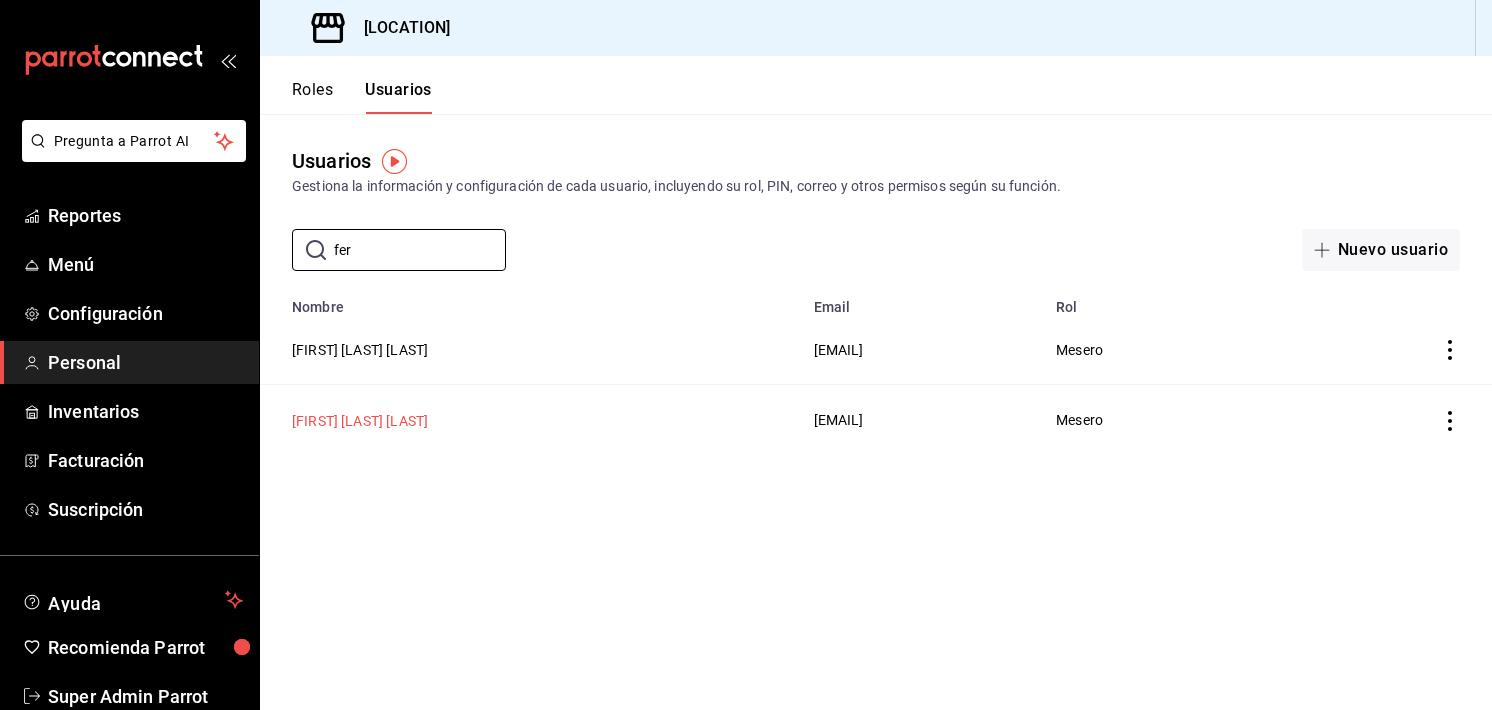 type on "fer" 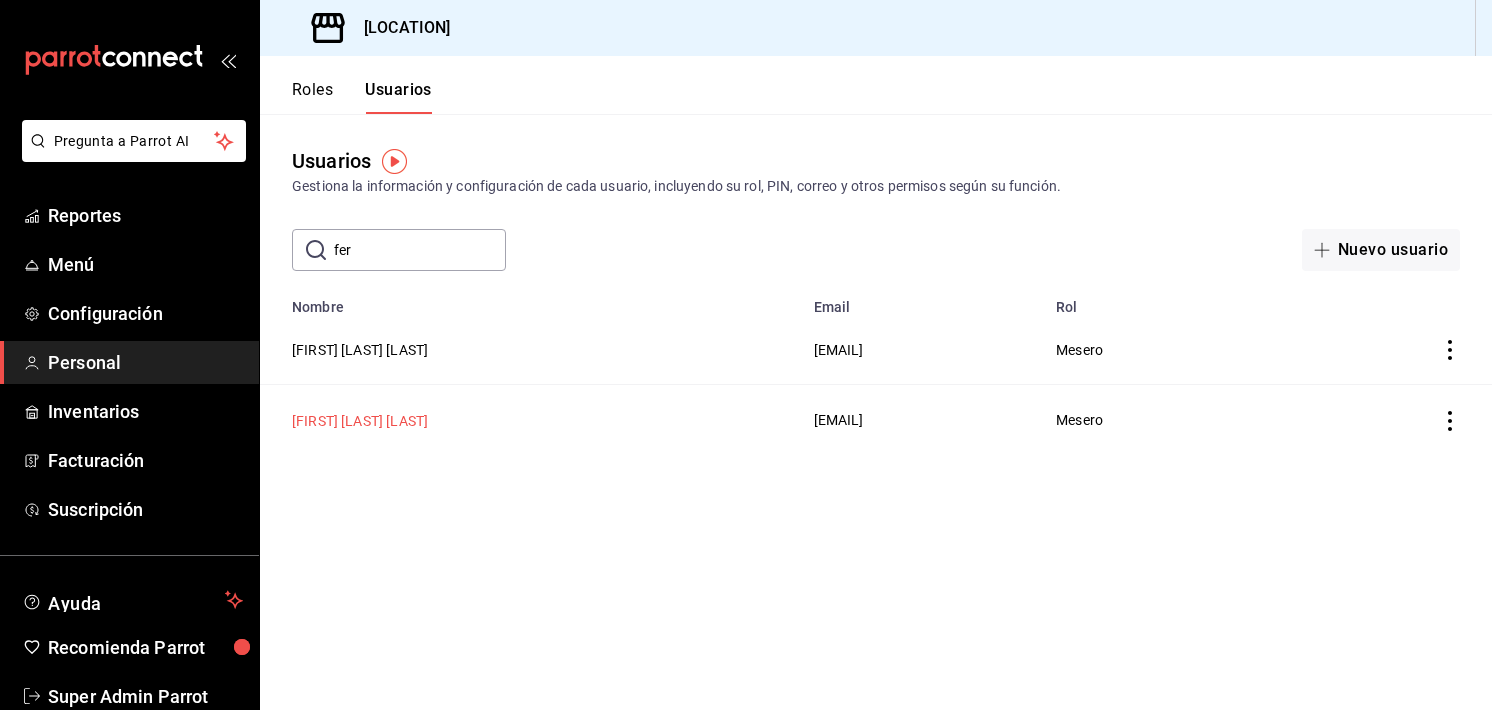 click on "[FIRST] [LAST] [LAST]" at bounding box center [360, 421] 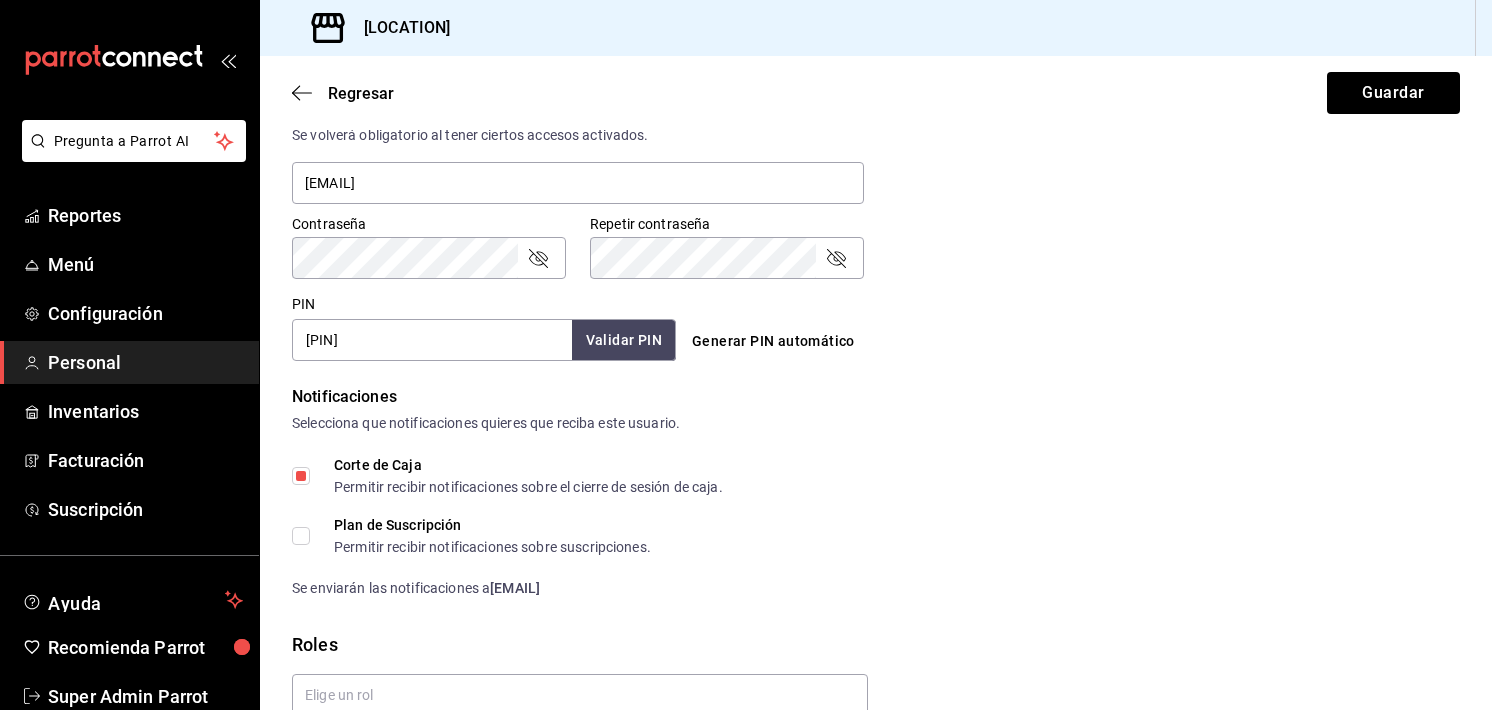 scroll, scrollTop: 779, scrollLeft: 0, axis: vertical 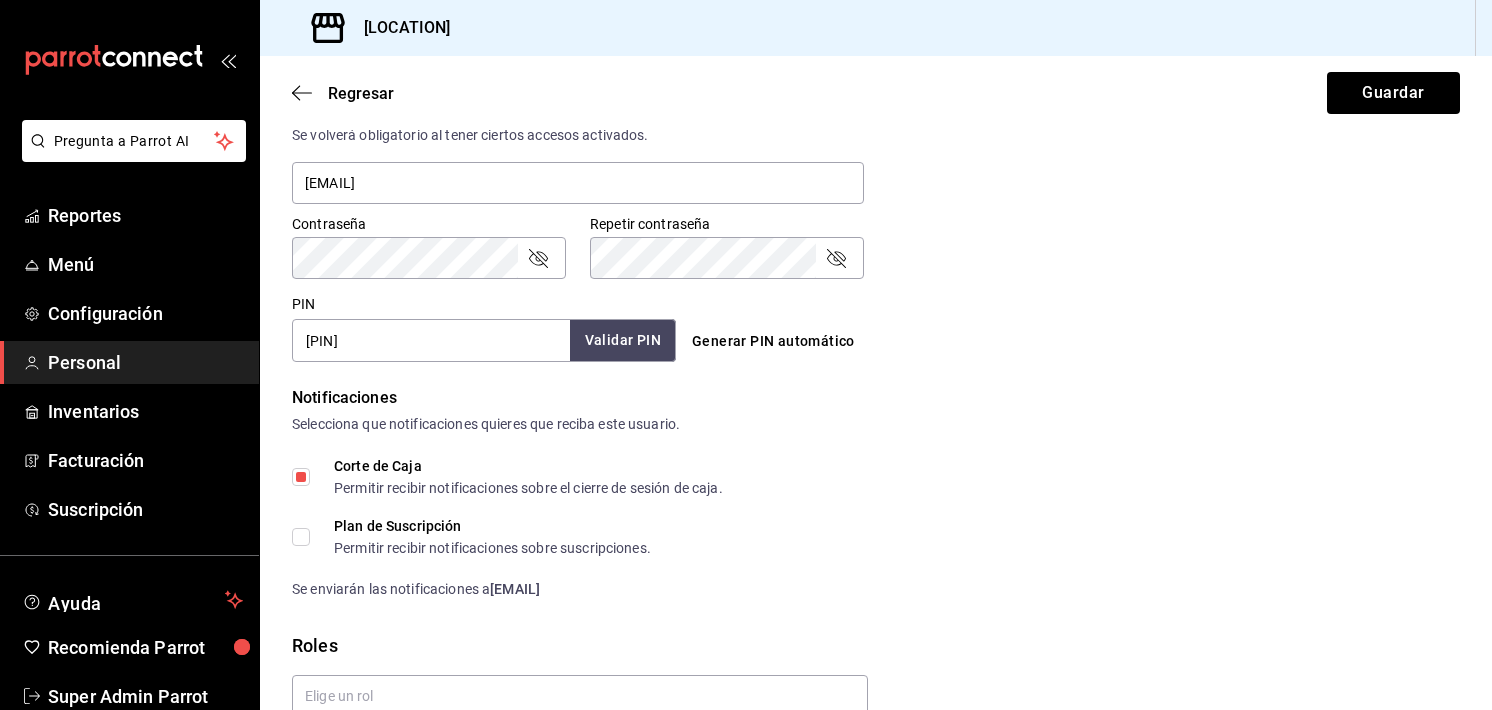 click on "Validar PIN" at bounding box center (623, 340) 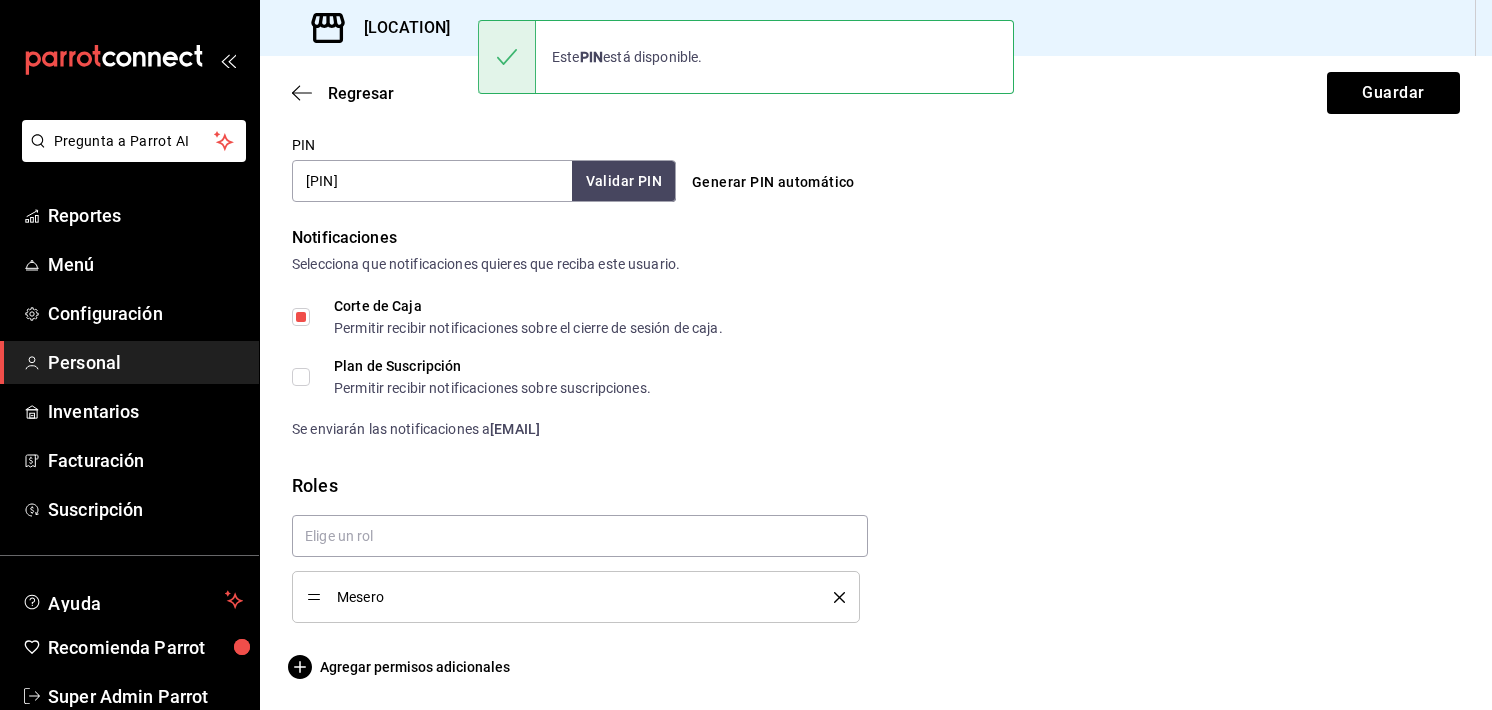 scroll, scrollTop: 939, scrollLeft: 0, axis: vertical 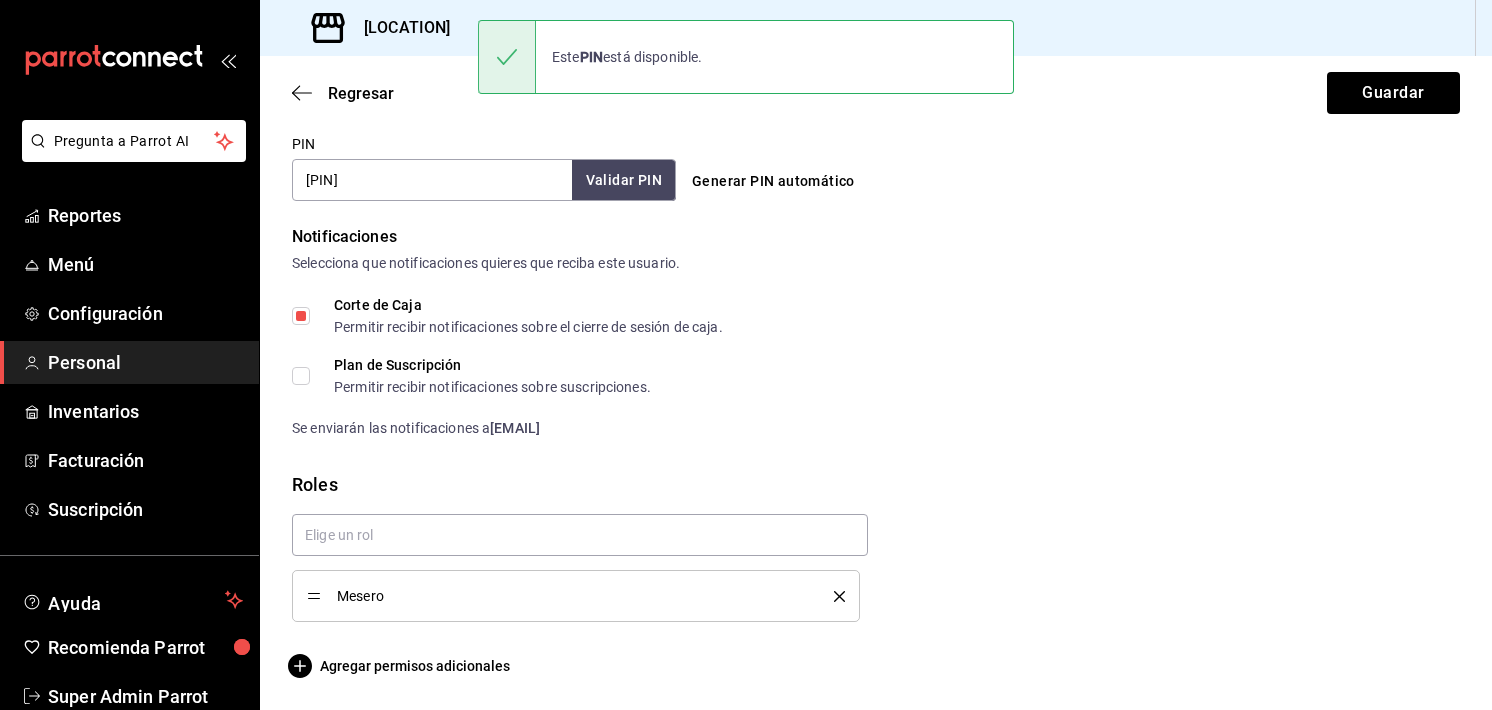 click on "Corte de Caja Permitir recibir notificaciones sobre el cierre de sesión de caja." at bounding box center (301, 316) 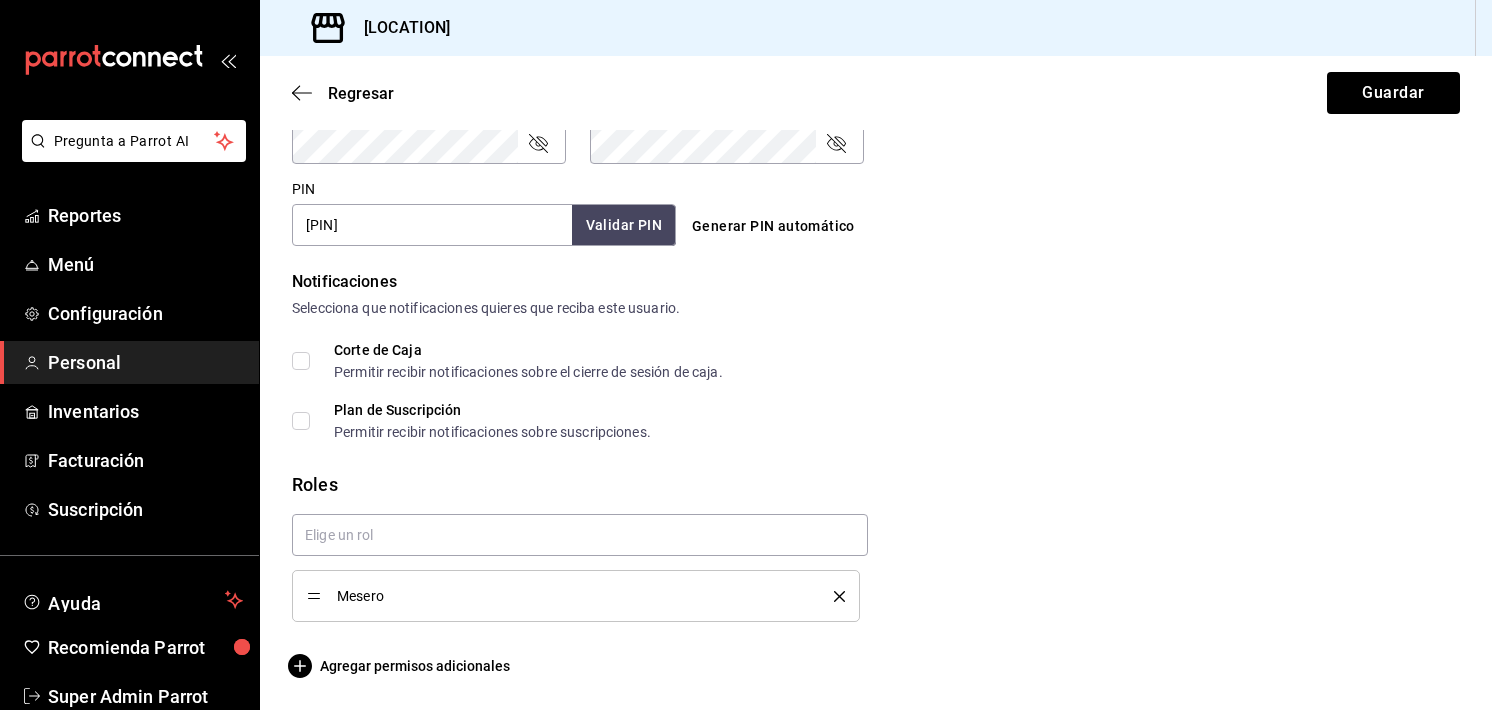 scroll, scrollTop: 894, scrollLeft: 0, axis: vertical 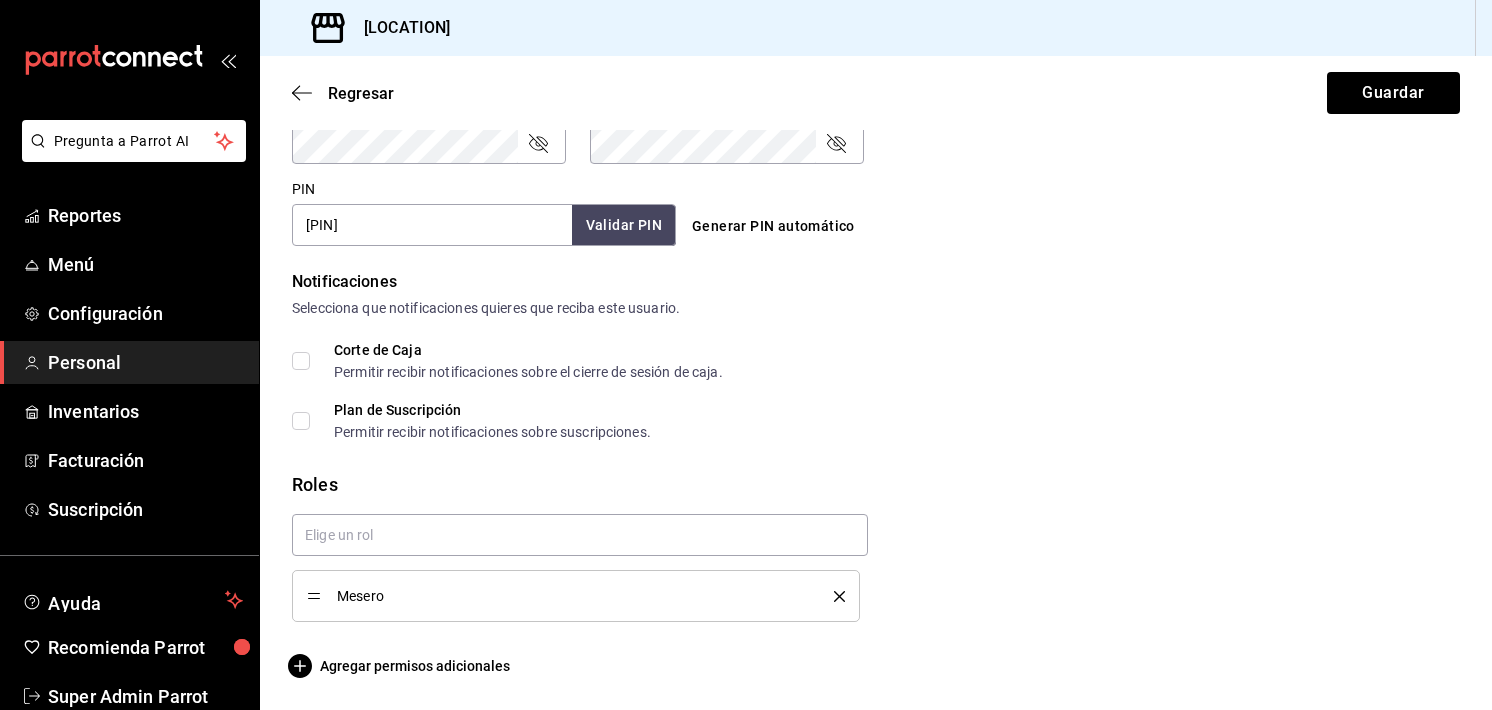 click at bounding box center (832, 596) 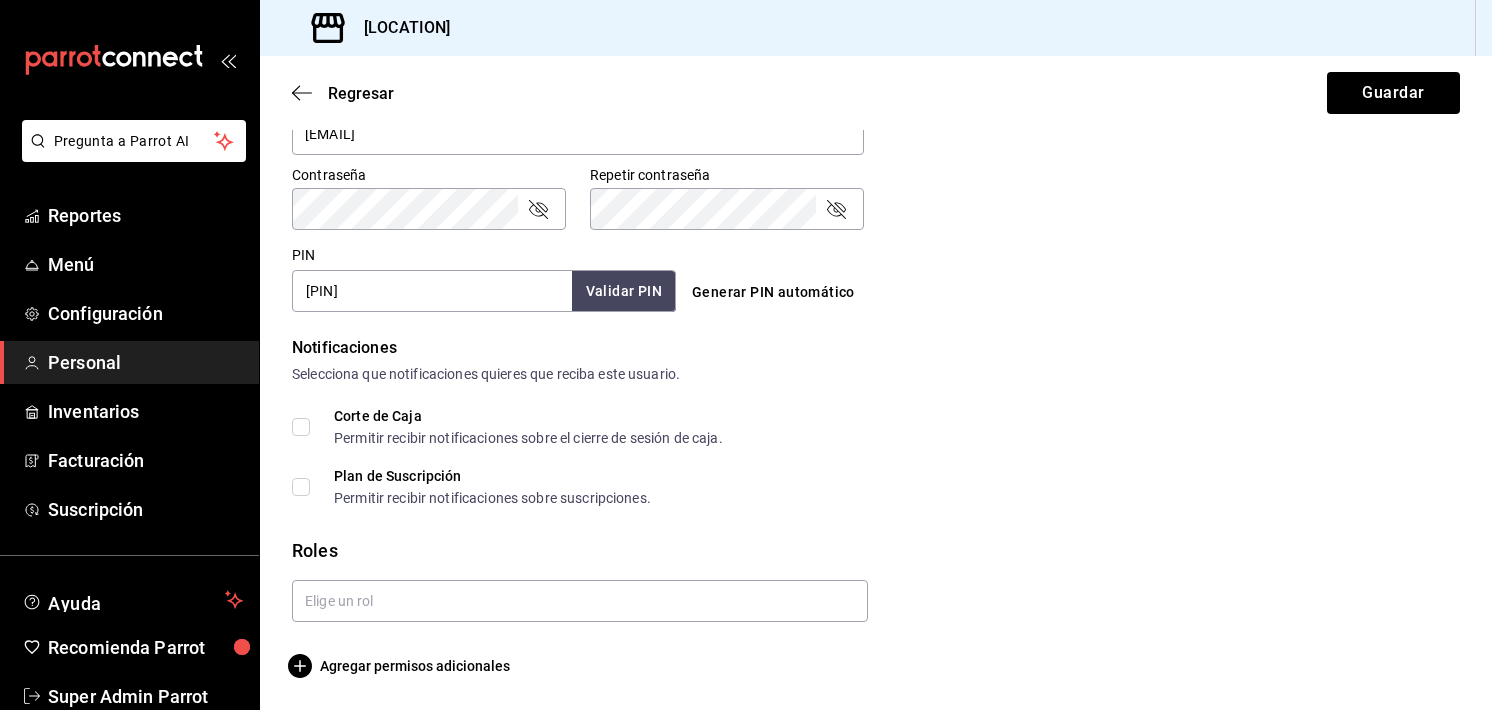 scroll, scrollTop: 828, scrollLeft: 0, axis: vertical 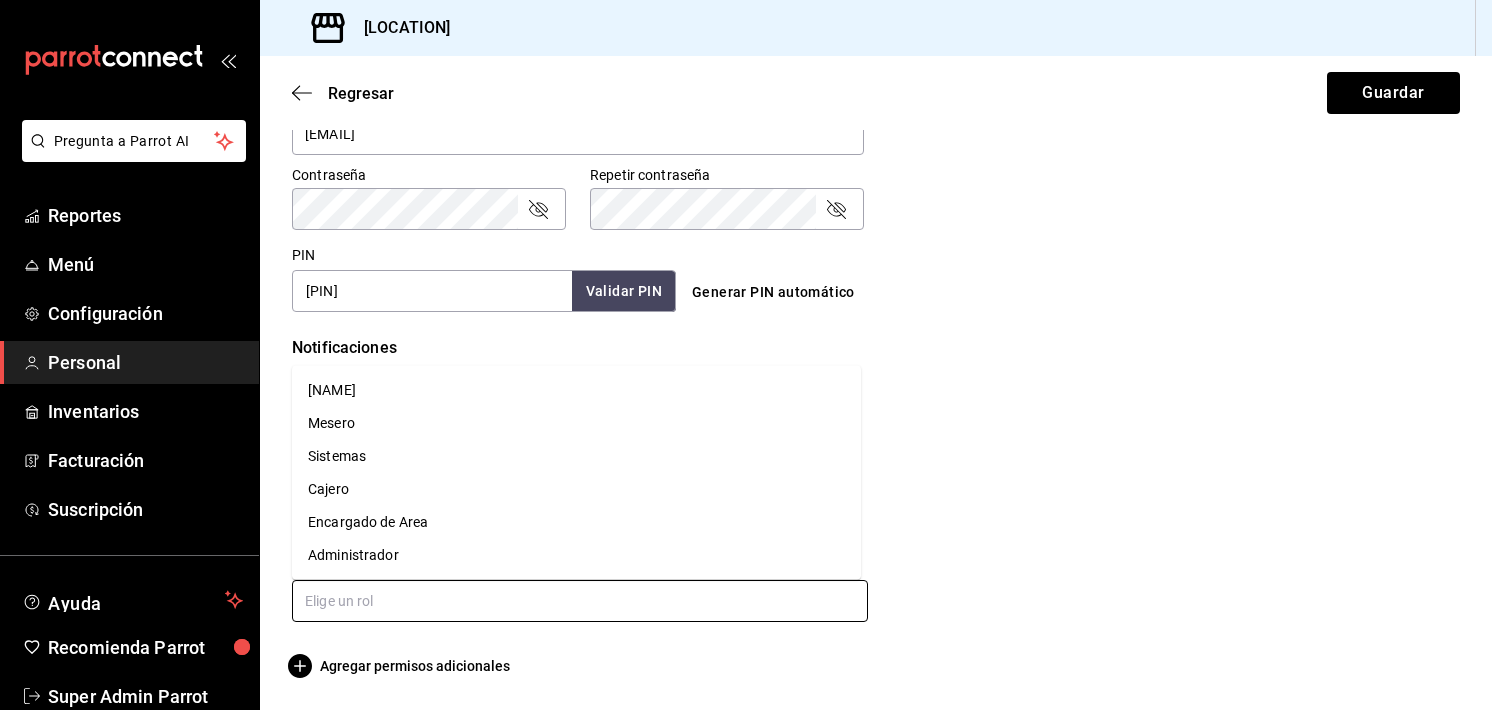 click at bounding box center (580, 601) 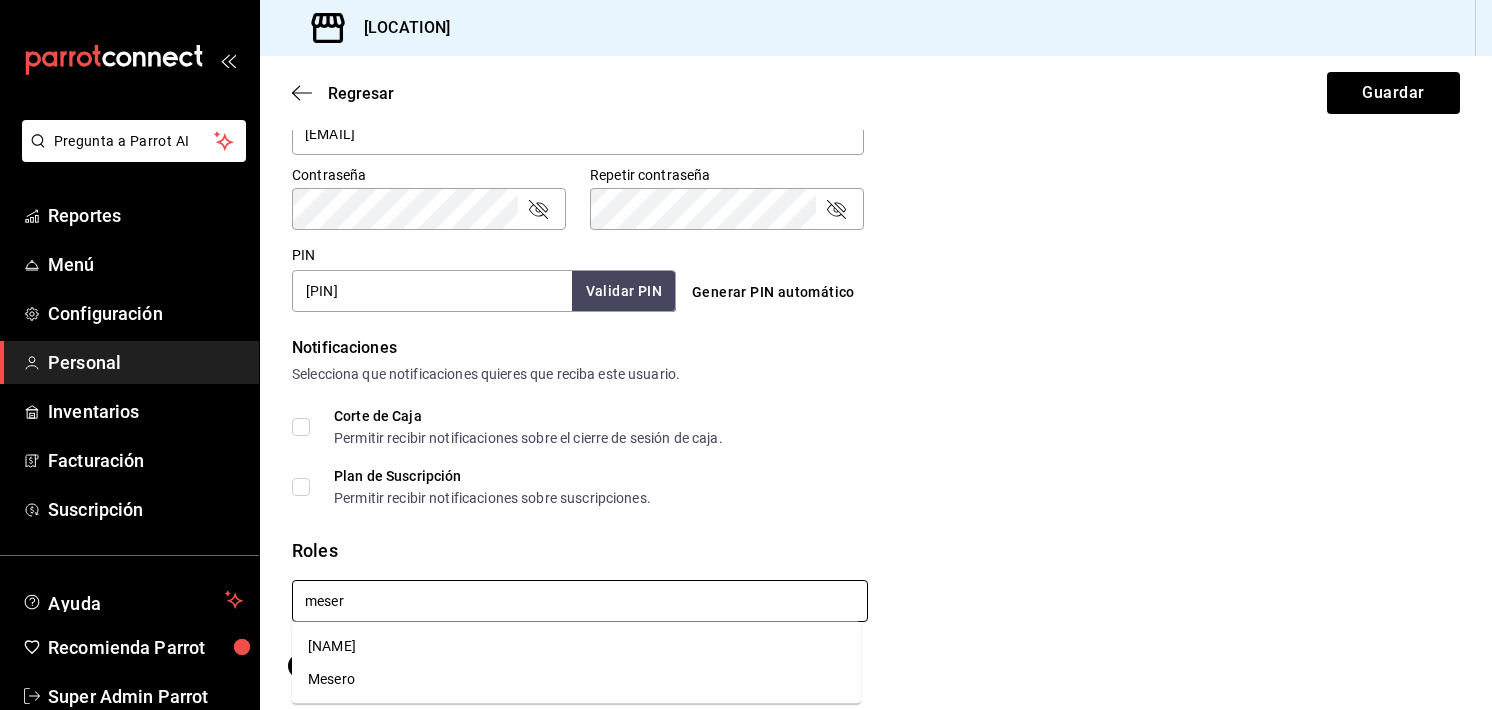 type on "mesero" 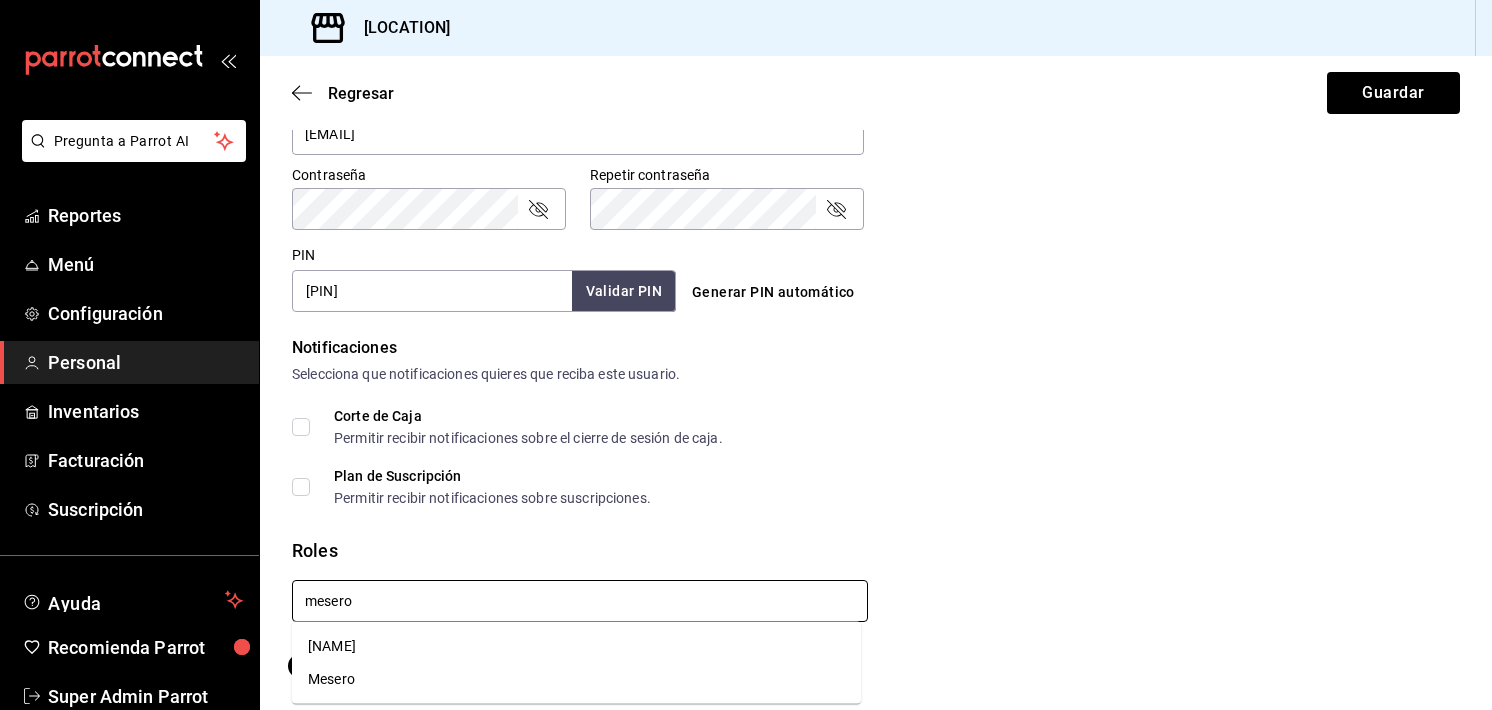 click on "Mesero" at bounding box center (576, 679) 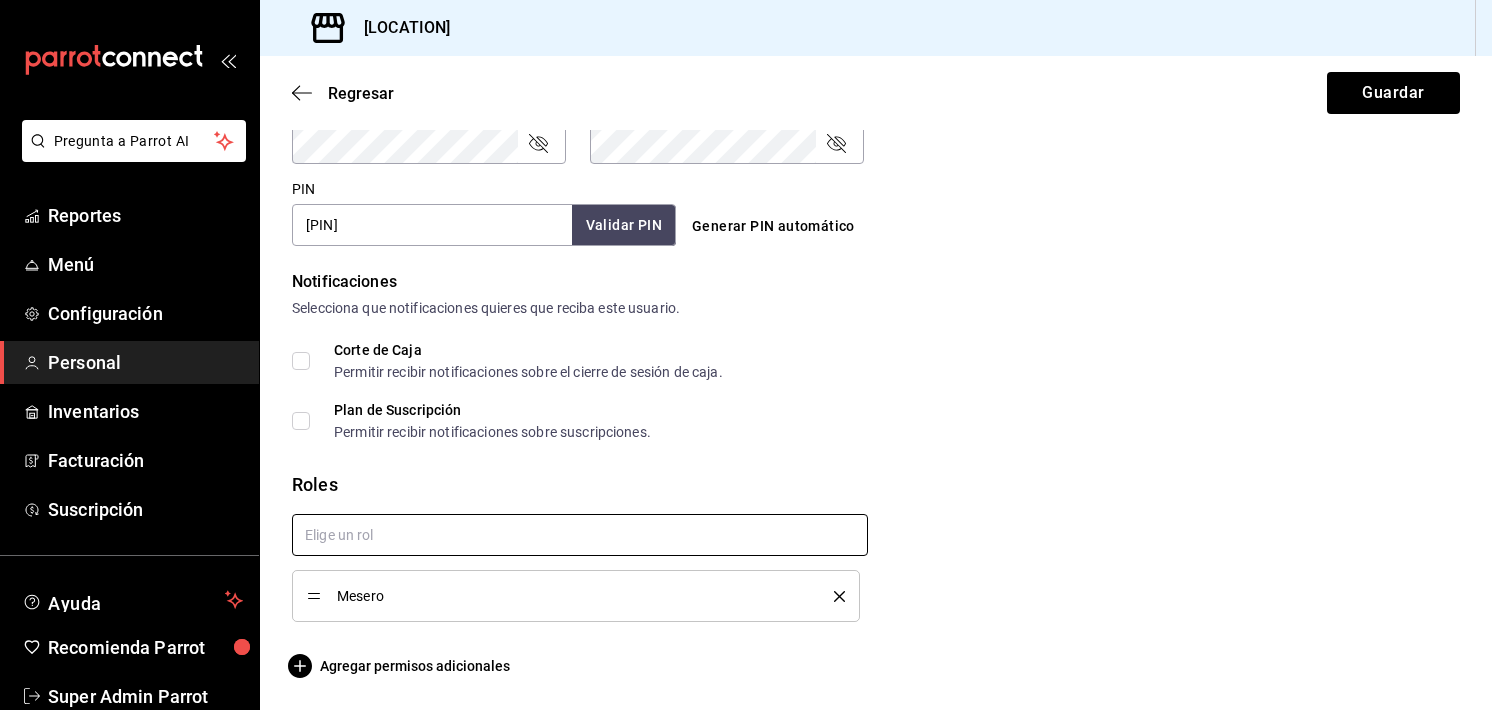 scroll, scrollTop: 893, scrollLeft: 0, axis: vertical 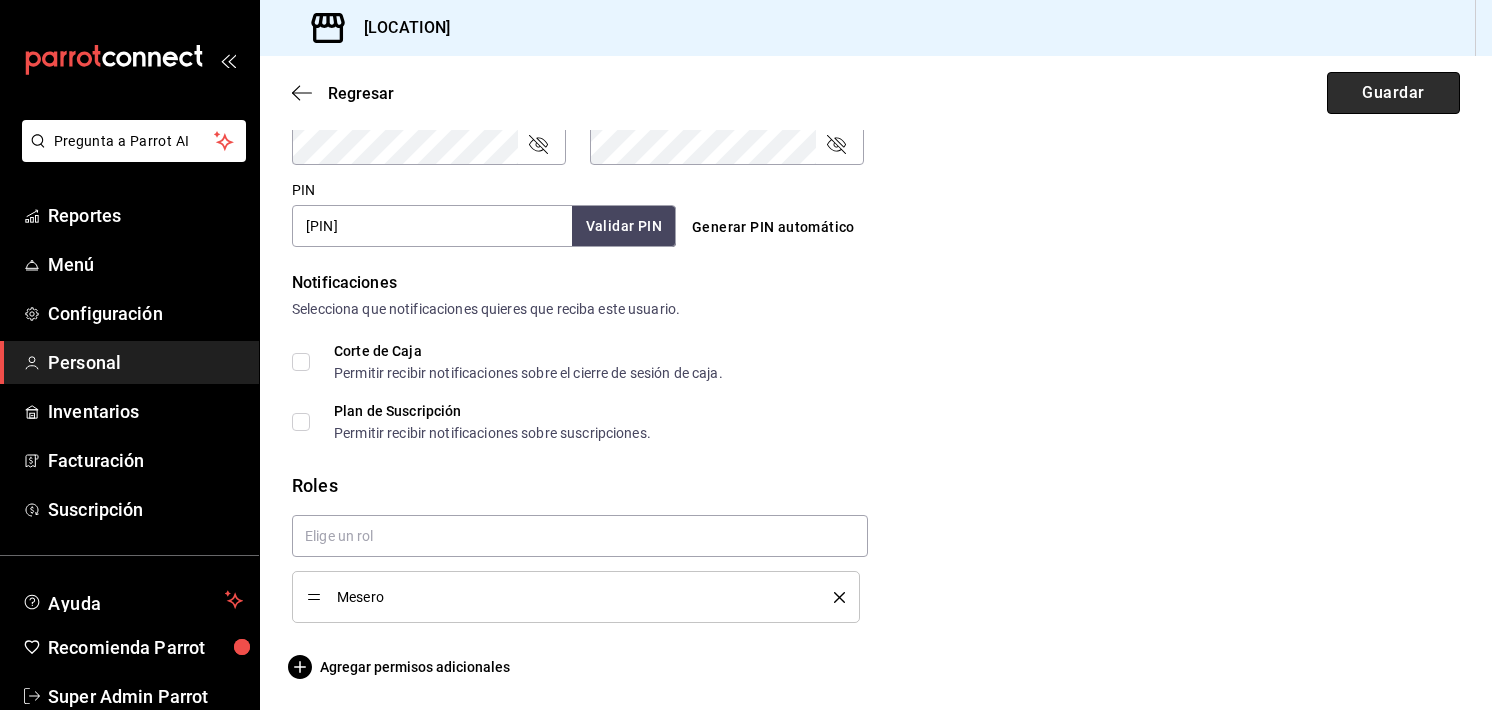 click on "Guardar" at bounding box center [1393, 93] 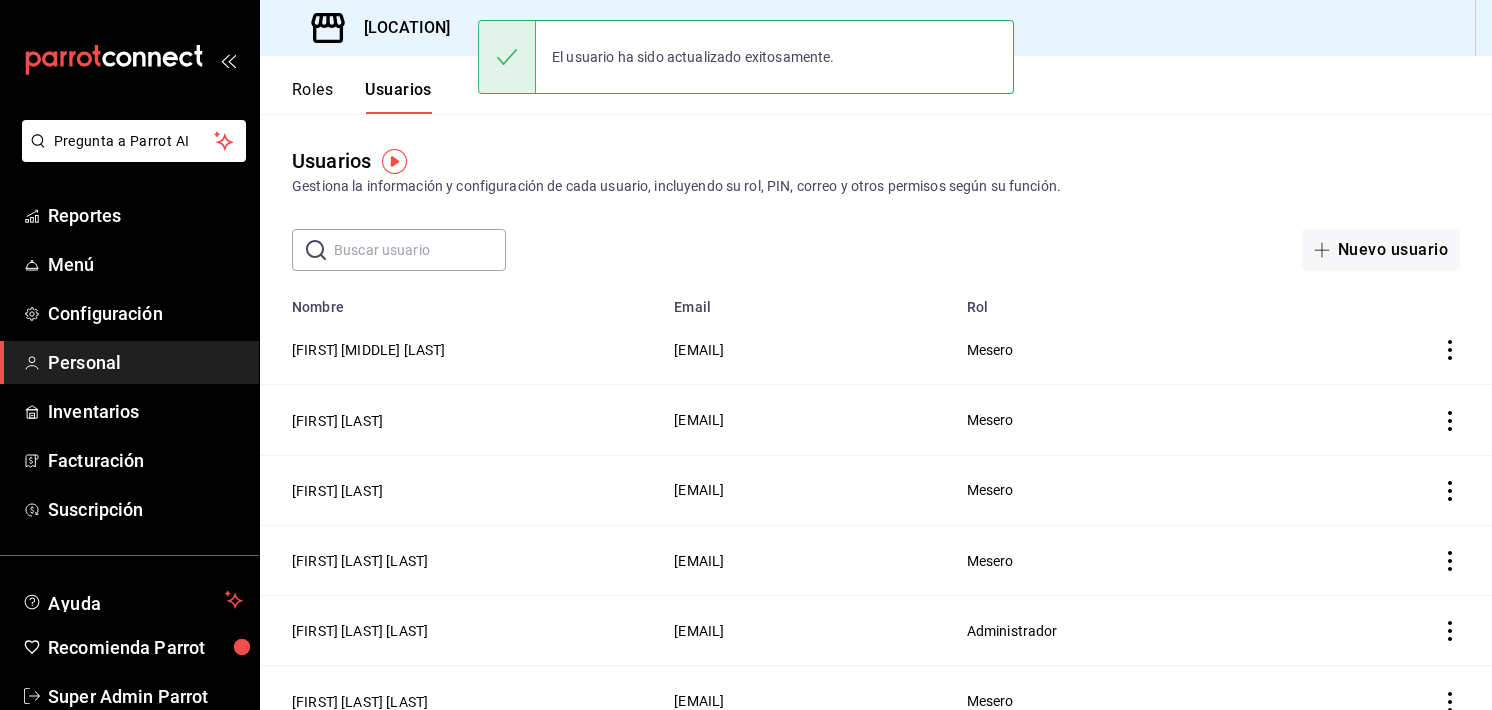 click on "Roles" at bounding box center [312, 97] 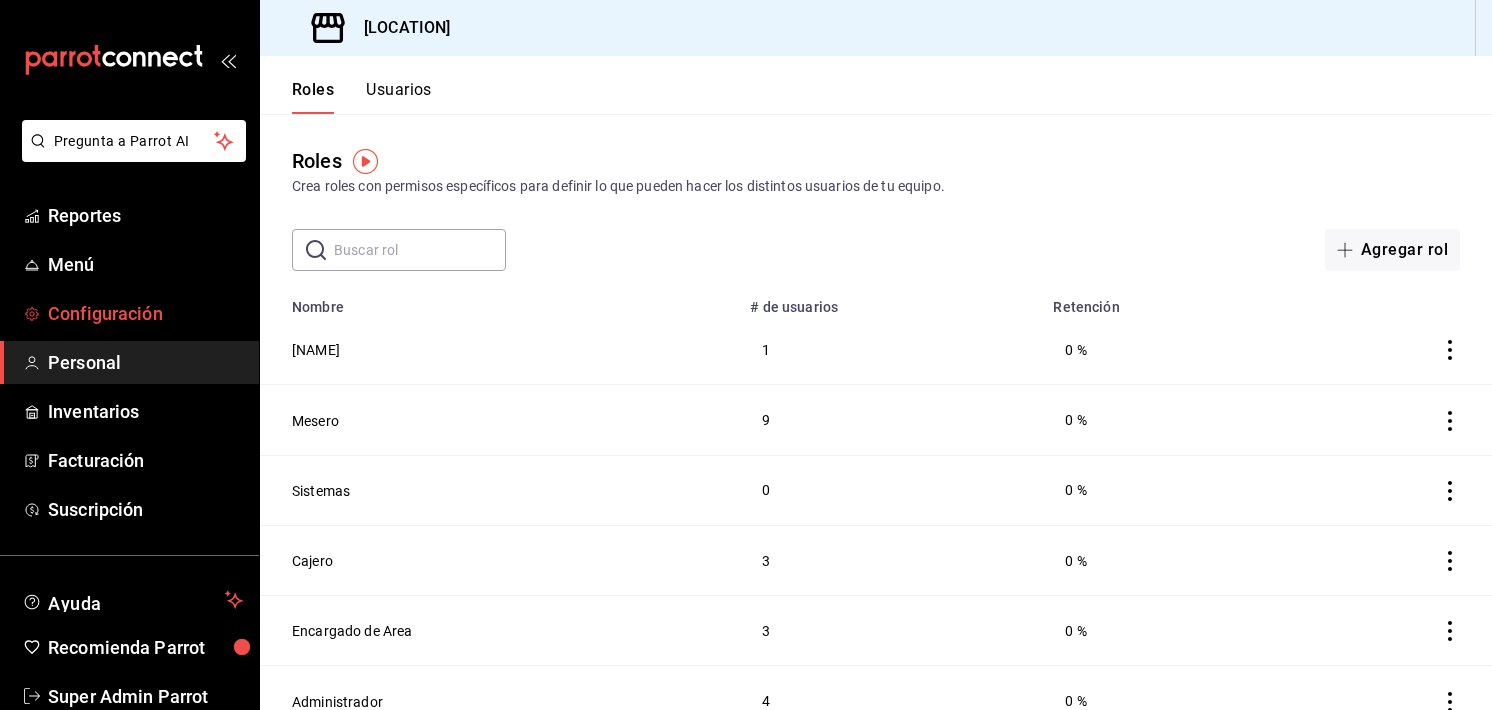 click on "Configuración" at bounding box center (145, 313) 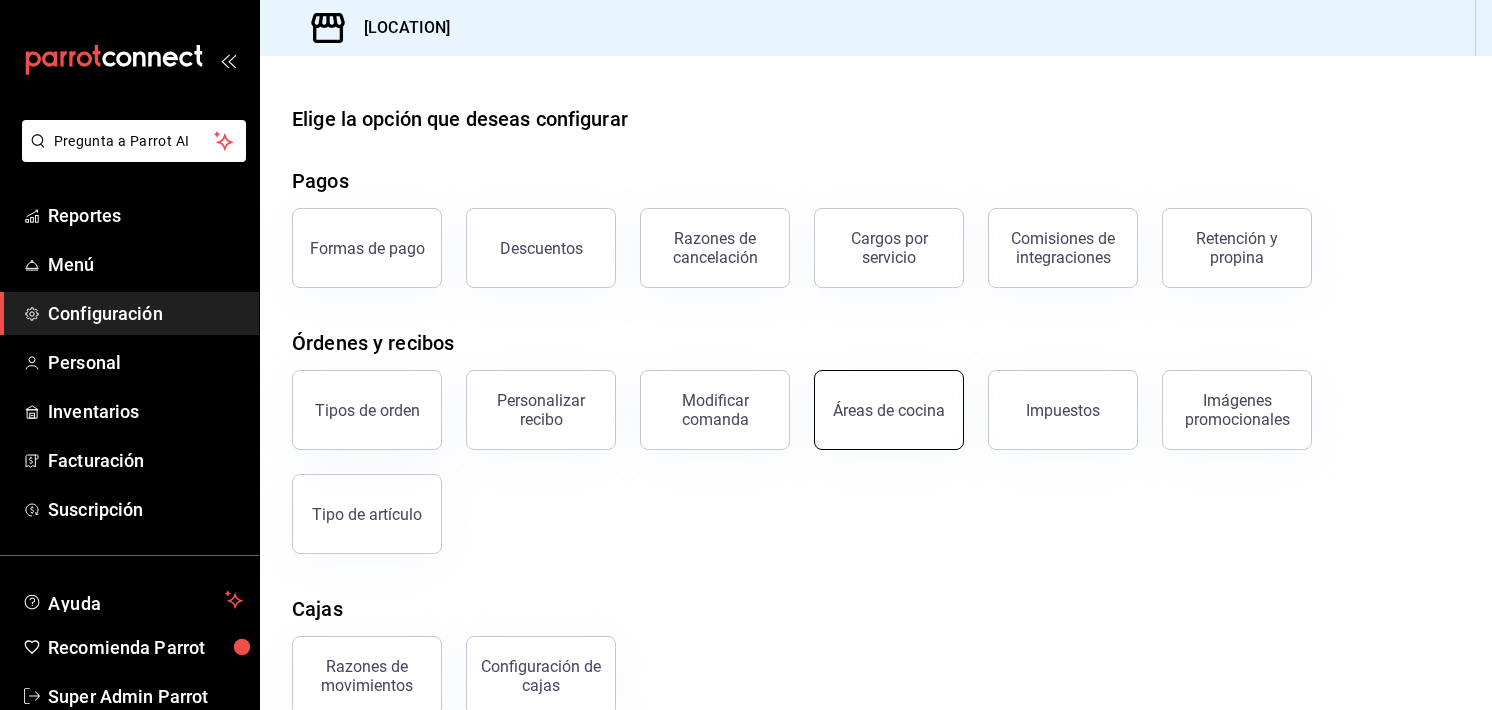click on "Áreas de cocina" at bounding box center [889, 410] 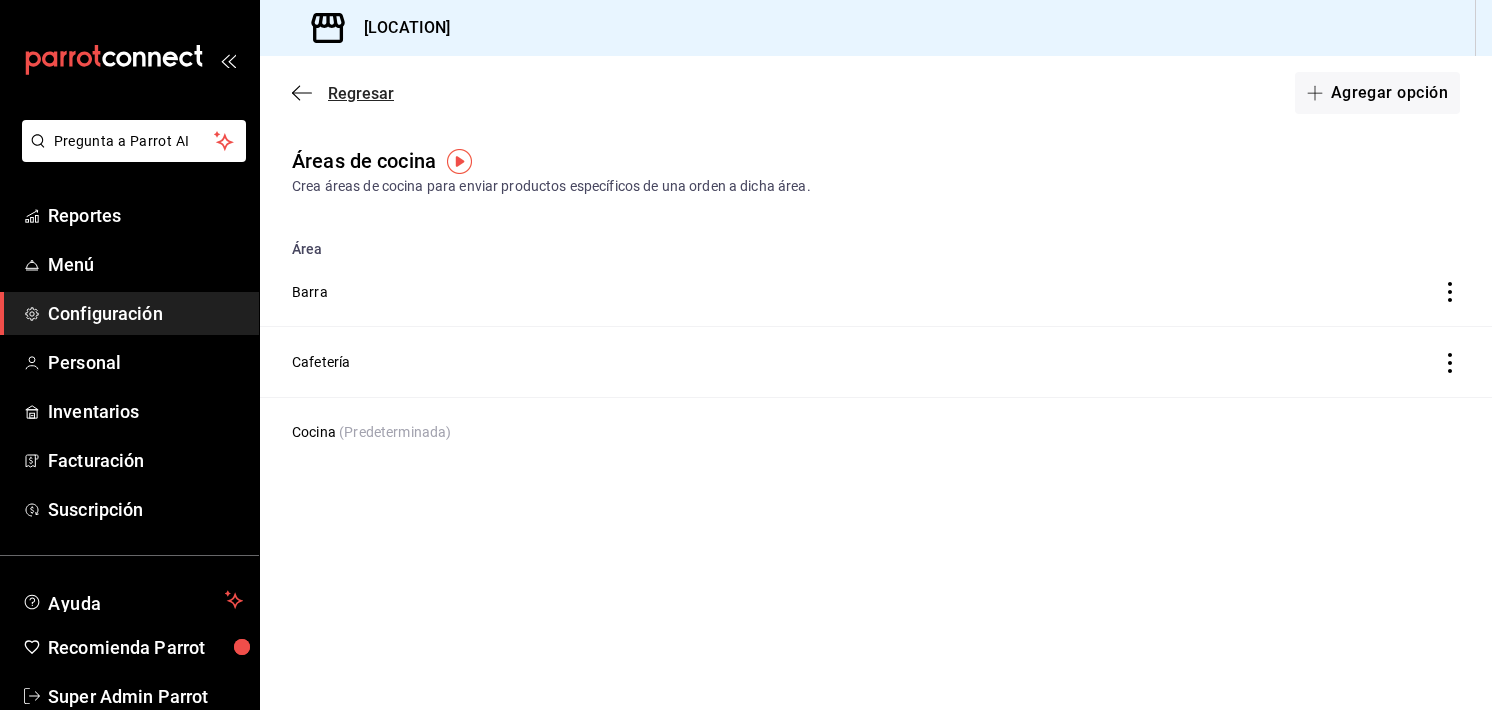 click 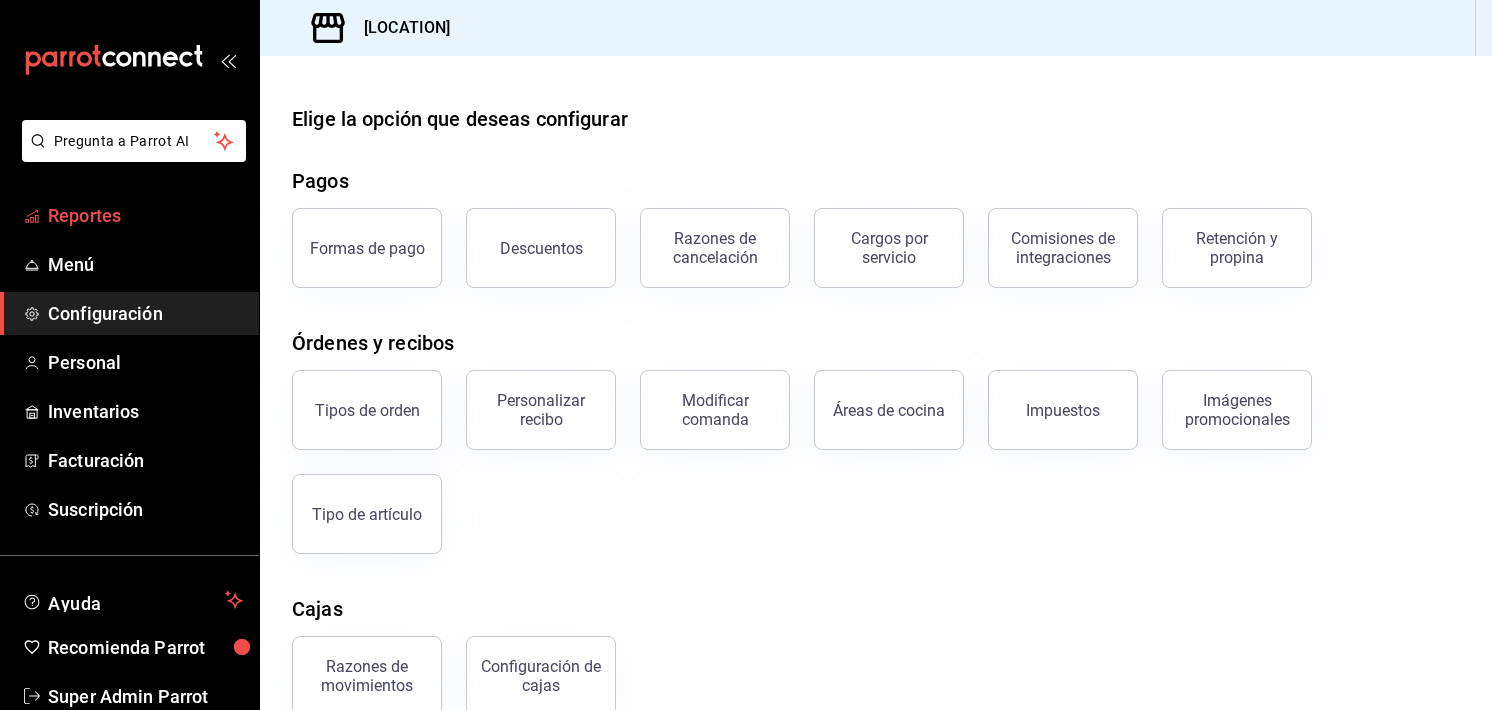 click on "Reportes" at bounding box center (129, 215) 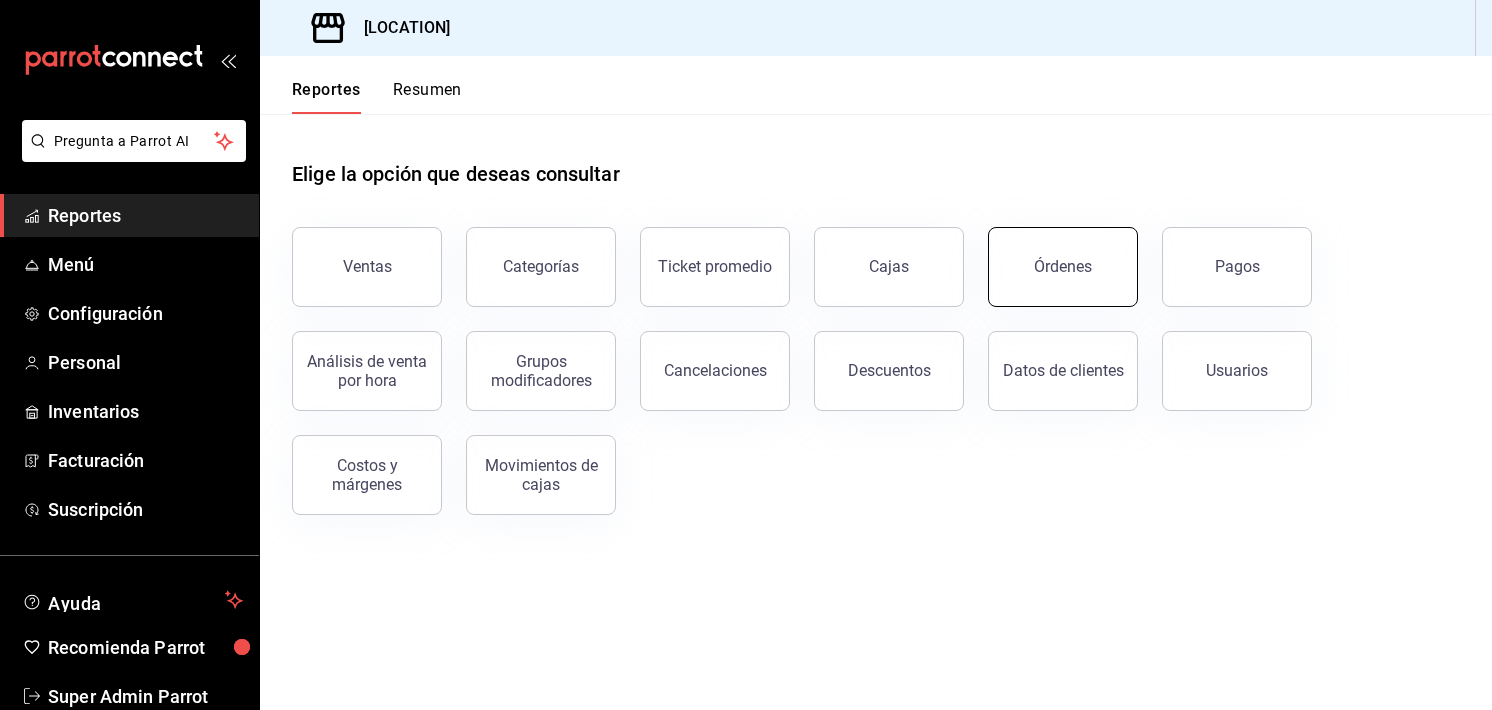click on "Órdenes" at bounding box center [1063, 267] 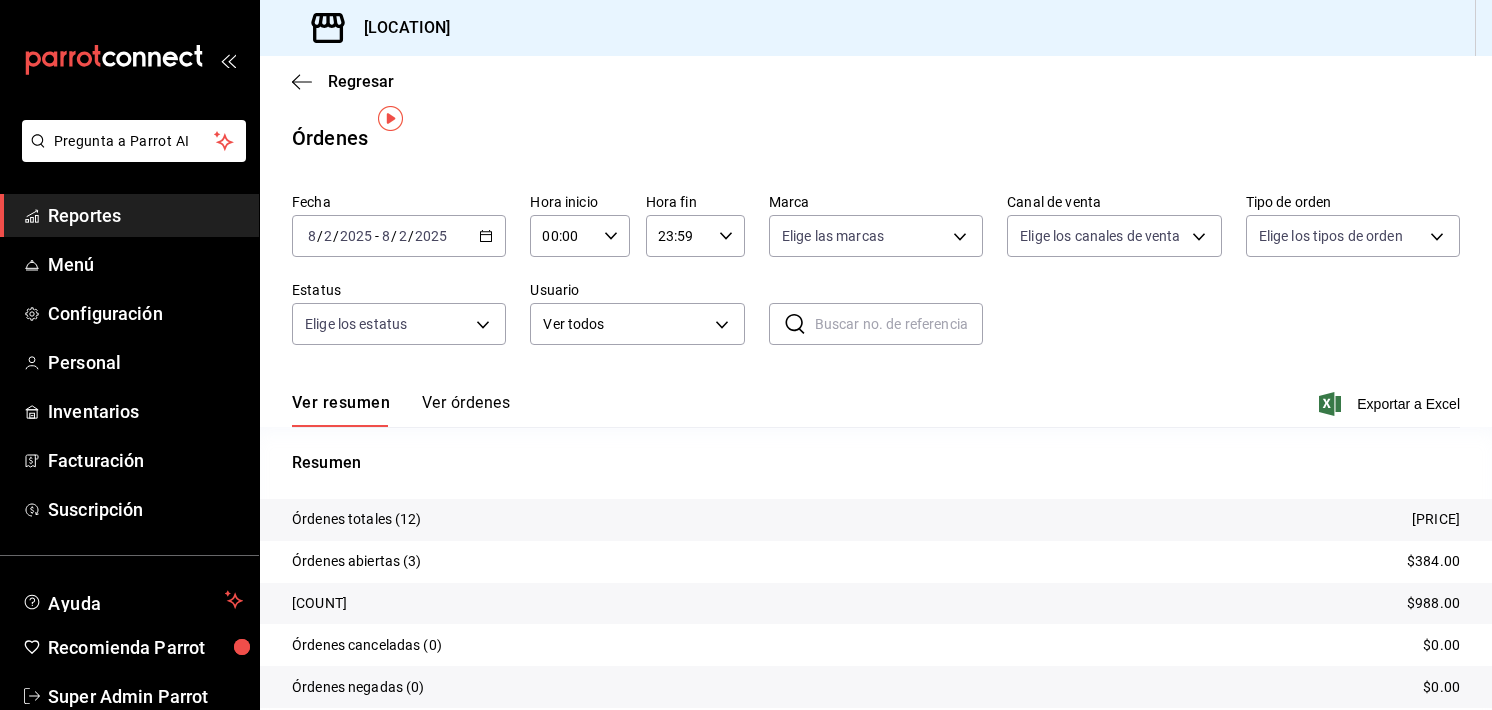 scroll, scrollTop: 64, scrollLeft: 0, axis: vertical 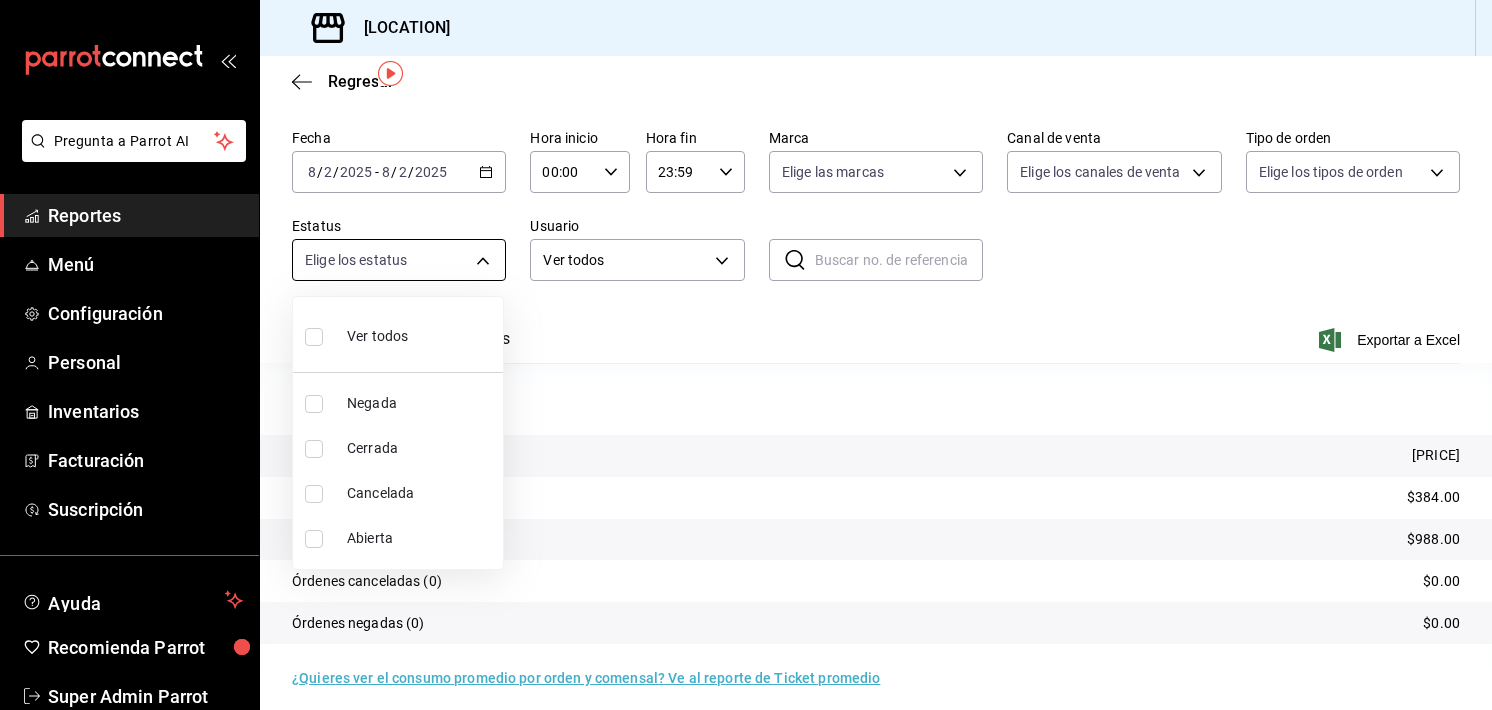 click on "Sucursal: [LOCATION] ([STATE_CODE]) Regresar Órdenes Fecha [DATE] [DATE] - [DATE] [DATE] Hora inicio [TIME] Hora inicio Hora fin [TIME] Hora fin Marca Elige las marcas Canal de venta Elige los canales de venta Tipo de orden Elige los tipos de orden Estatus Elige los estatus Usuario Ver todos ALL ​ ​ Ver resumen Ver órdenes Exportar a Excel Resumen Órdenes totales ([PRICE]) [PRICE] Órdenes abiertas ([PRICE]) [PRICE] Órdenes cerradas ([PRICE]) [PRICE] Órdenes canceladas ([PRICE]) [PRICE] Órdenes negadas ([PRICE]) [PRICE] ¿Quieres ver el consumo promedio por orden y comensal? Ve al reporte de Ticket promedio GANA 1 MES GRATIS EN TU SUSCRIPCIÓN AQUÍ Ver video tutorial Ir a video Pregunta a Parrot AI Reportes ​ ​ Menú ​ ​ Configuración ​ ​ Personal ​ ​ Inventarios ​ ​ Facturación ​ ​ Suscripción ​ ​ Ayuda Recomienda Parrot ​ ​ Super Admin Parrot" at bounding box center [746, 355] 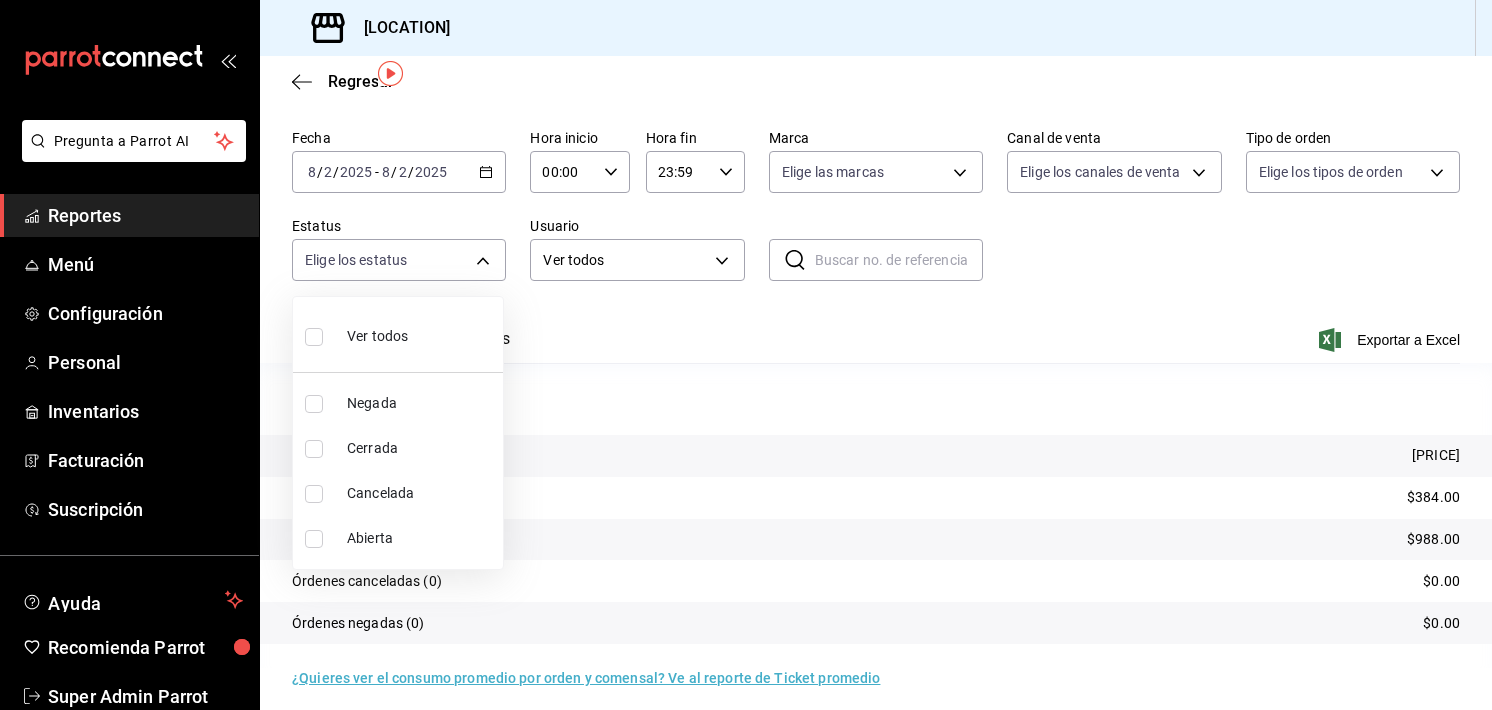 click at bounding box center (746, 355) 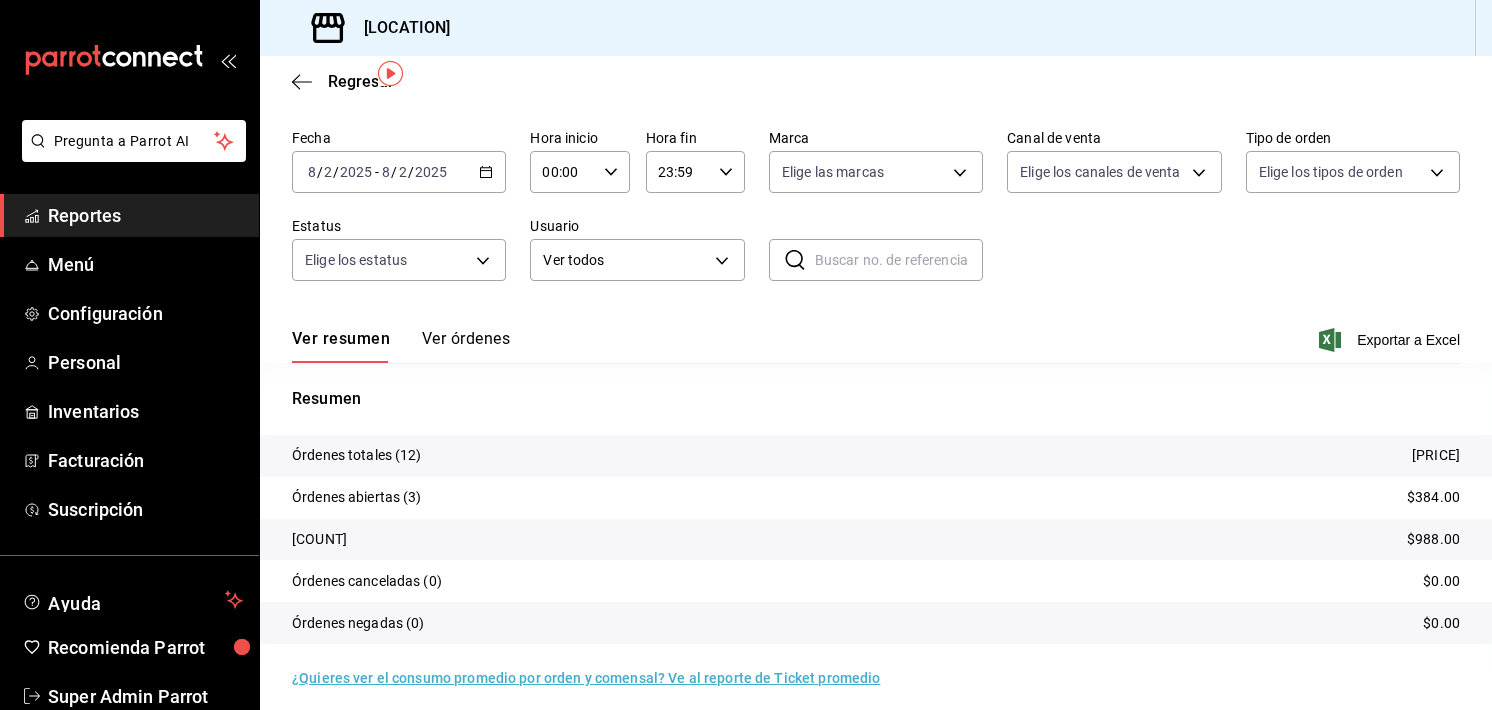 click 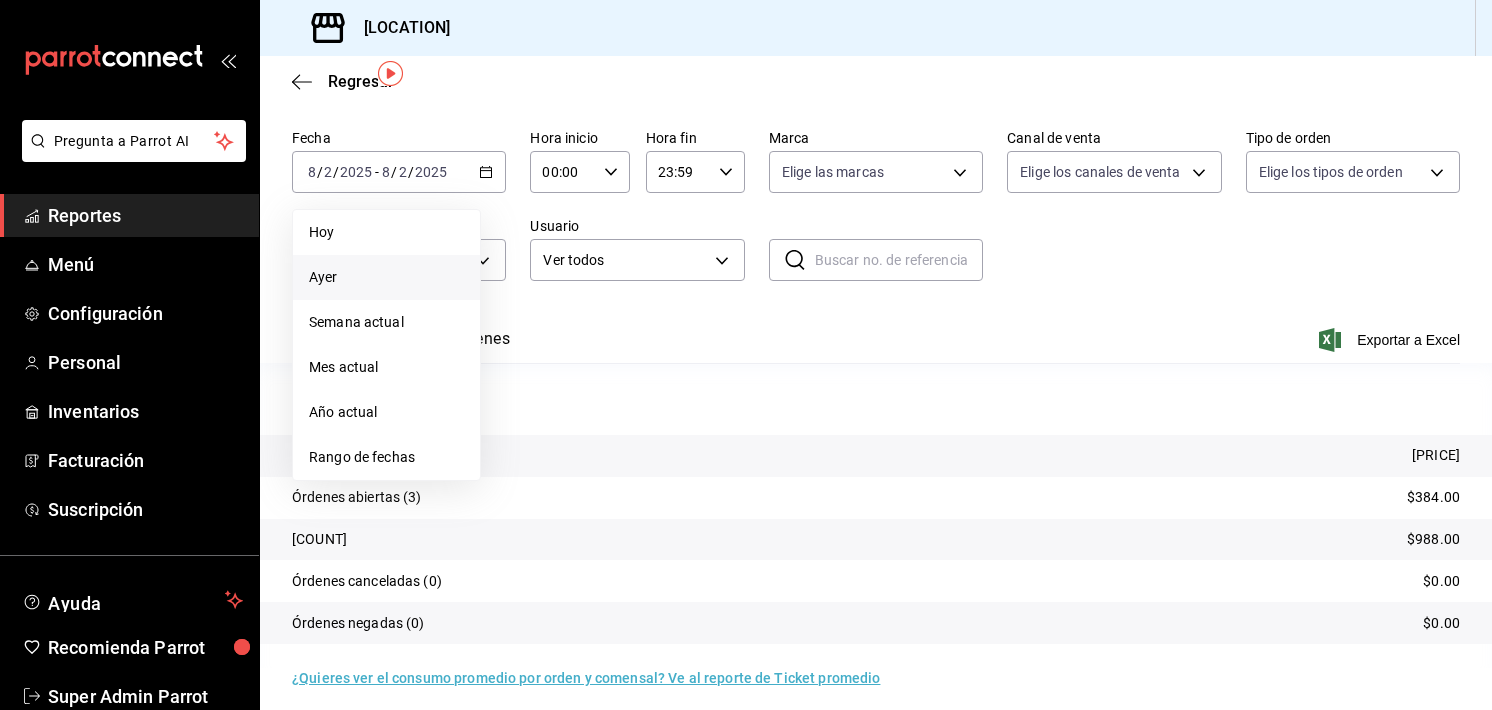 click on "Ayer" at bounding box center [386, 277] 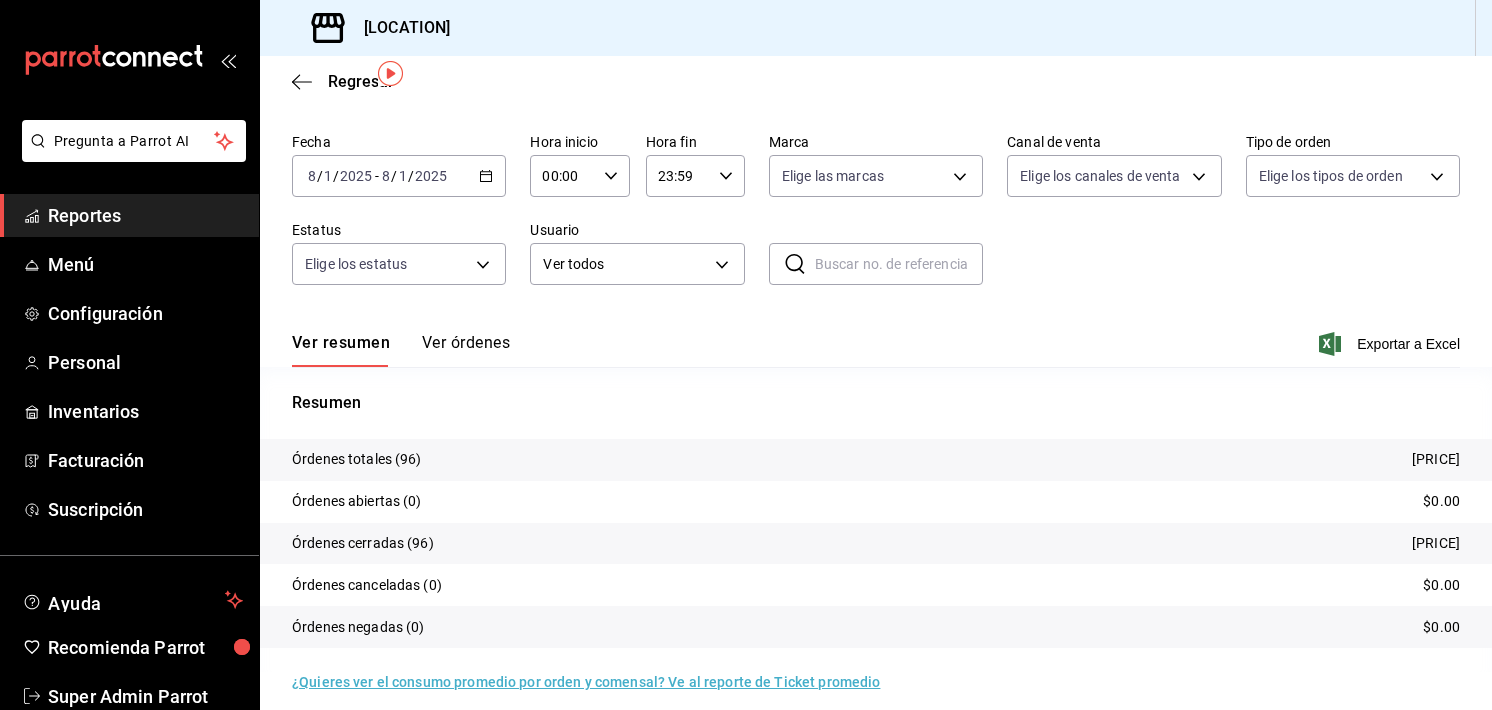 scroll, scrollTop: 64, scrollLeft: 0, axis: vertical 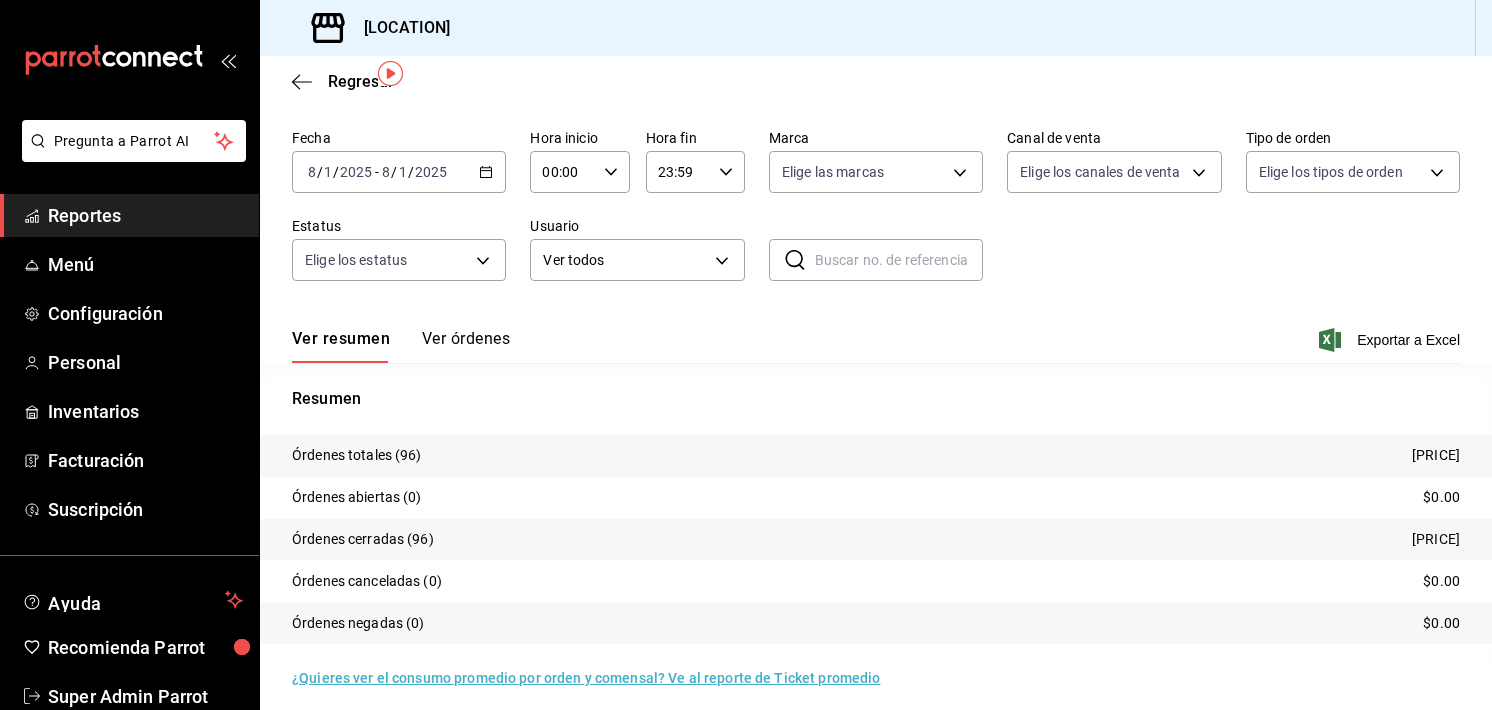 click on "Ver órdenes" at bounding box center (466, 346) 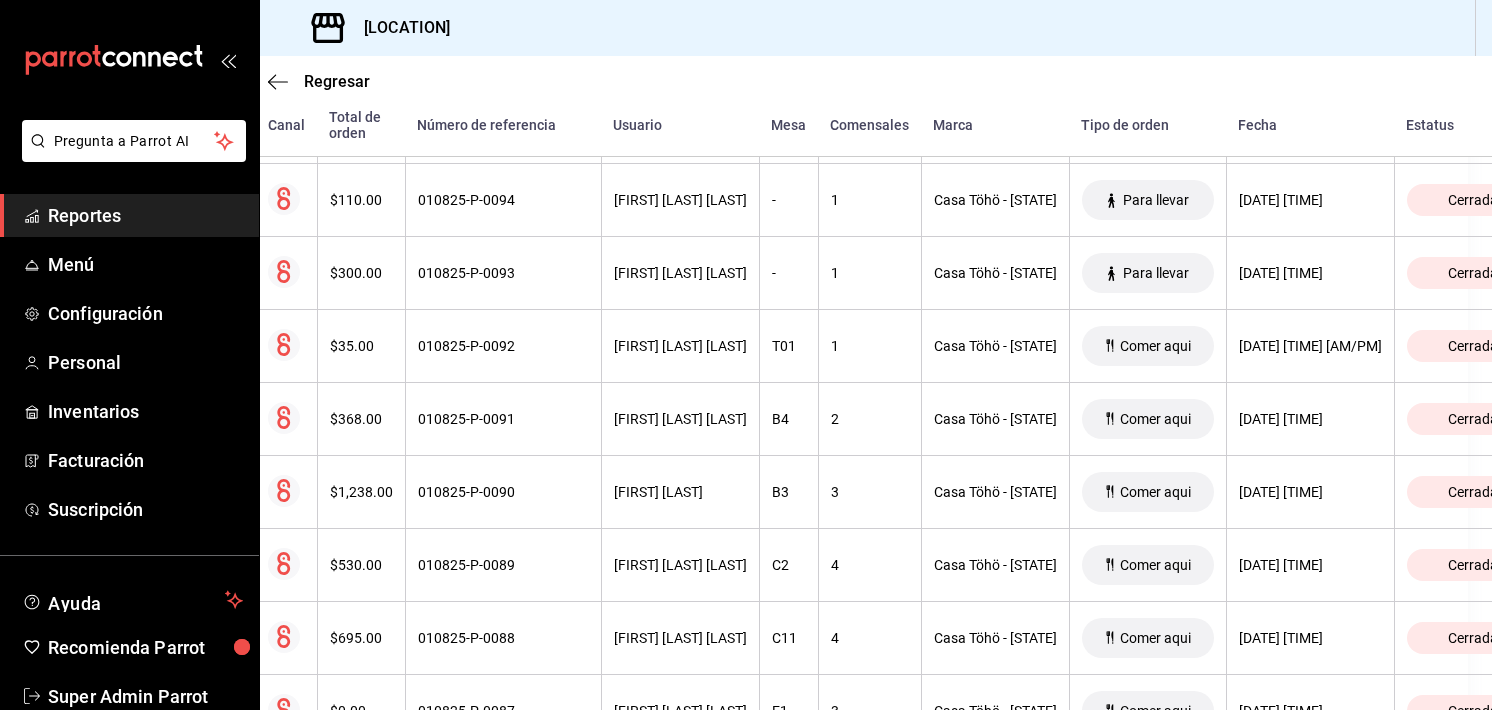scroll, scrollTop: 0, scrollLeft: 0, axis: both 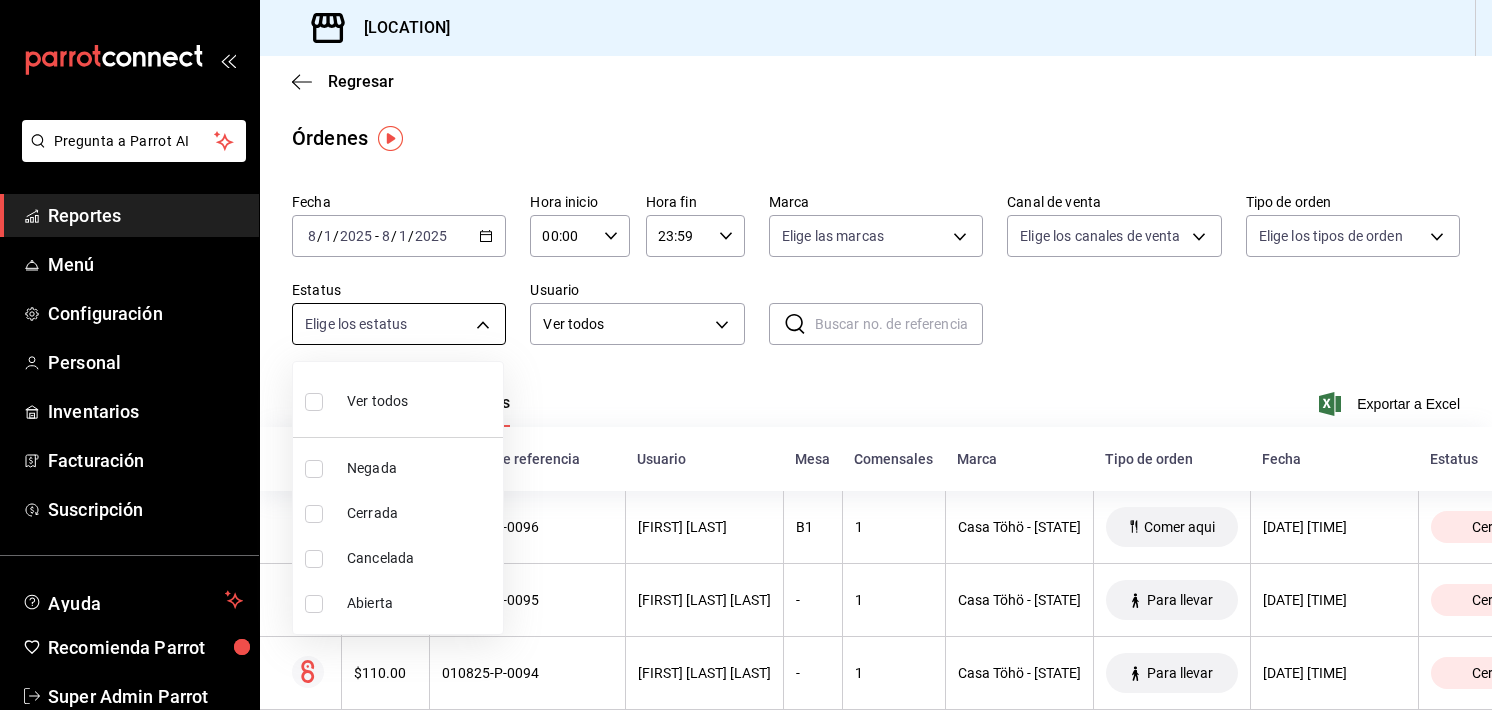 click on "Pregunta a Parrot AI Reportes   Menú   Configuración   Personal   Inventarios   Facturación   Suscripción   Ayuda Recomienda Parrot   Super Admin Parrot   Sugerir nueva función   Sucursal: Casa Töhö ([STATE]) Regresar Órdenes Fecha [DATE] - [DATE] Hora inicio [TIME] Hora inicio Hora fin [TIME] Hora fin Marca Elige las marcas Canal de venta Elige los canales de venta Tipo de orden Elige los tipos de orden Estatus Elige los estatus Usuario Ver todos ALL ​ ​ Ver resumen Ver órdenes Exportar a Excel Canal Total de orden Número de referencia Usuario Mesa Comensales Marca Tipo de orden Fecha Estatus $175.00 [ID] [FIRST] [LAST] B1 1 Casa Töhö - [STATE] Comer aqui [DATE] [TIME] Cerrada $35.00 [ID] [FIRST] [LAST] [LAST] - 1 Casa Töhö - [STATE] Para llevar [DATE] [TIME] Cerrada $110.00 [ID] [FIRST] [LAST] [LAST] - 1 Casa Töhö - [STATE] Para llevar [DATE] [TIME] Cerrada $300.00 [ID] [FIRST] [LAST] [LAST] - 1 $35.00" at bounding box center [746, 355] 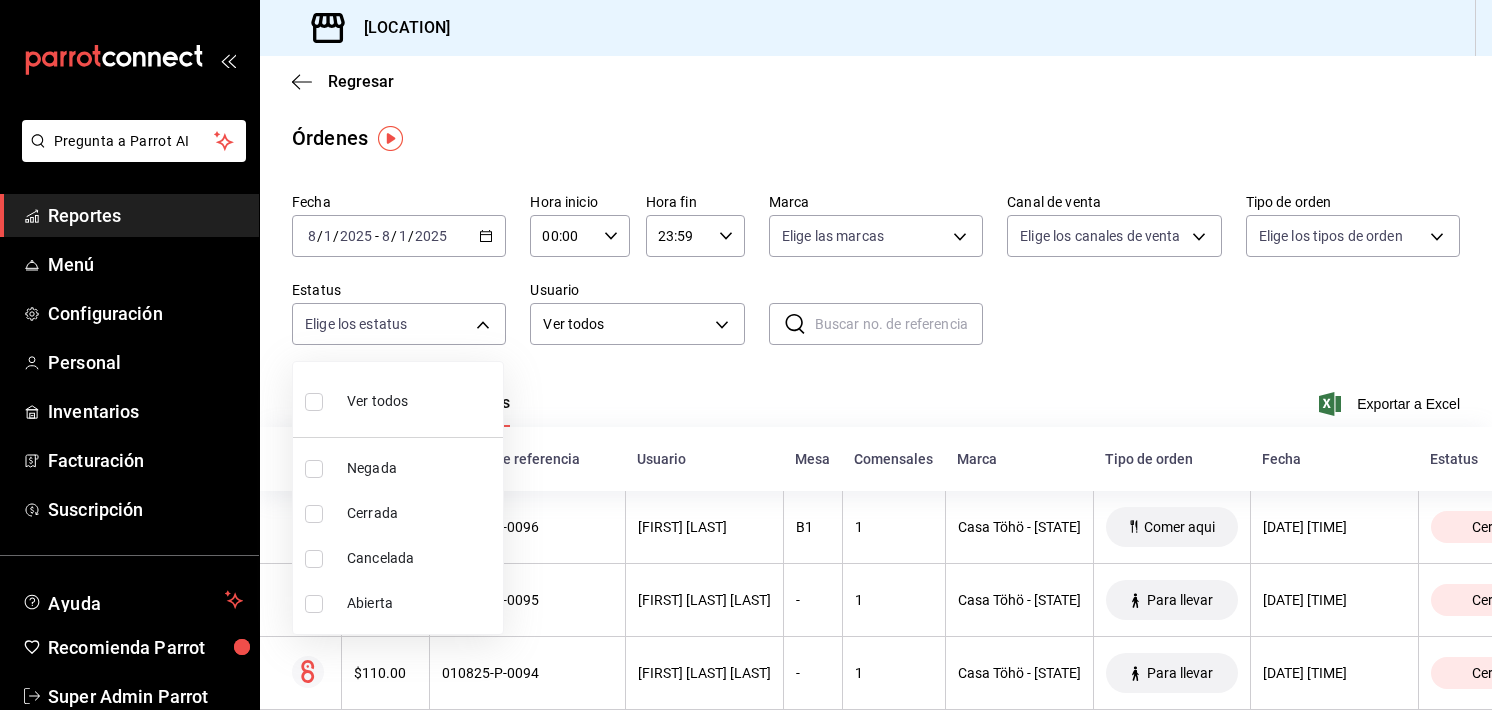 click at bounding box center [746, 355] 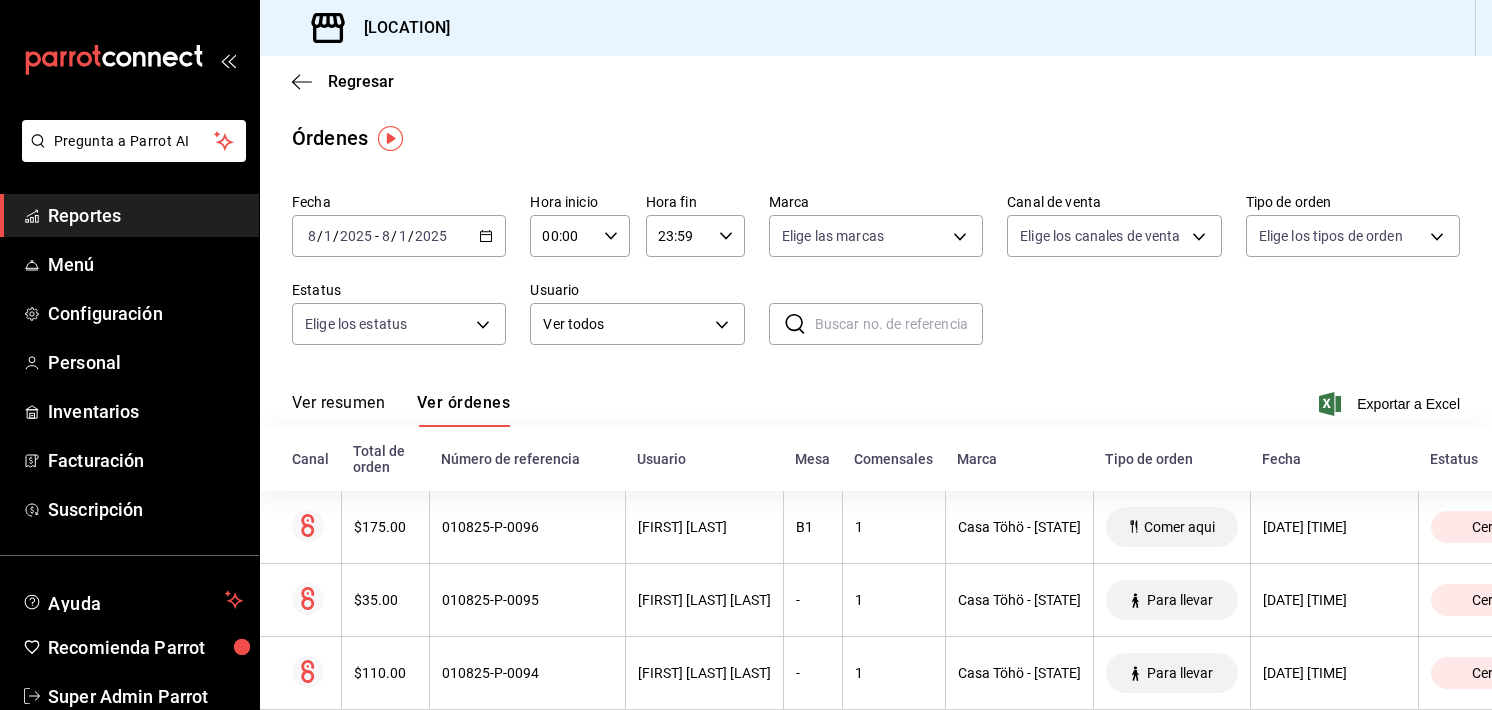 click on "[DATE] [DATE]" at bounding box center [399, 236] 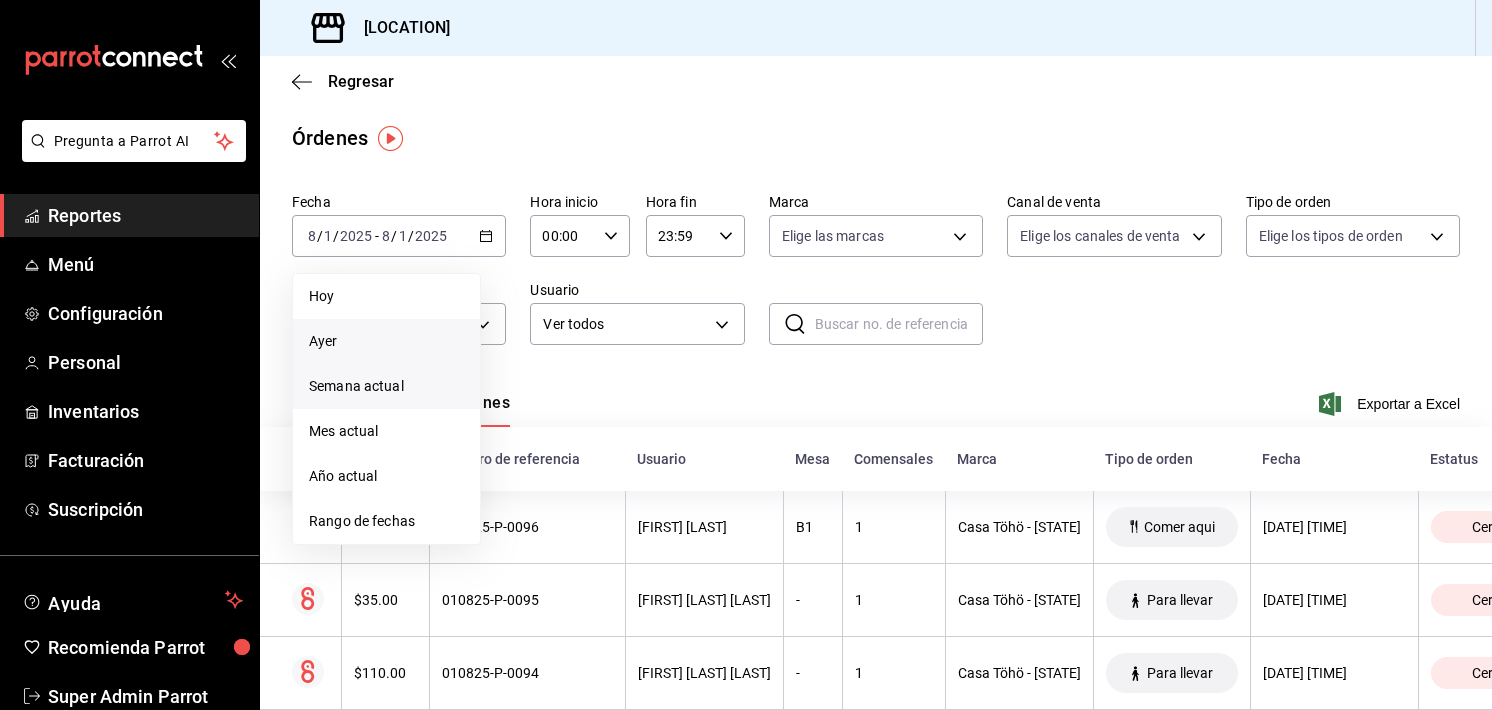 click on "Semana actual" at bounding box center (386, 386) 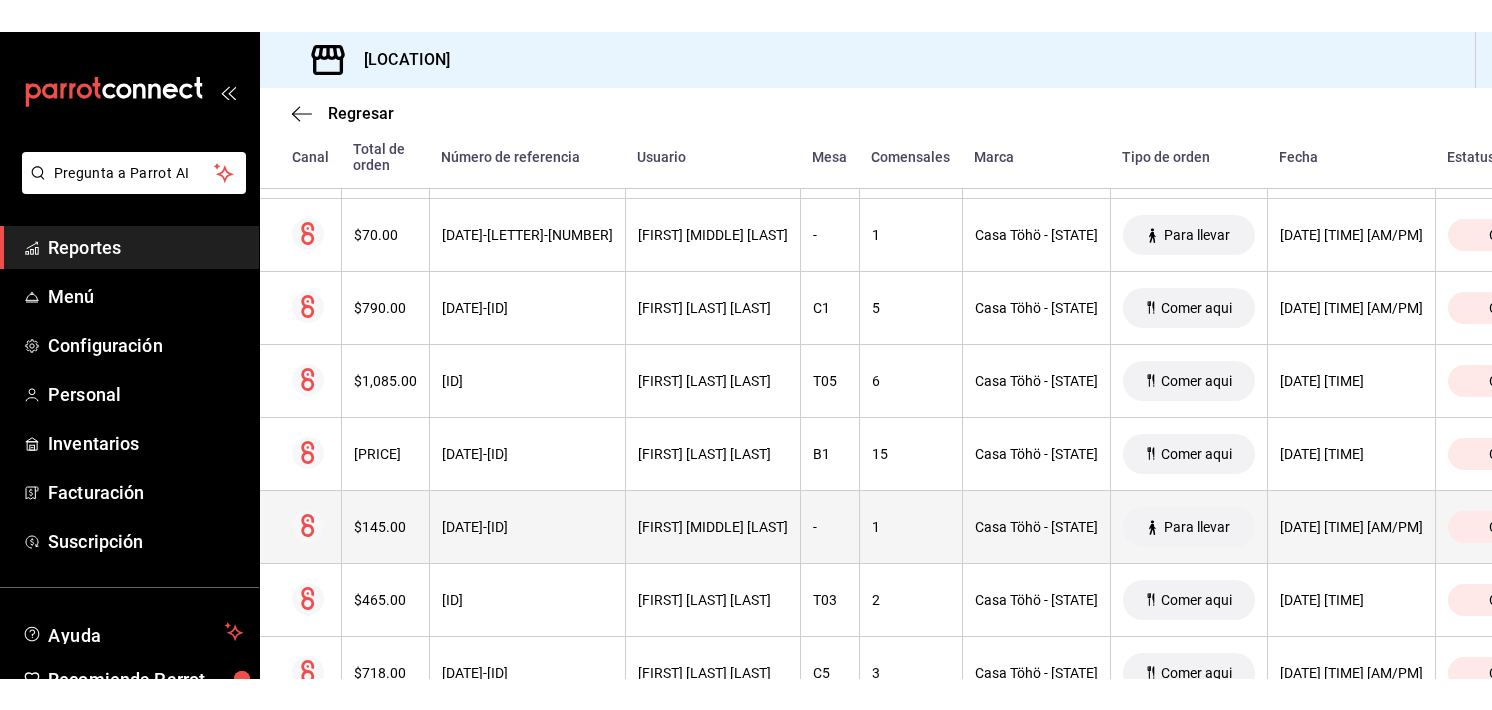 scroll, scrollTop: 1459, scrollLeft: 0, axis: vertical 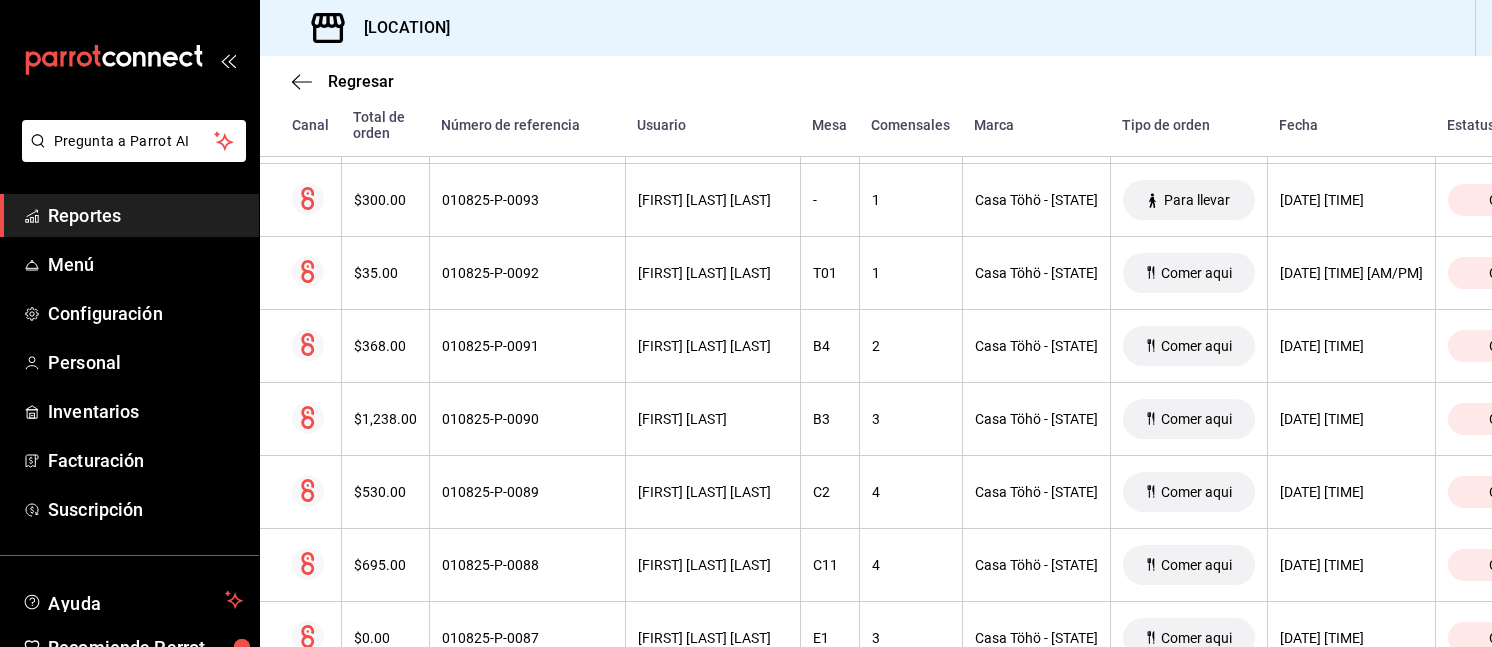 click on "Regresar" at bounding box center (876, 81) 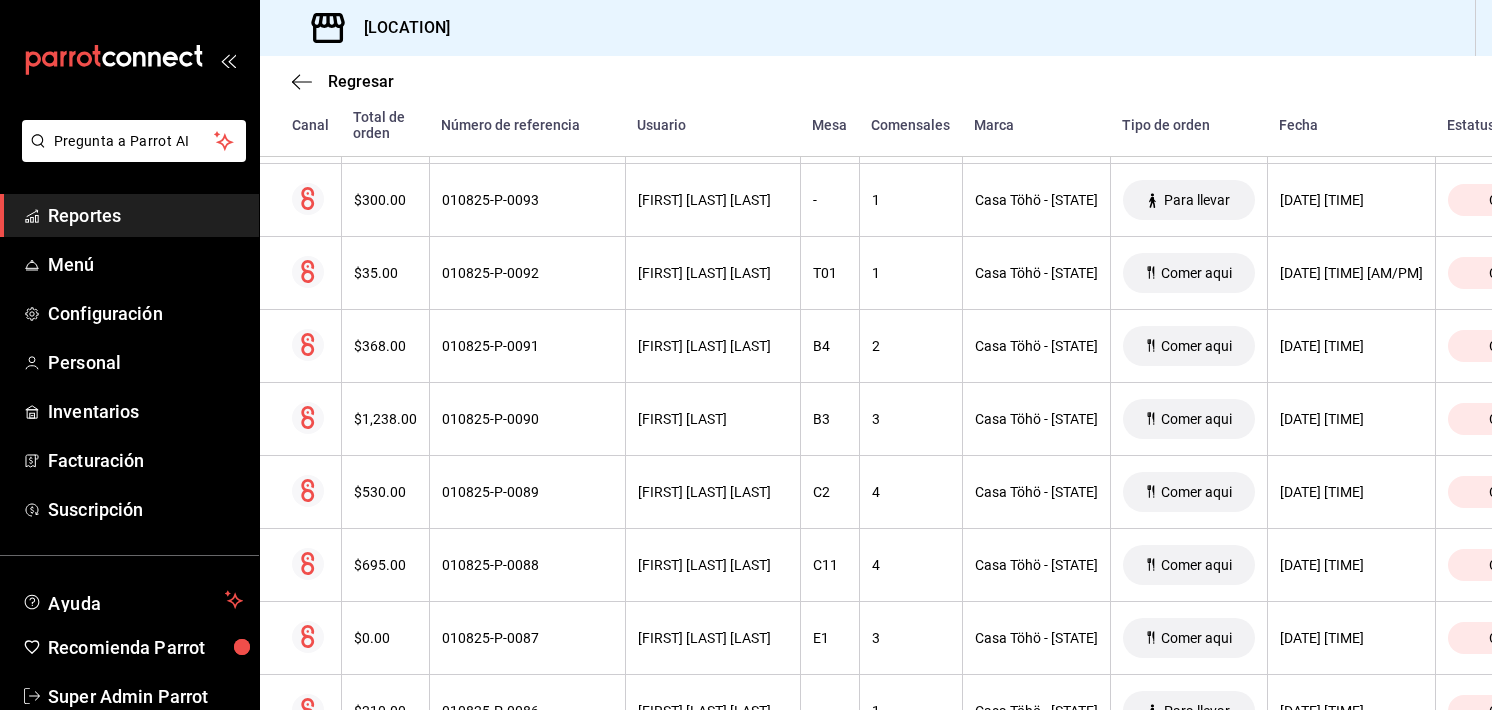 click on "[LOCATION]" at bounding box center [367, 28] 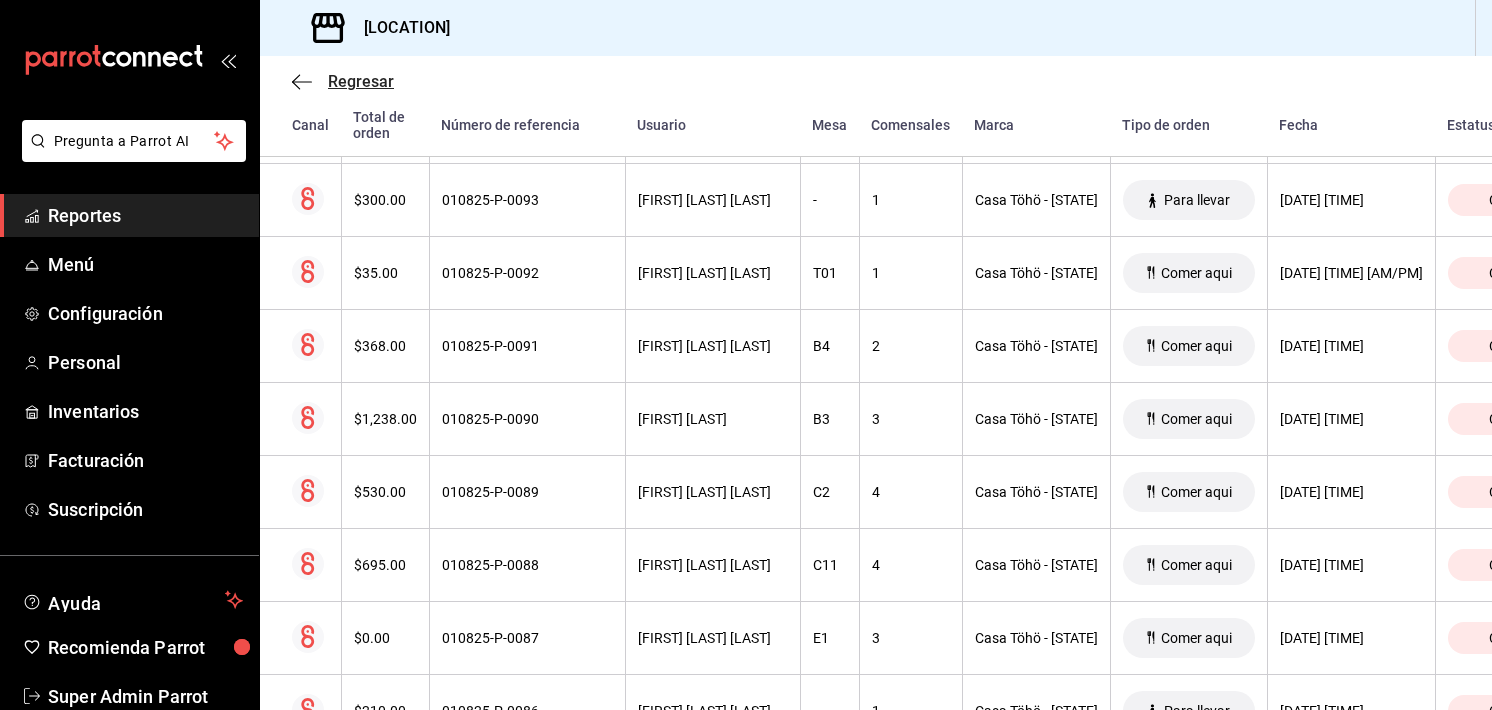 click 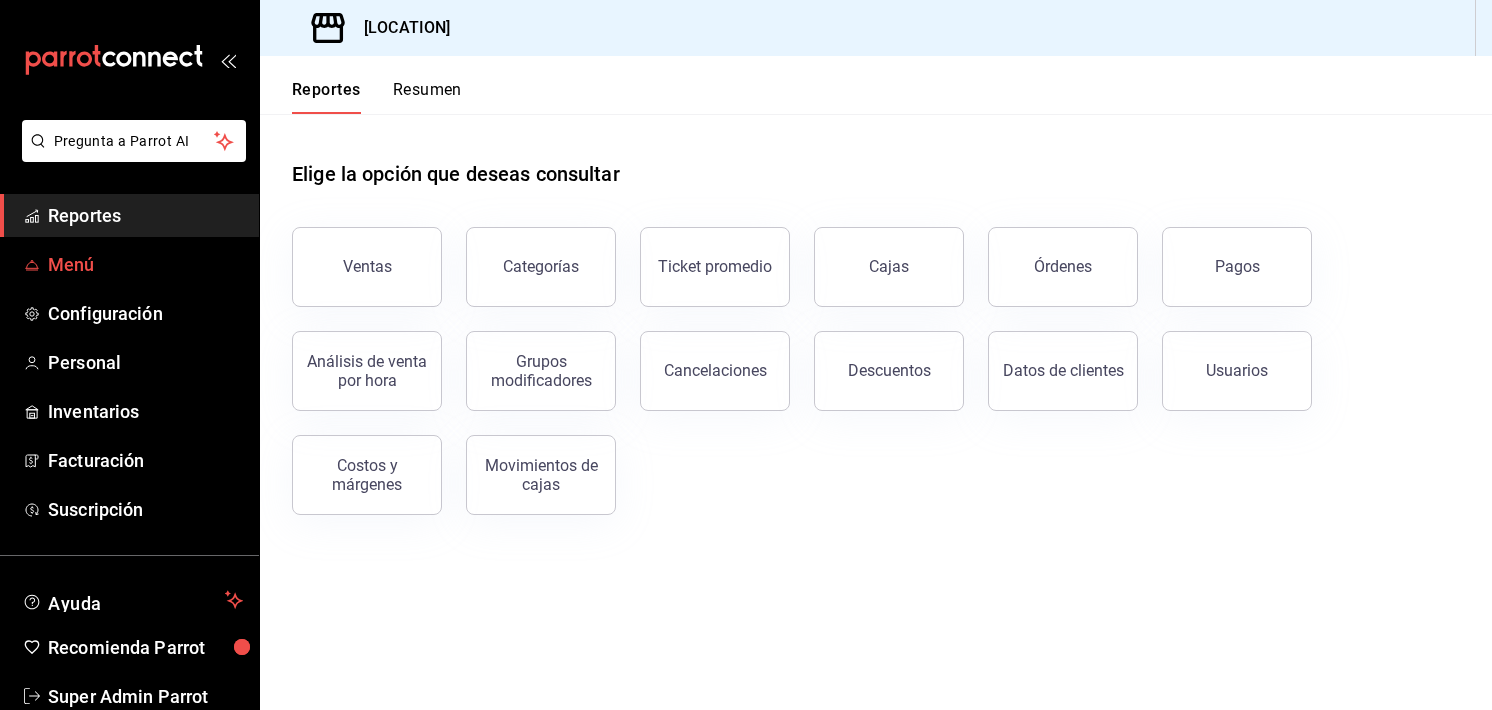 click on "Menú" at bounding box center (145, 264) 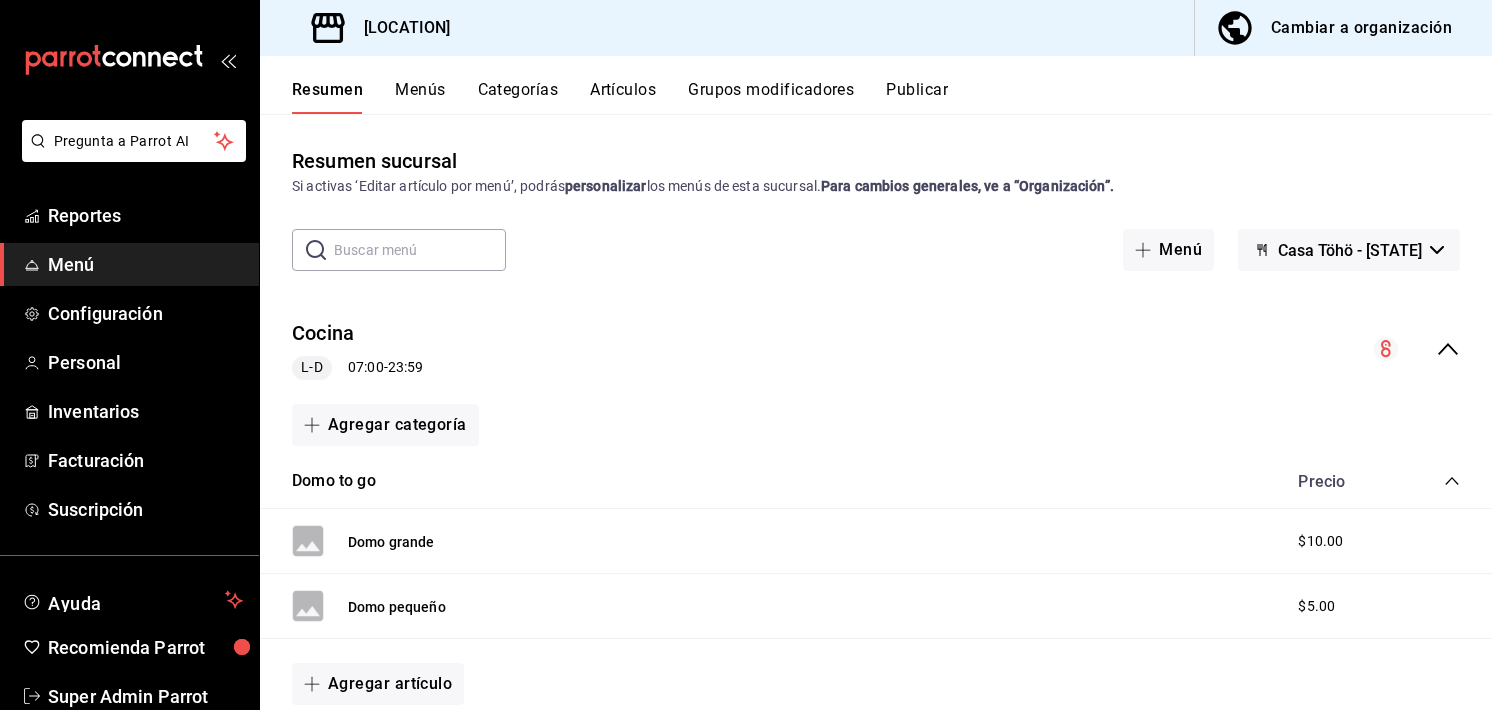 scroll, scrollTop: 60, scrollLeft: 0, axis: vertical 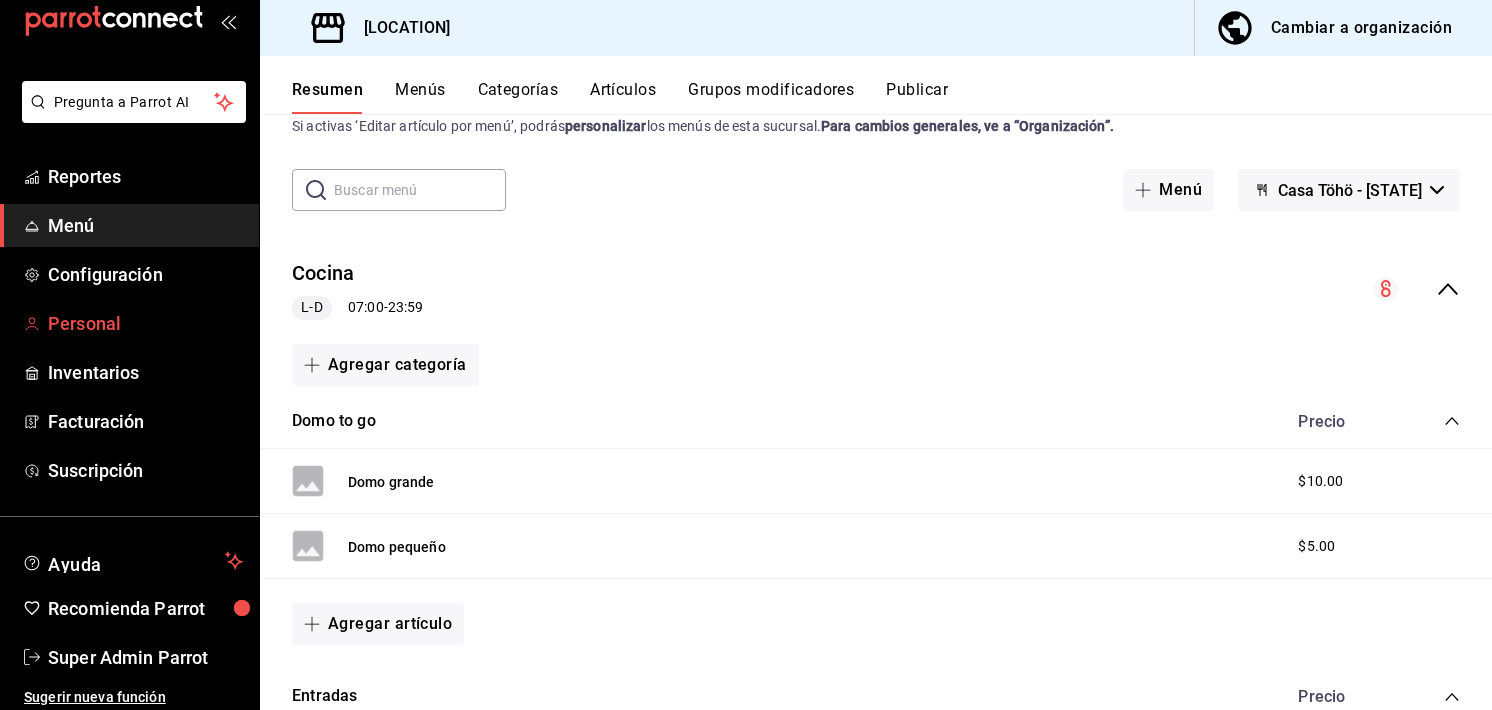 click on "Personal" at bounding box center [145, 323] 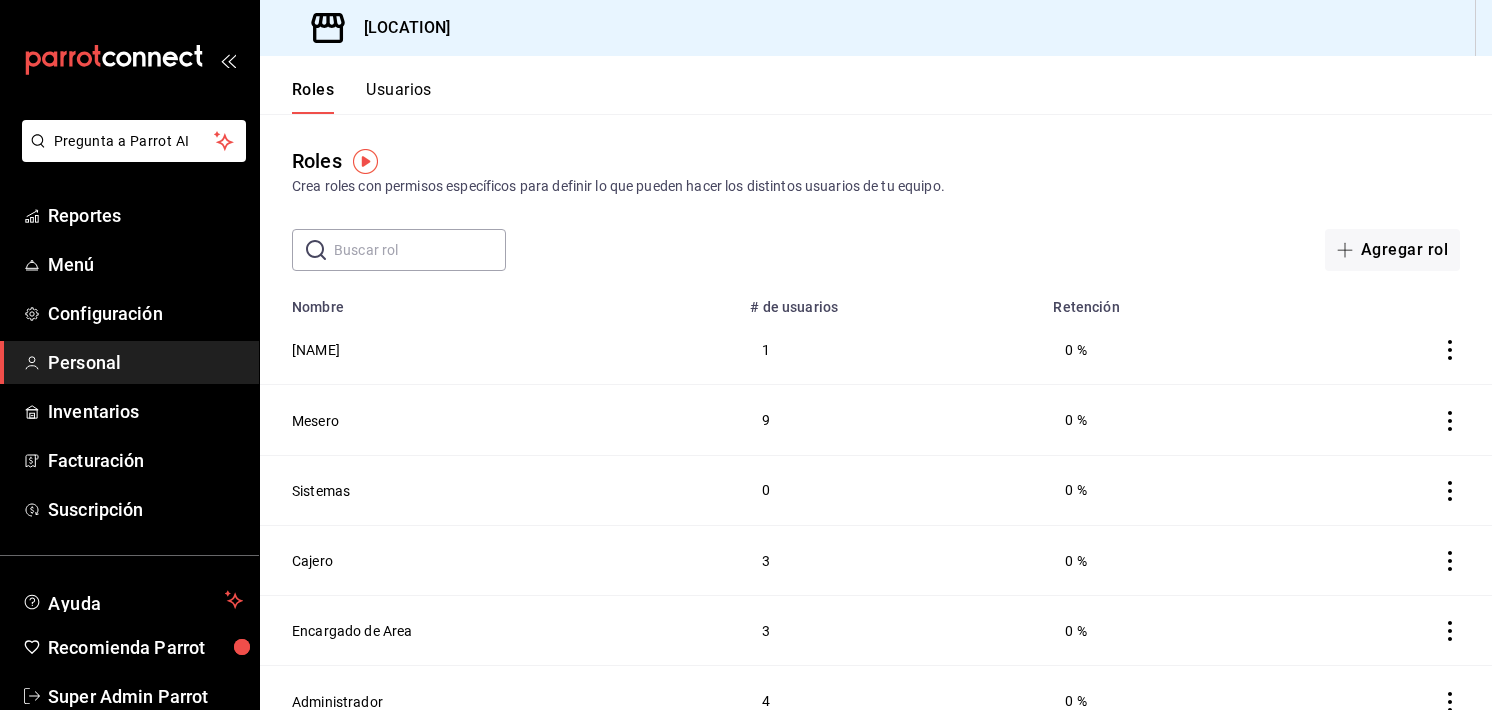 click on "Roles Usuarios" at bounding box center [346, 85] 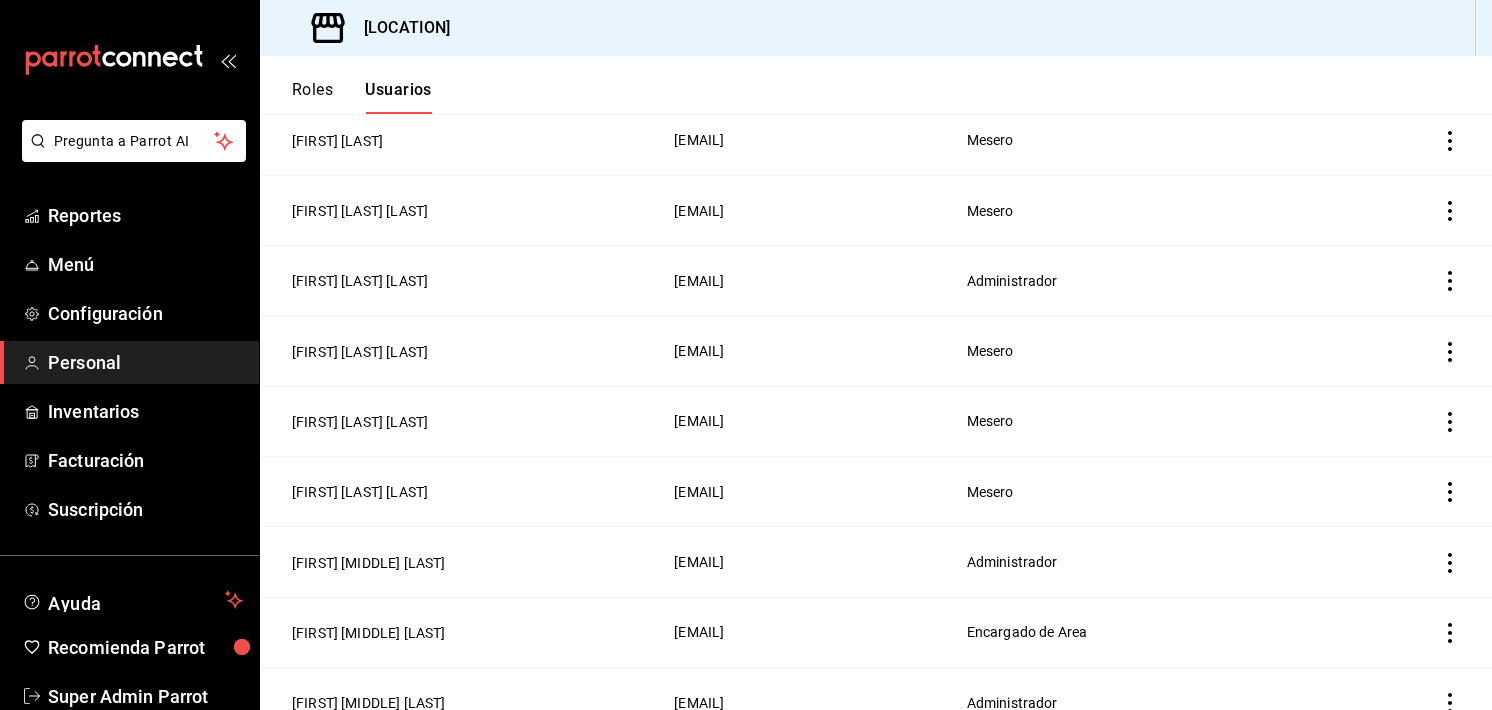 scroll, scrollTop: 335, scrollLeft: 0, axis: vertical 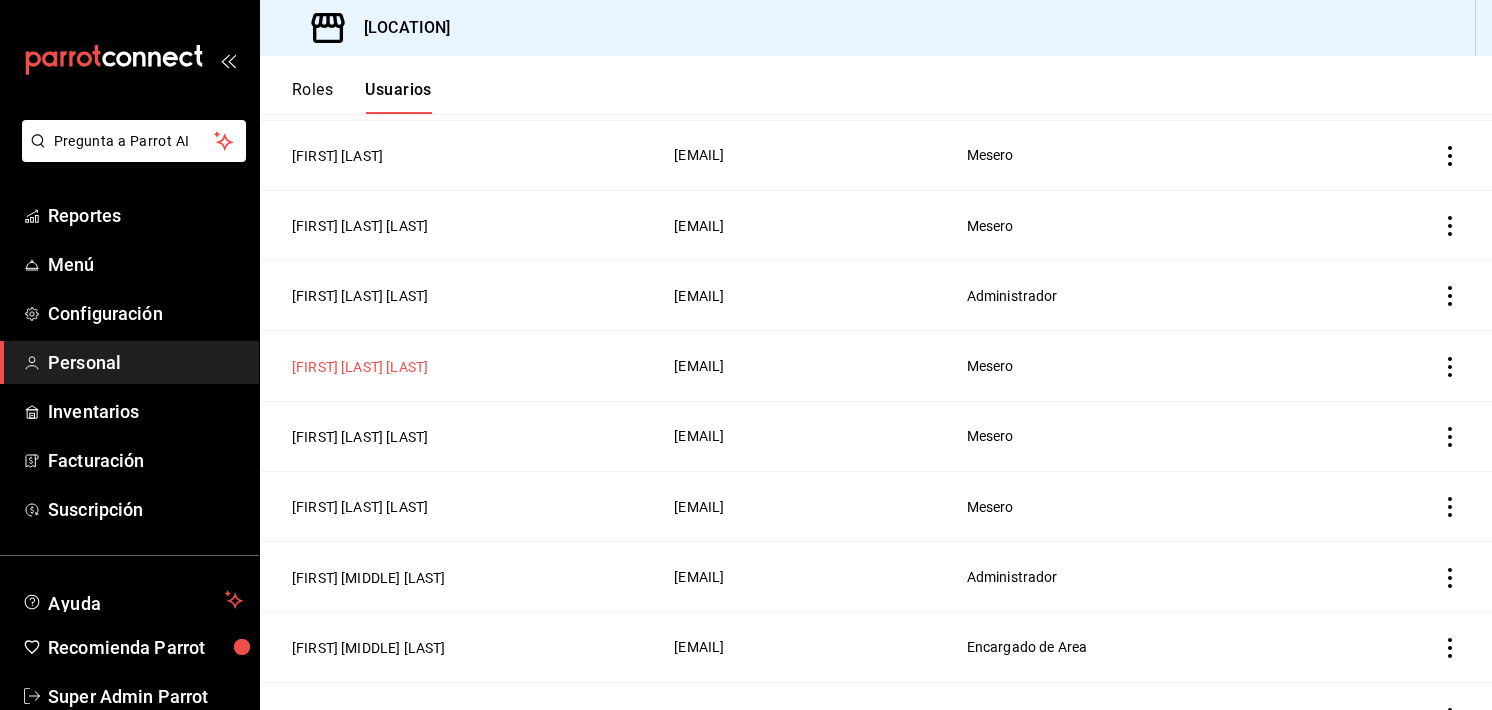 click on "[FIRST] [LAST] [LAST]" at bounding box center [360, 367] 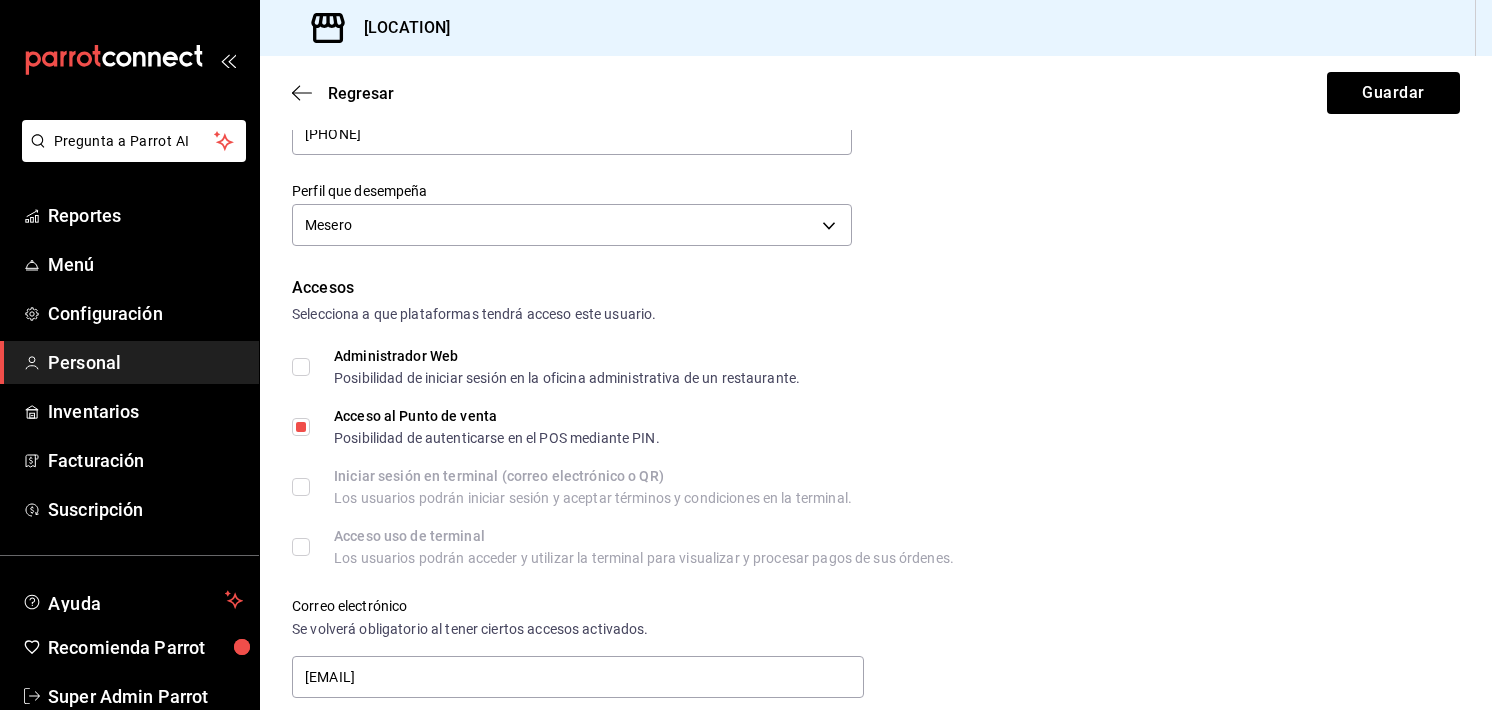 scroll, scrollTop: 0, scrollLeft: 0, axis: both 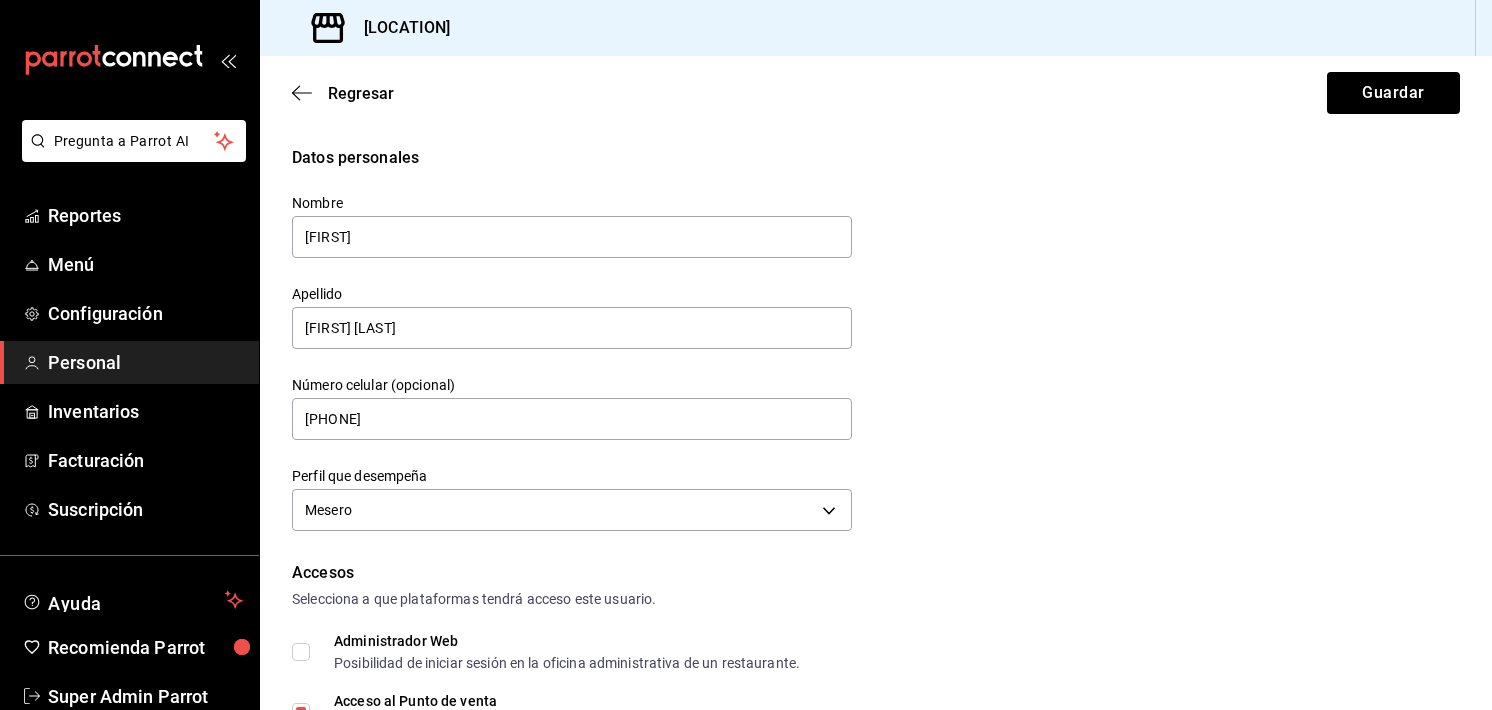 click on "Regresar Guardar" at bounding box center (876, 93) 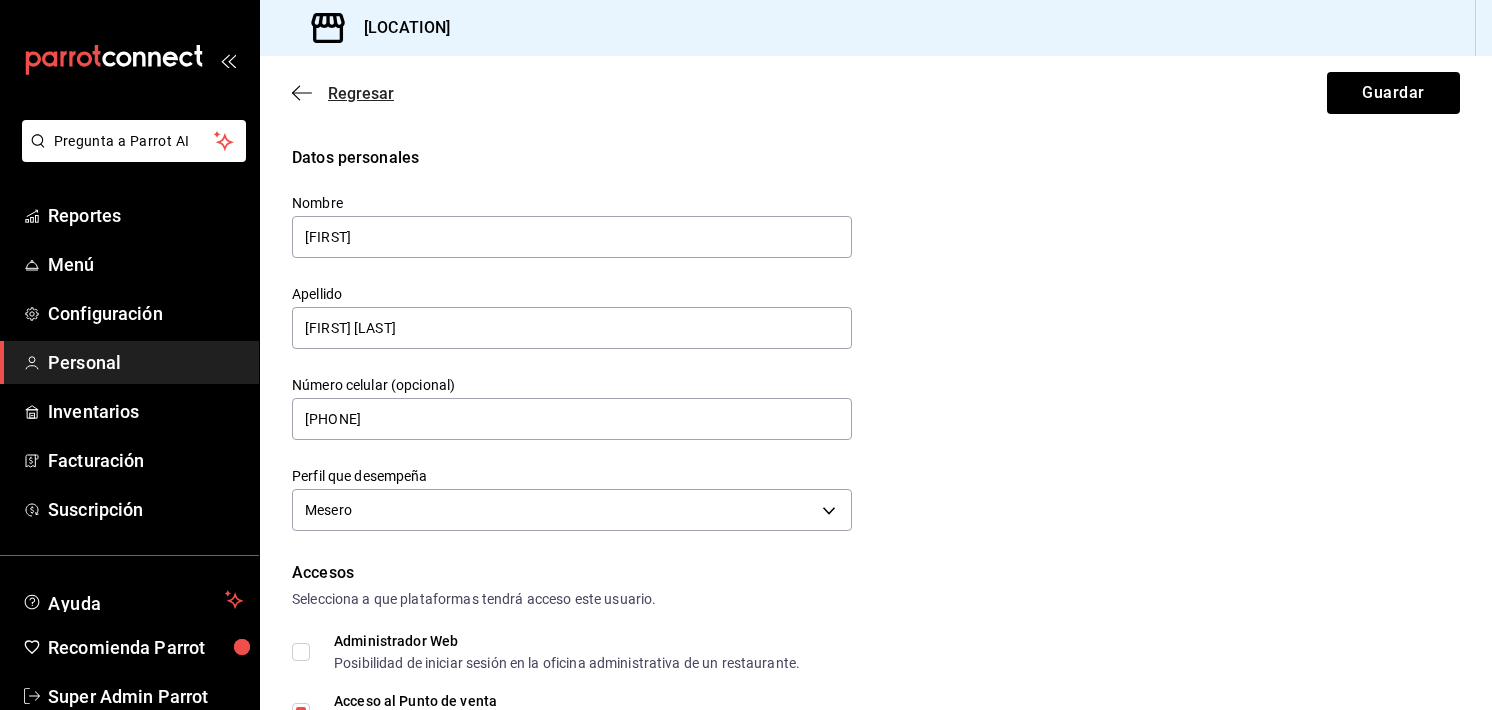 click 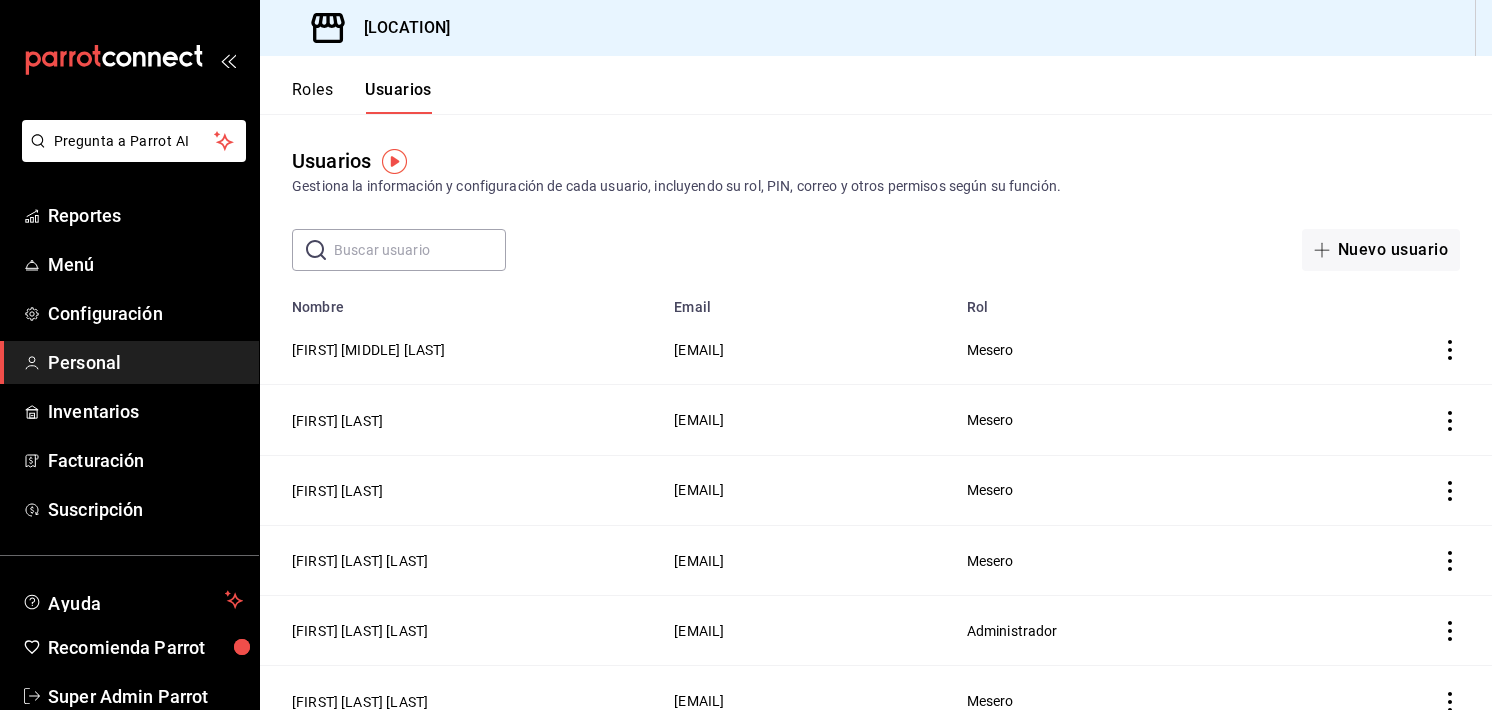 click on "Usuarios Gestiona la información y configuración de cada usuario, incluyendo su rol, PIN, correo y otros permisos según su función. ​ ​ Nuevo usuario" at bounding box center (876, 192) 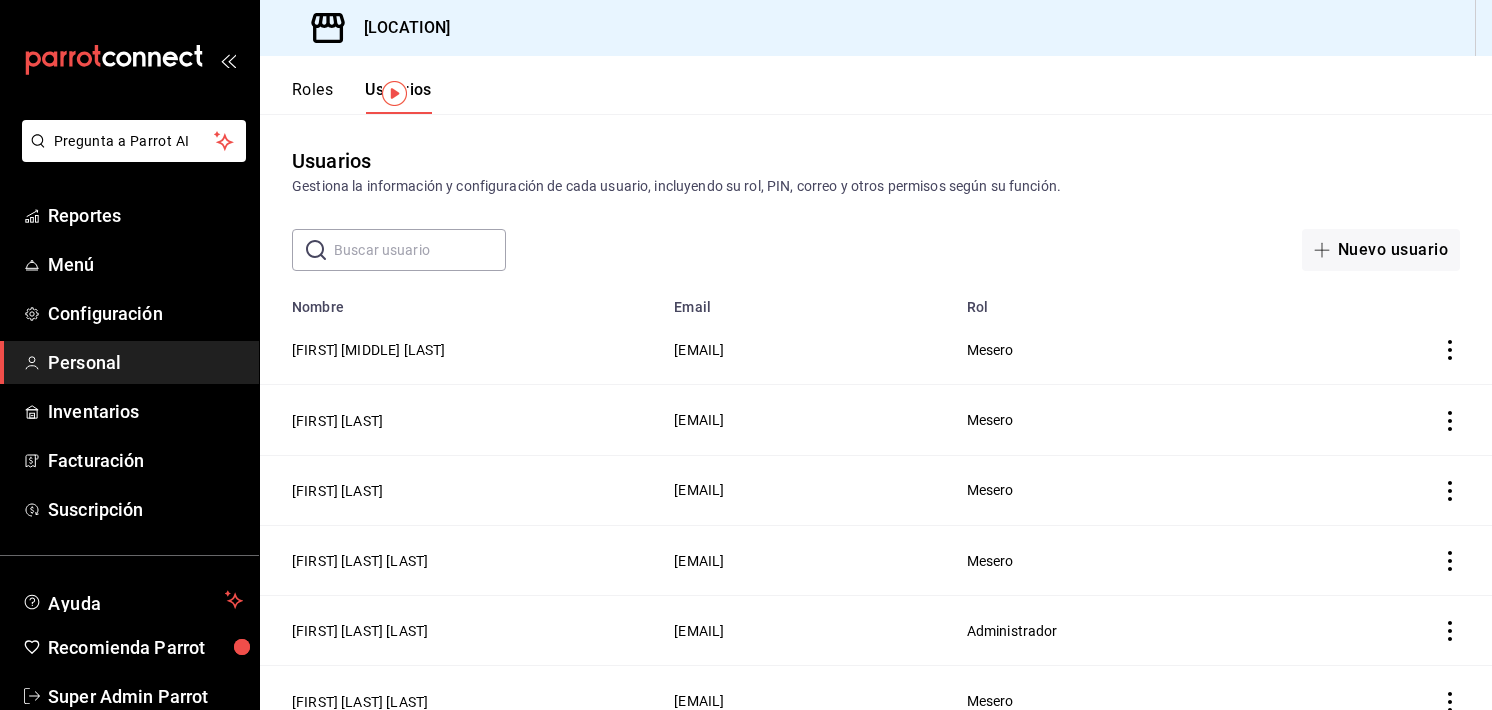 scroll, scrollTop: 67, scrollLeft: 0, axis: vertical 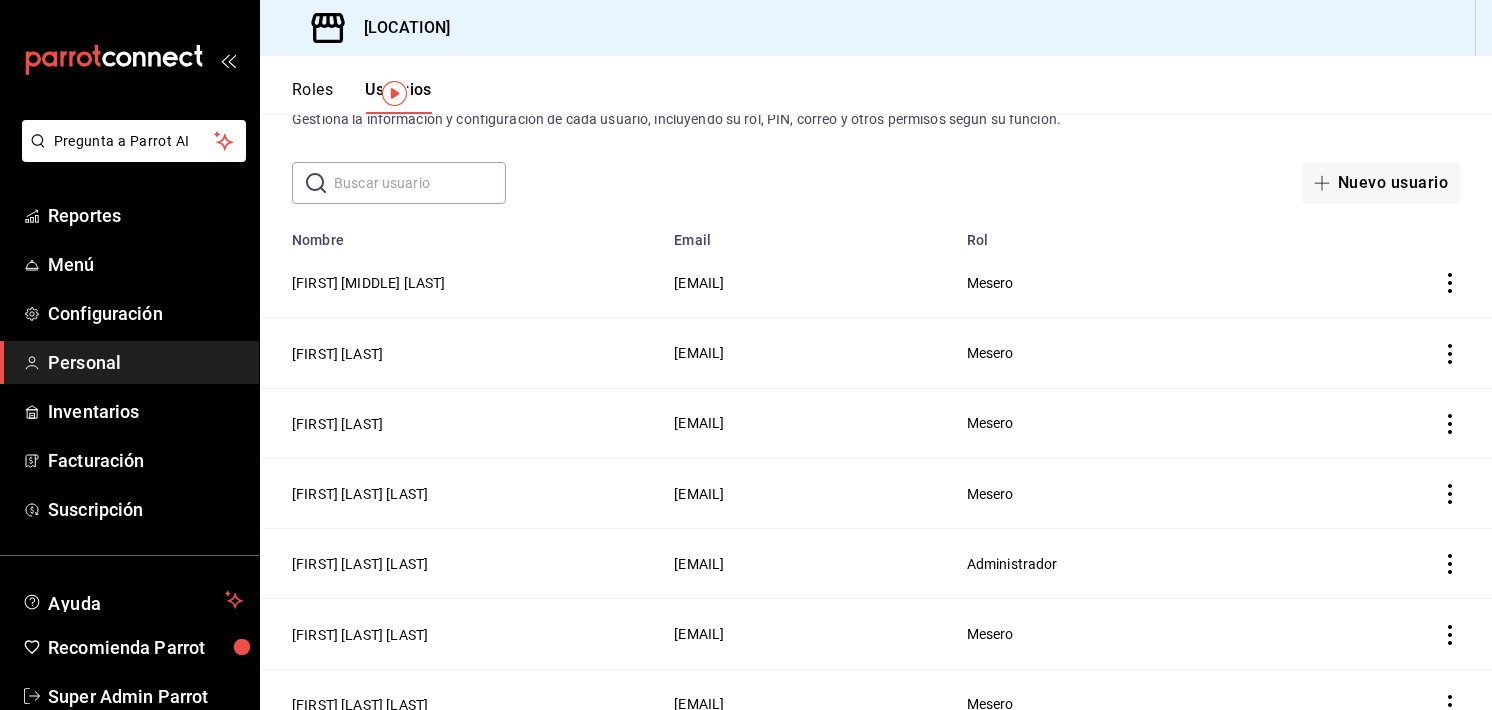 click at bounding box center [420, 183] 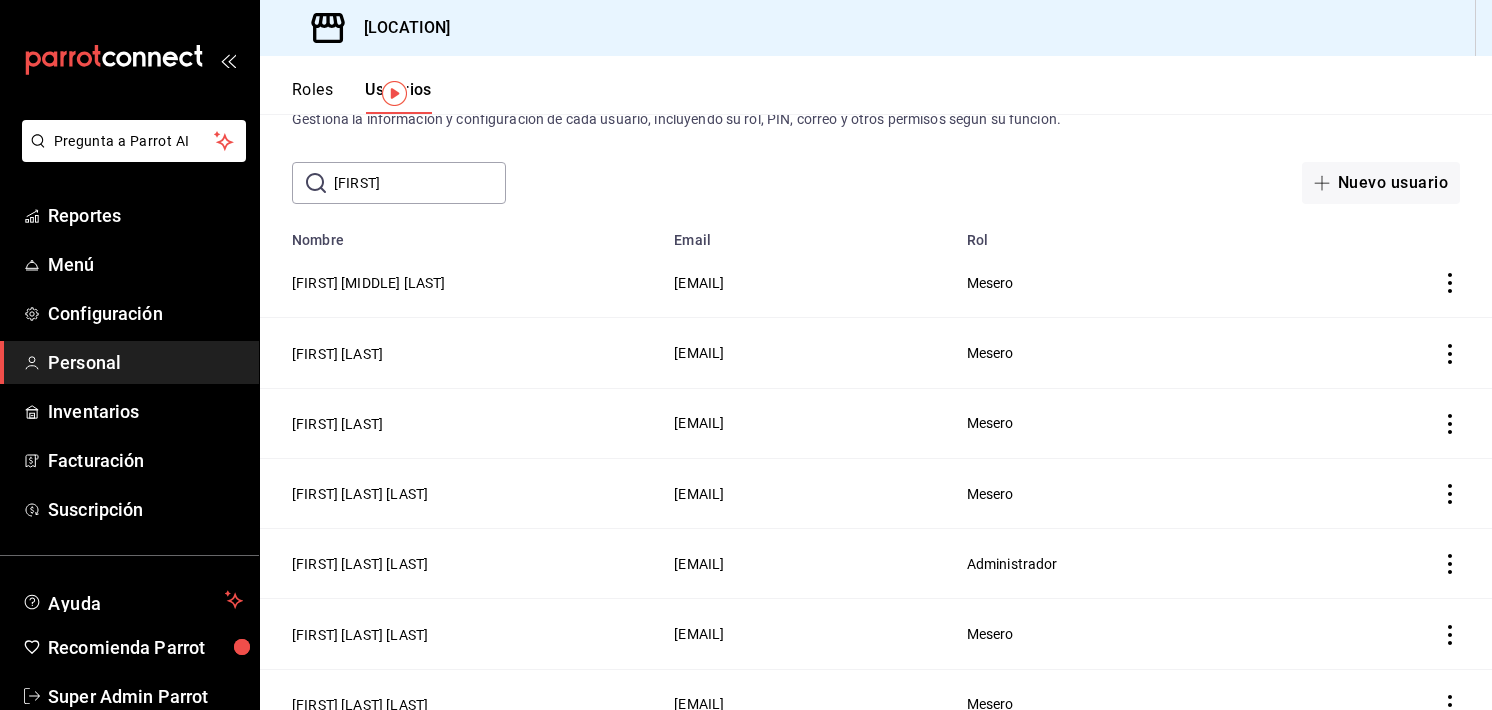 type on "[FIRST]" 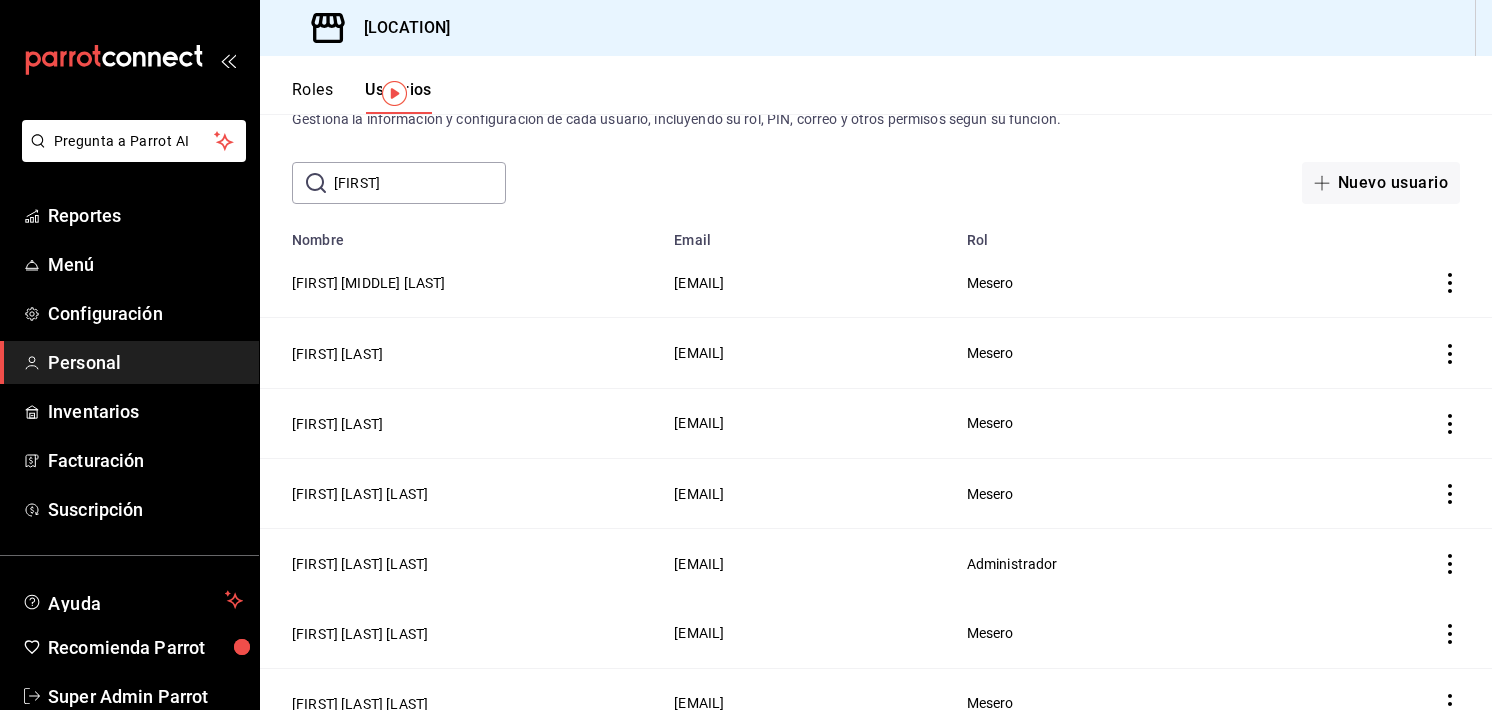 scroll, scrollTop: 0, scrollLeft: 0, axis: both 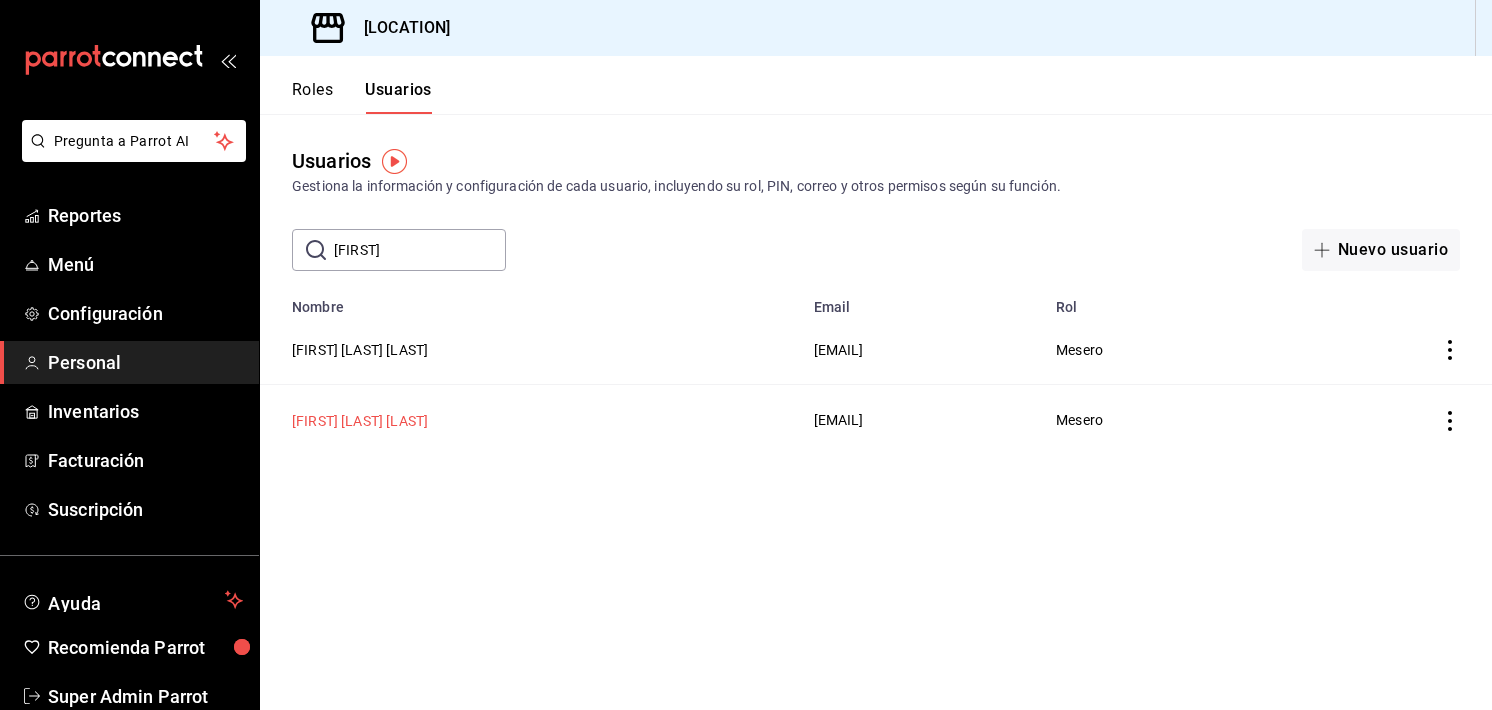 click on "[FIRST] [LAST] [LAST]" at bounding box center [360, 421] 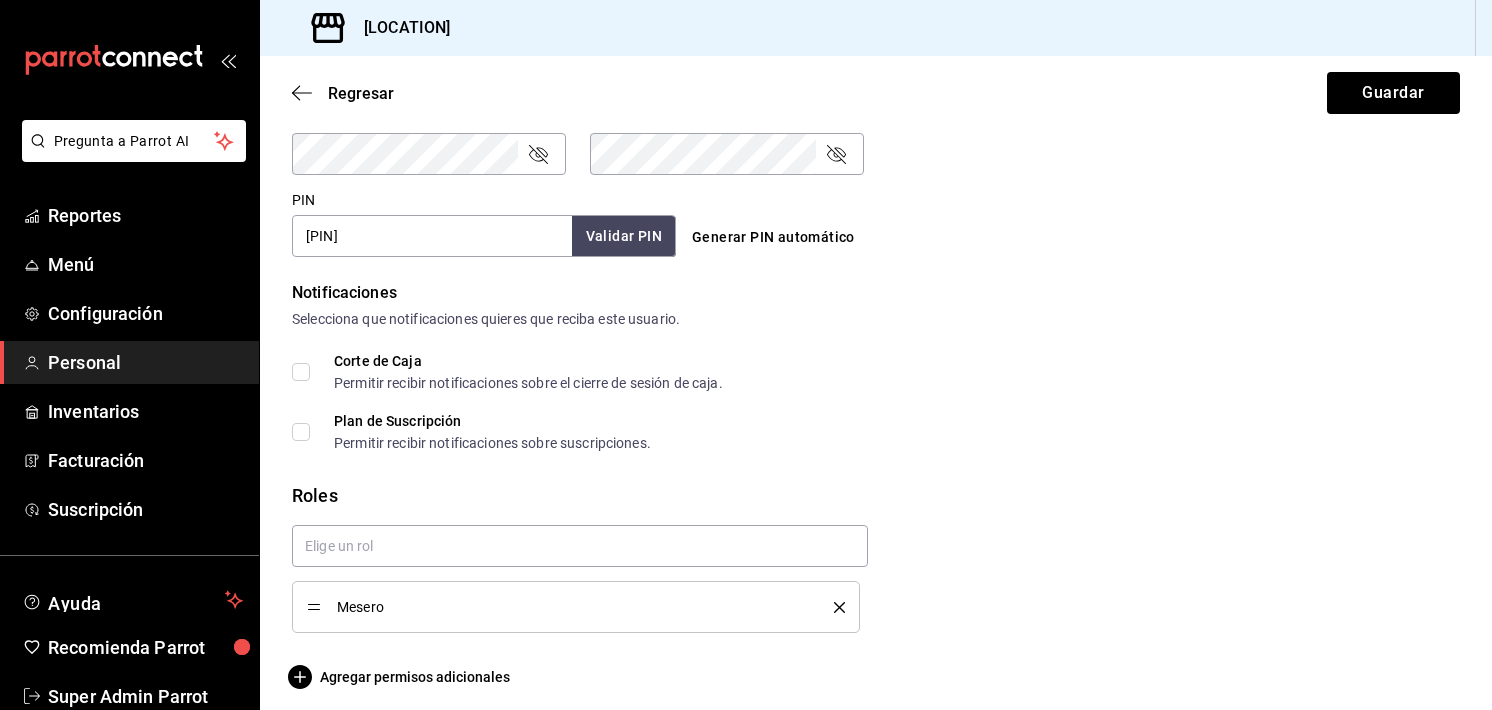 scroll, scrollTop: 894, scrollLeft: 0, axis: vertical 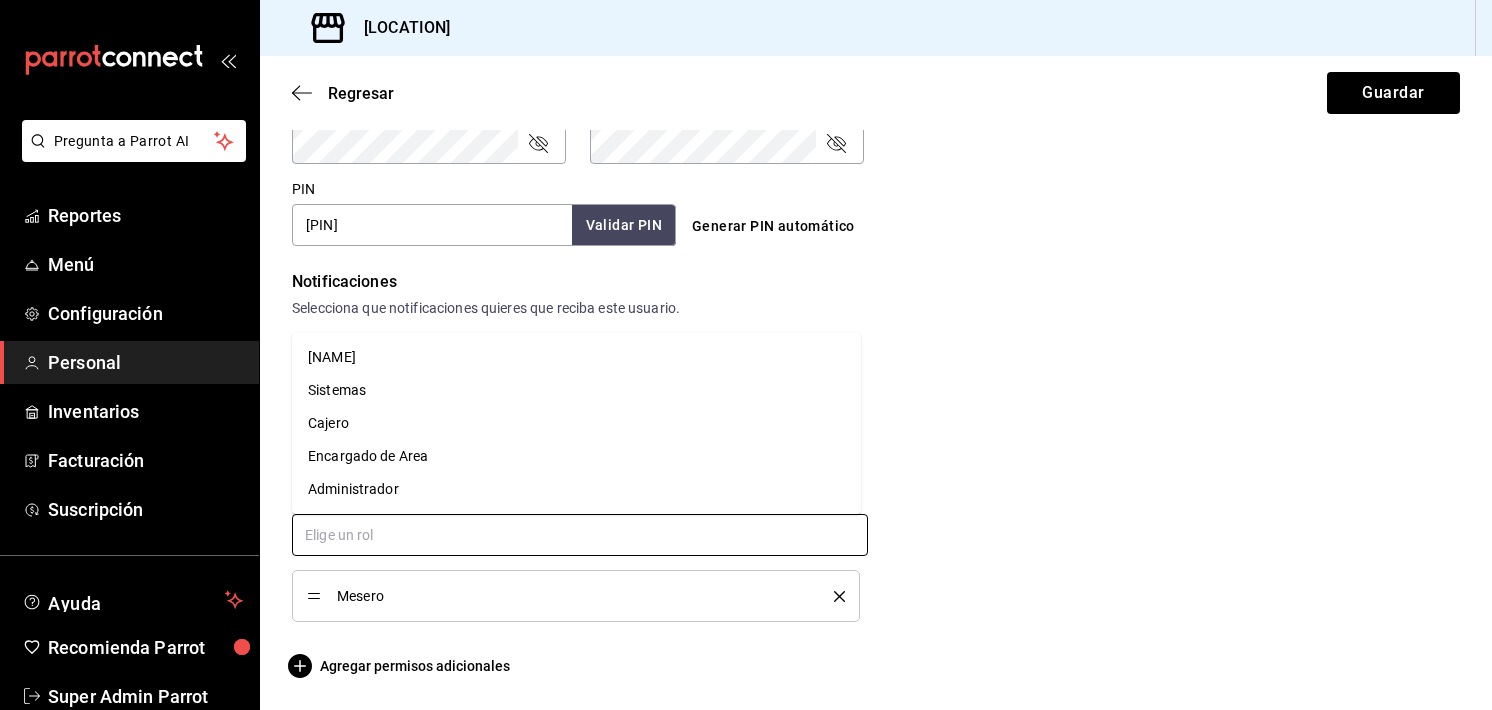 click at bounding box center [580, 535] 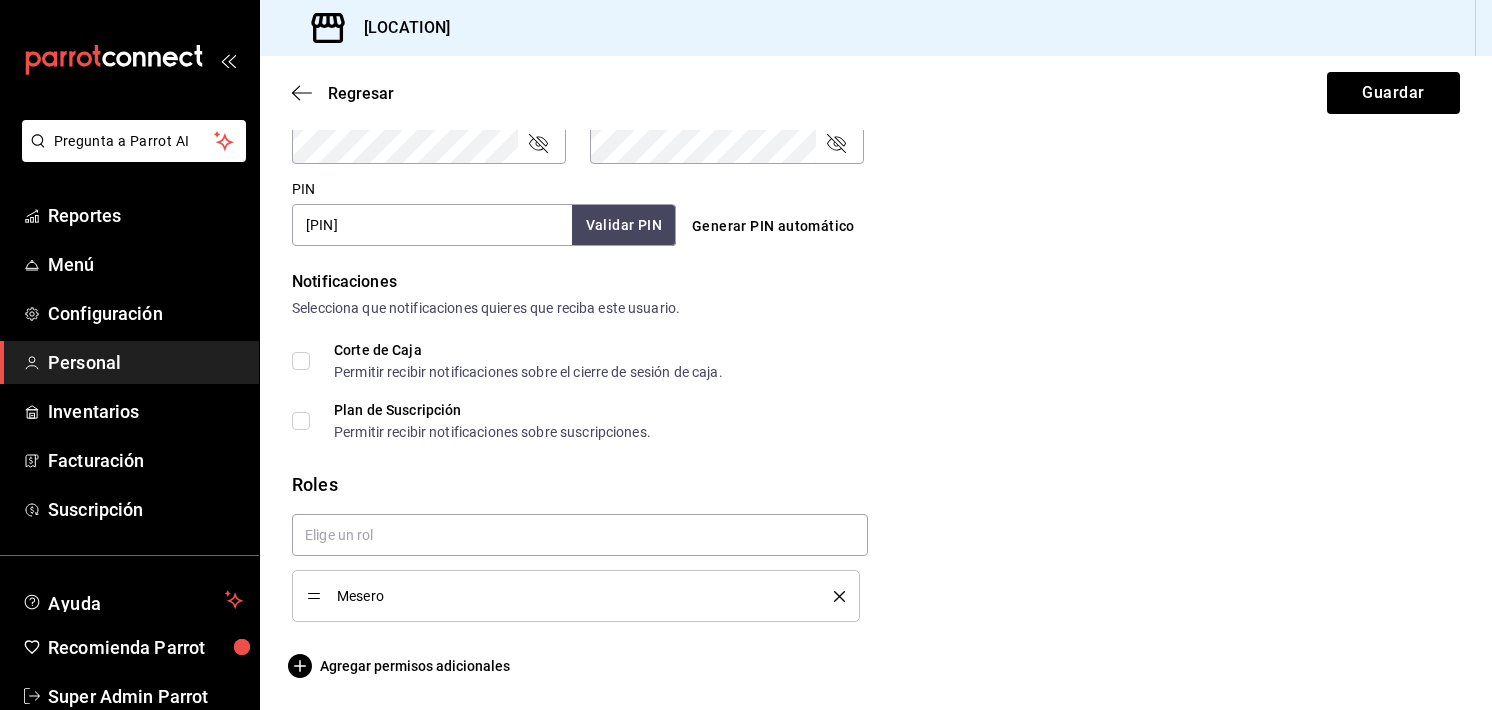 click on "Generar PIN automático" at bounding box center [876, 226] 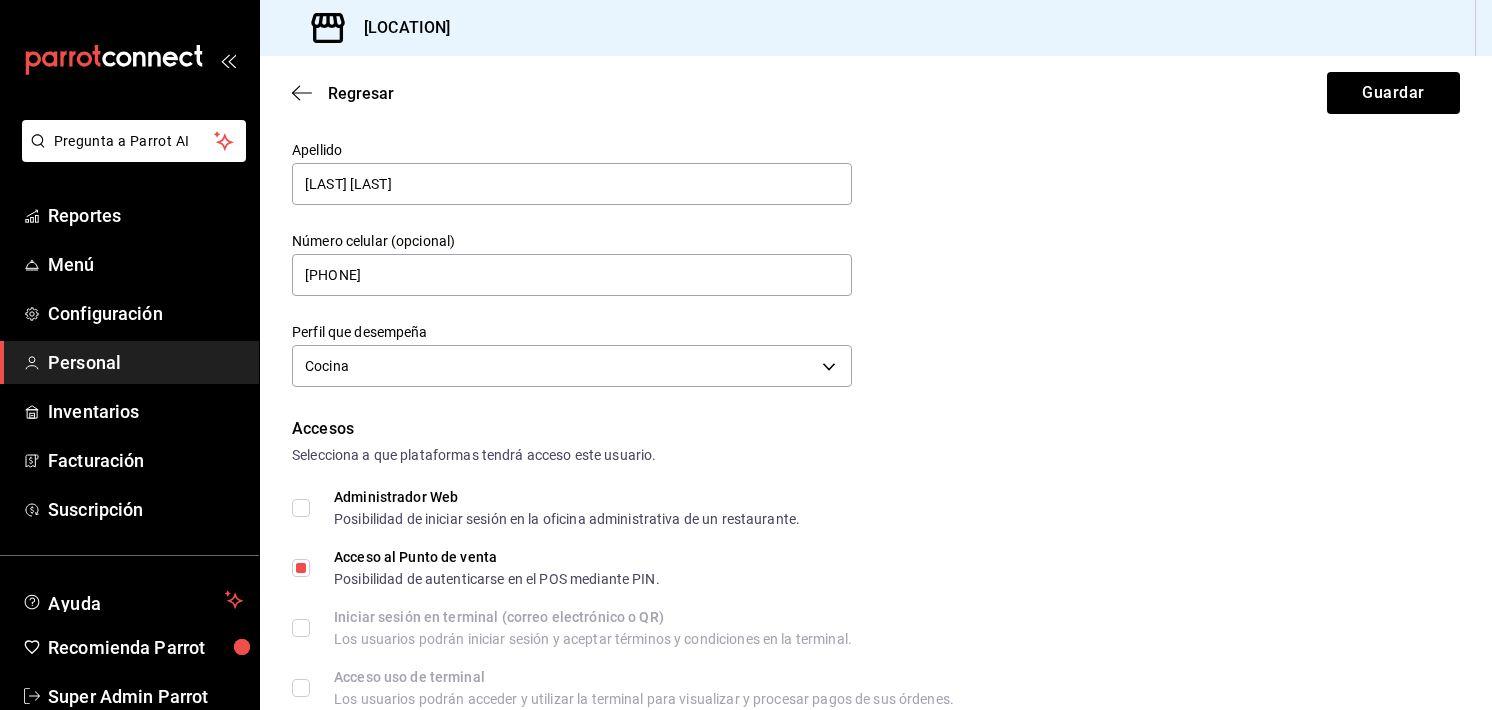 scroll, scrollTop: 0, scrollLeft: 0, axis: both 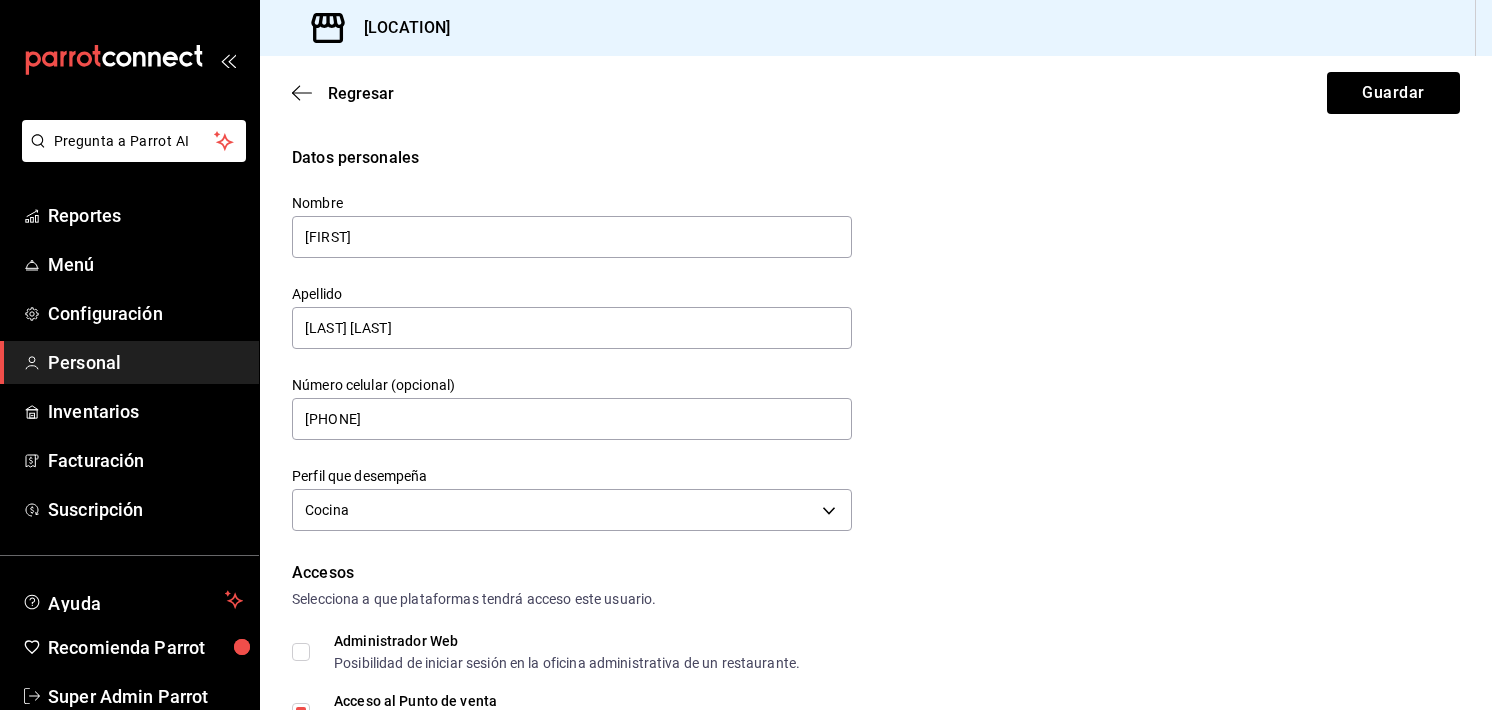 click on "Datos personales Nombre [FIRST] Apellido [LAST] [LAST] Número celular (opcional) [PHONE] Perfil que desempeña Cocina KITCHEN" at bounding box center (876, 341) 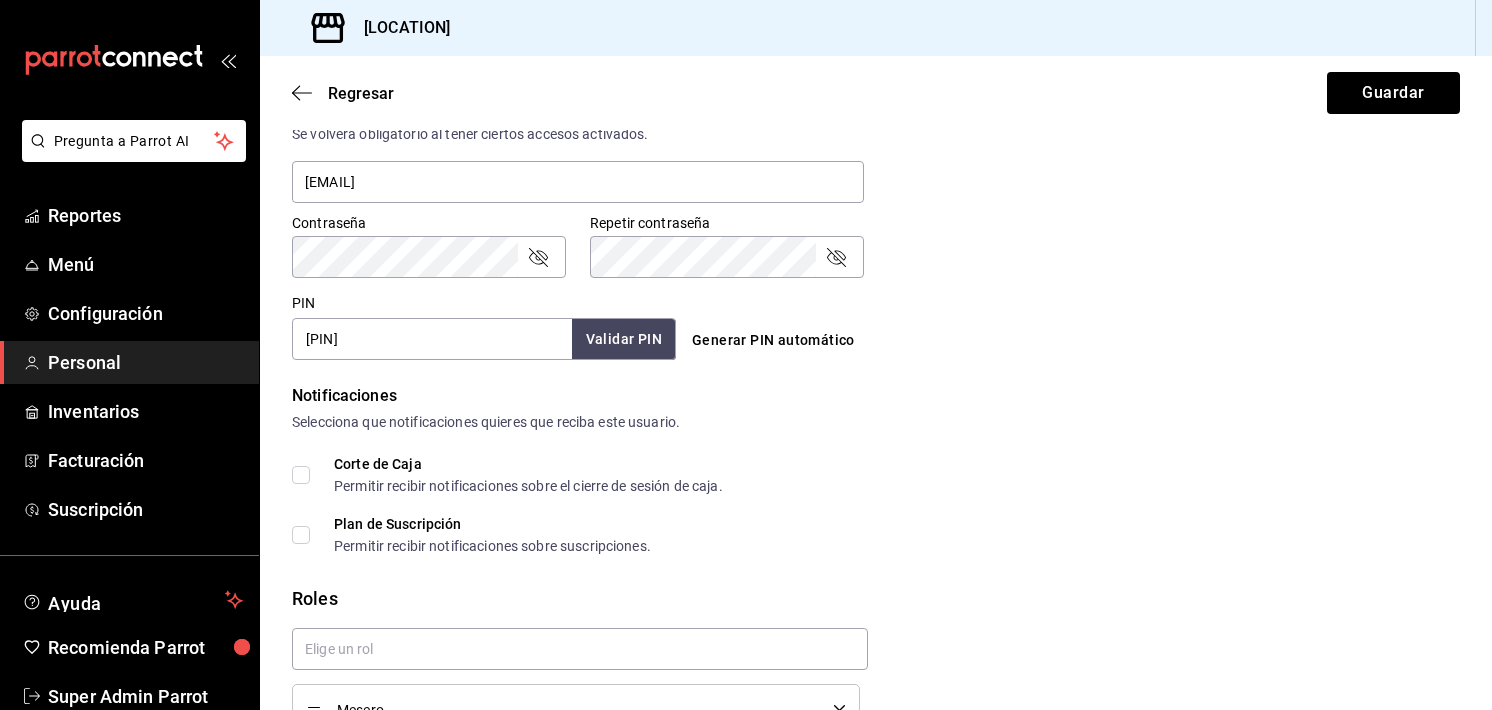 scroll, scrollTop: 894, scrollLeft: 0, axis: vertical 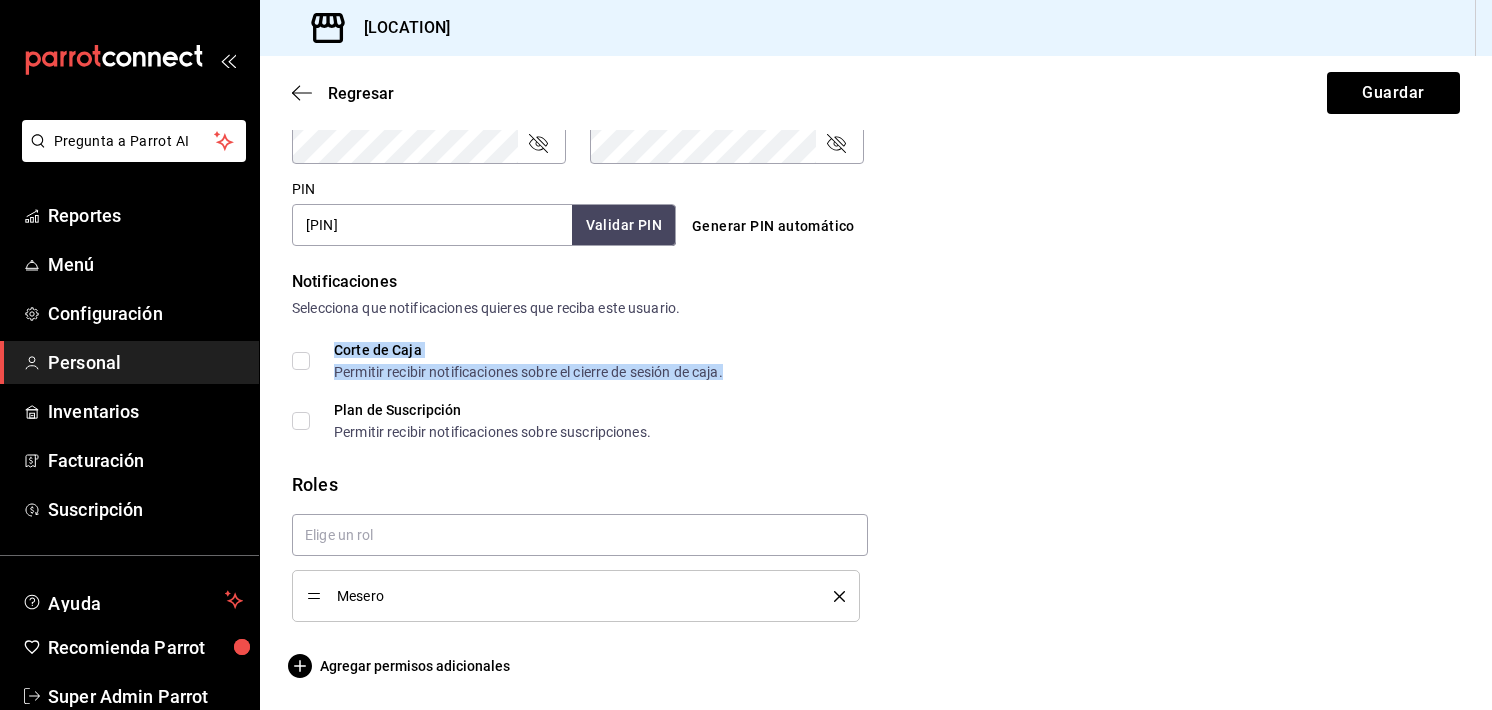 click on "Permitir recibir notificaciones sobre el cierre de sesión de caja." at bounding box center [528, 372] 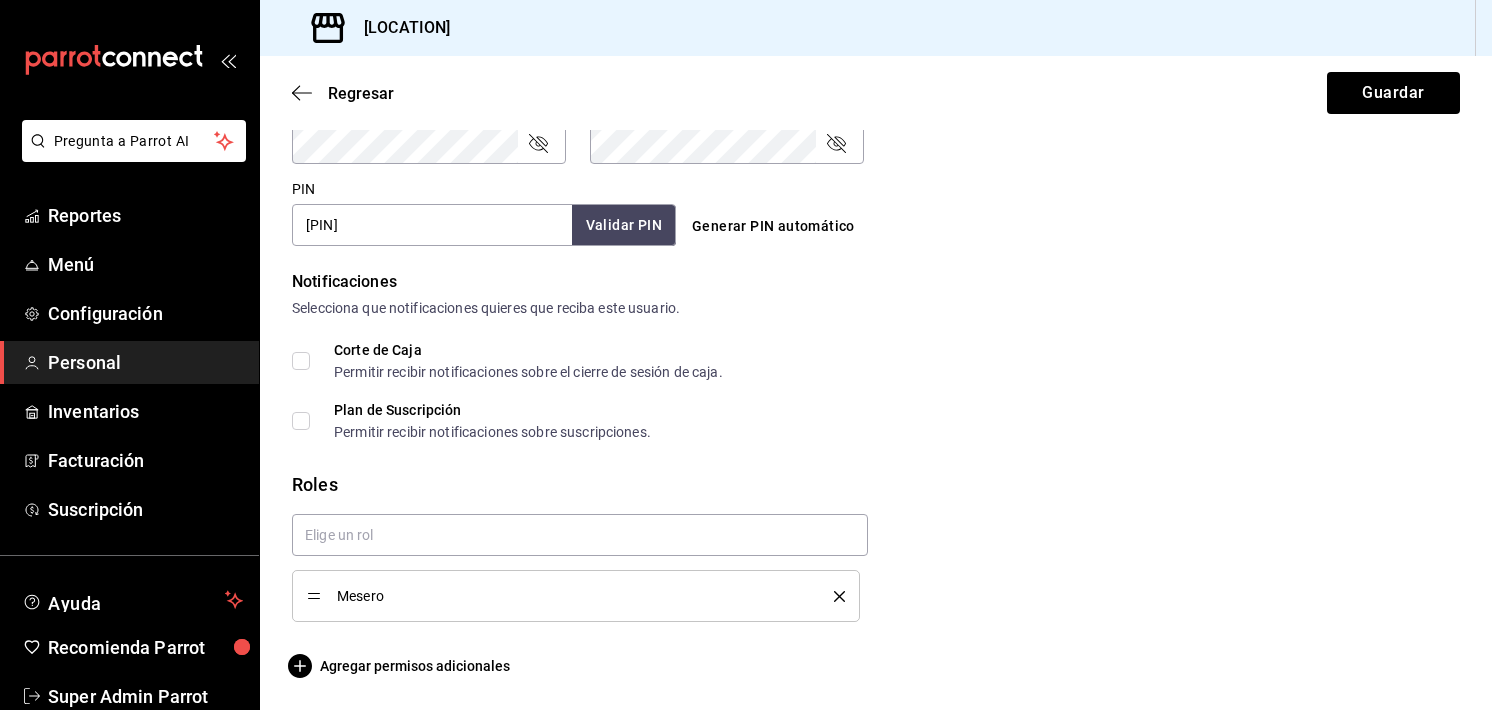 click on "Corte de Caja Permitir recibir notificaciones sobre el cierre de sesión de caja. Plan de Suscripción Permitir recibir notificaciones sobre suscripciones." at bounding box center [876, 391] 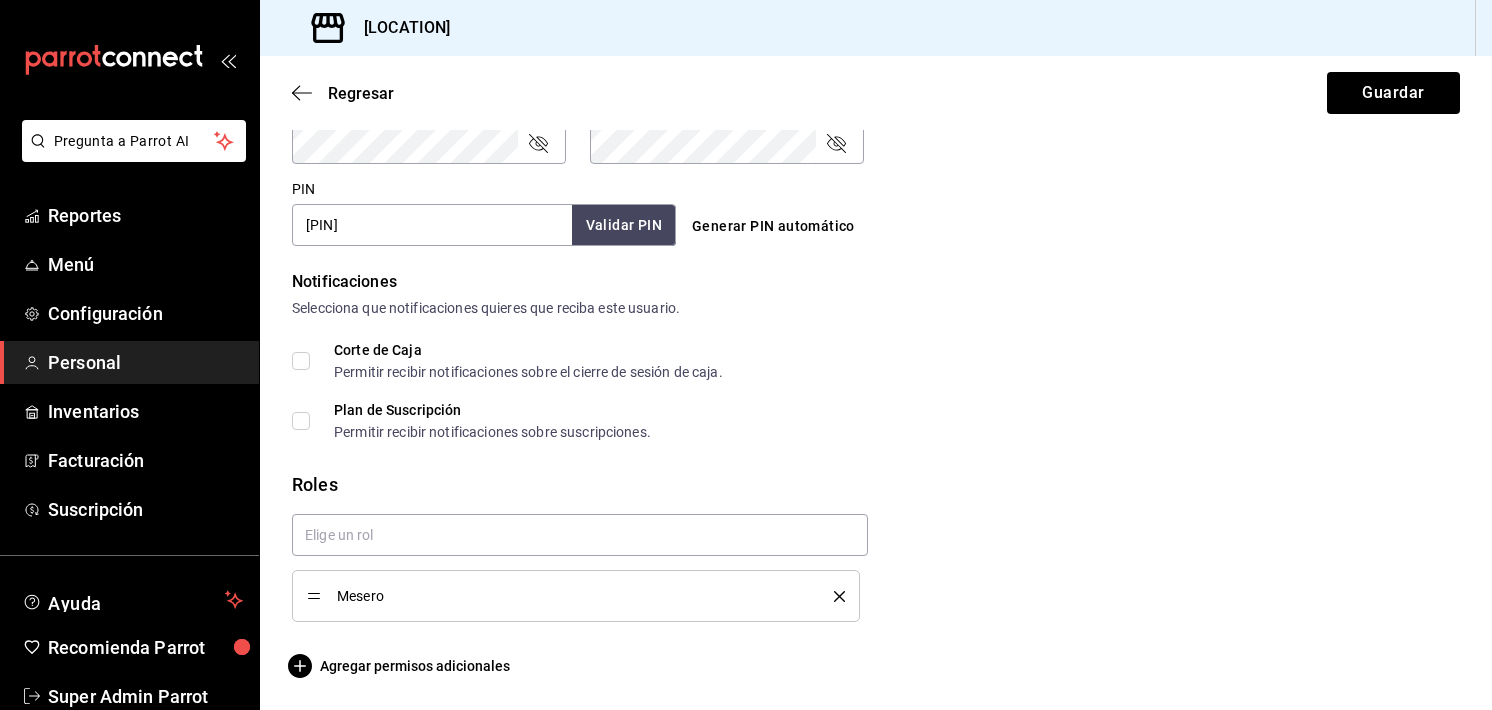 click on "[PIN]" at bounding box center (872, 209) 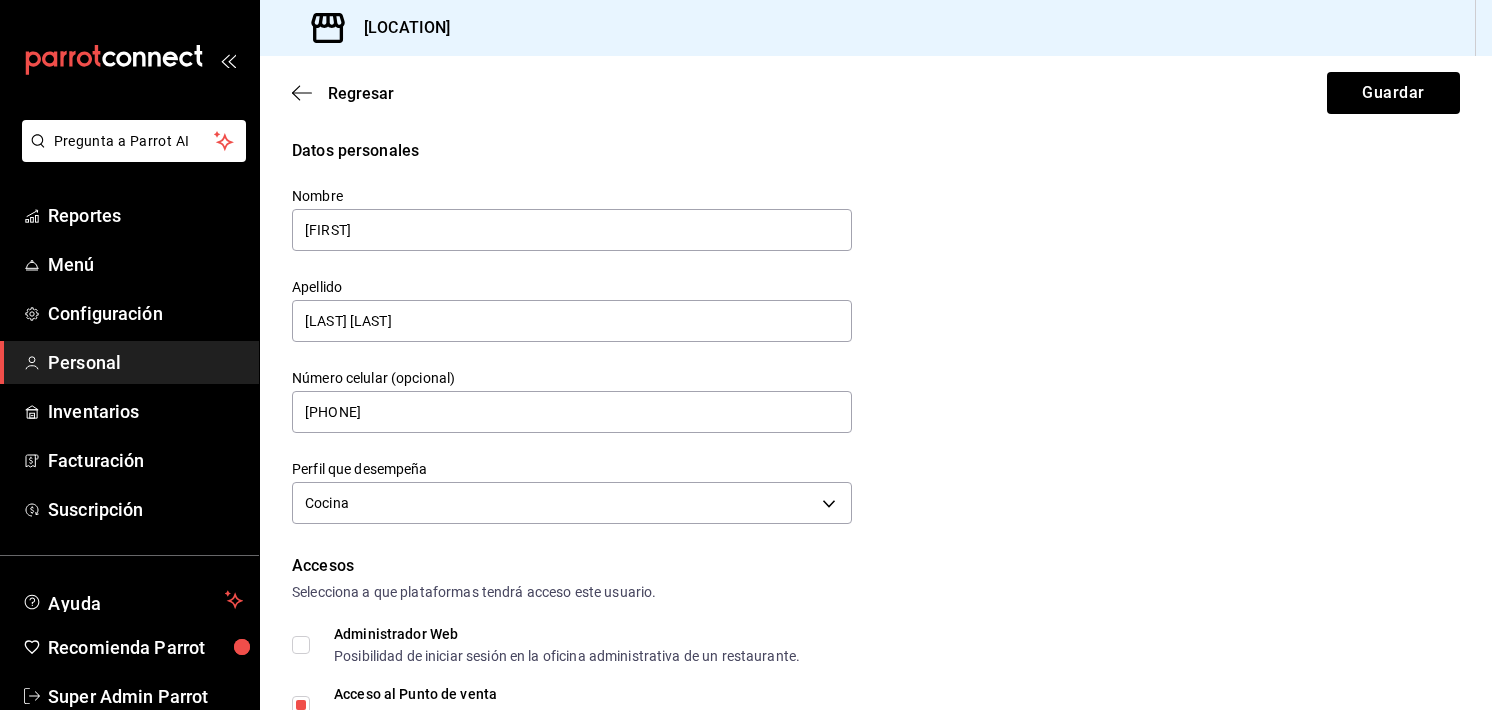 scroll, scrollTop: 0, scrollLeft: 0, axis: both 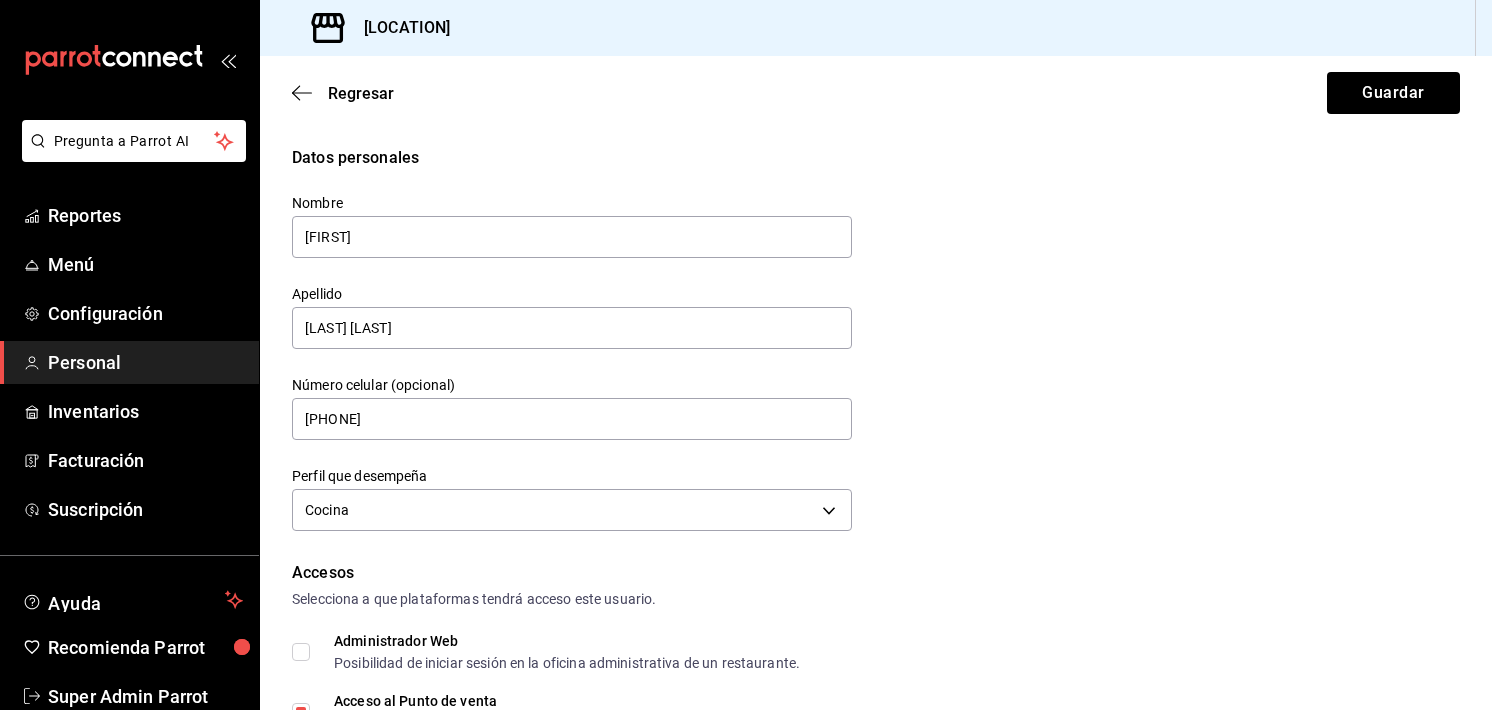 click on "Datos personales Nombre [FIRST] Apellido [LAST] [LAST] Número celular (opcional) [PHONE] Perfil que desempeña Cocina KITCHEN" at bounding box center (876, 341) 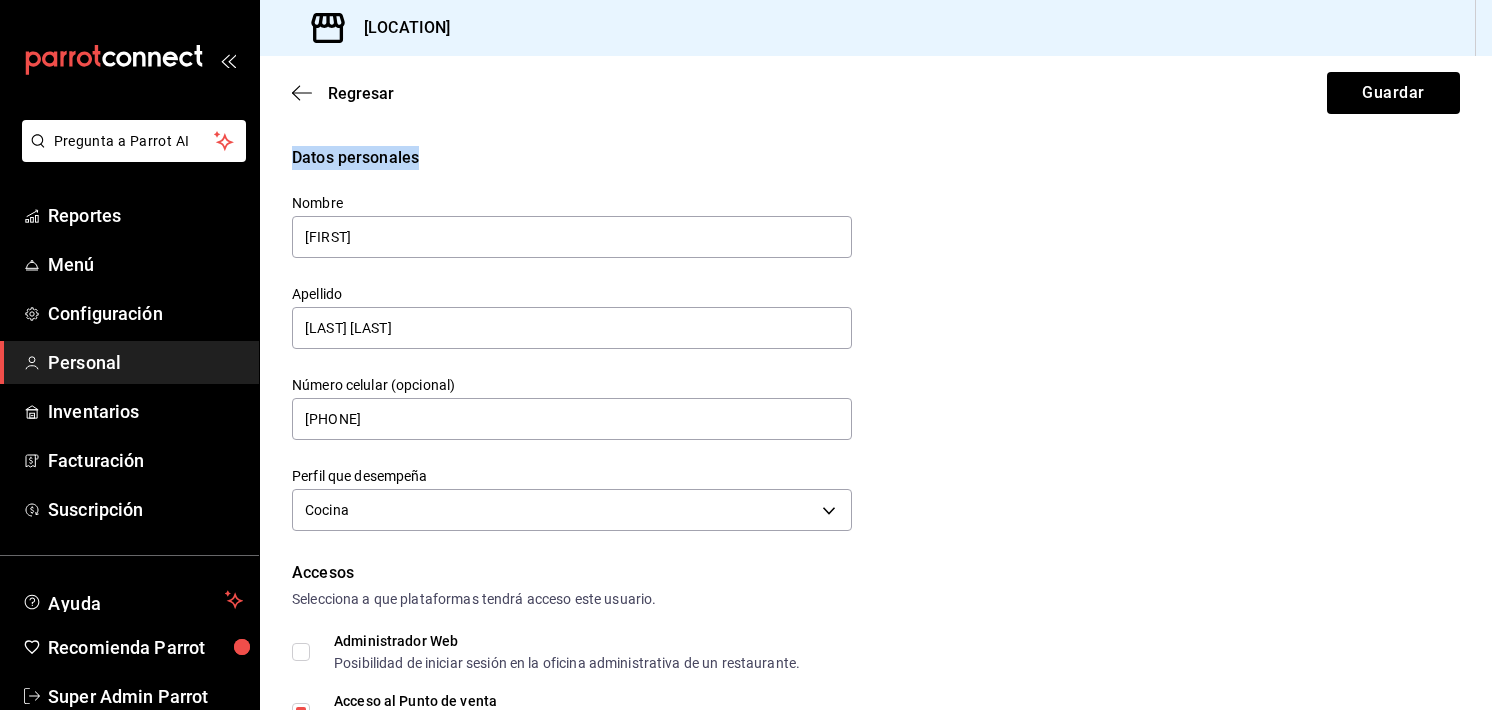 drag, startPoint x: 460, startPoint y: 157, endPoint x: 275, endPoint y: 161, distance: 185.04324 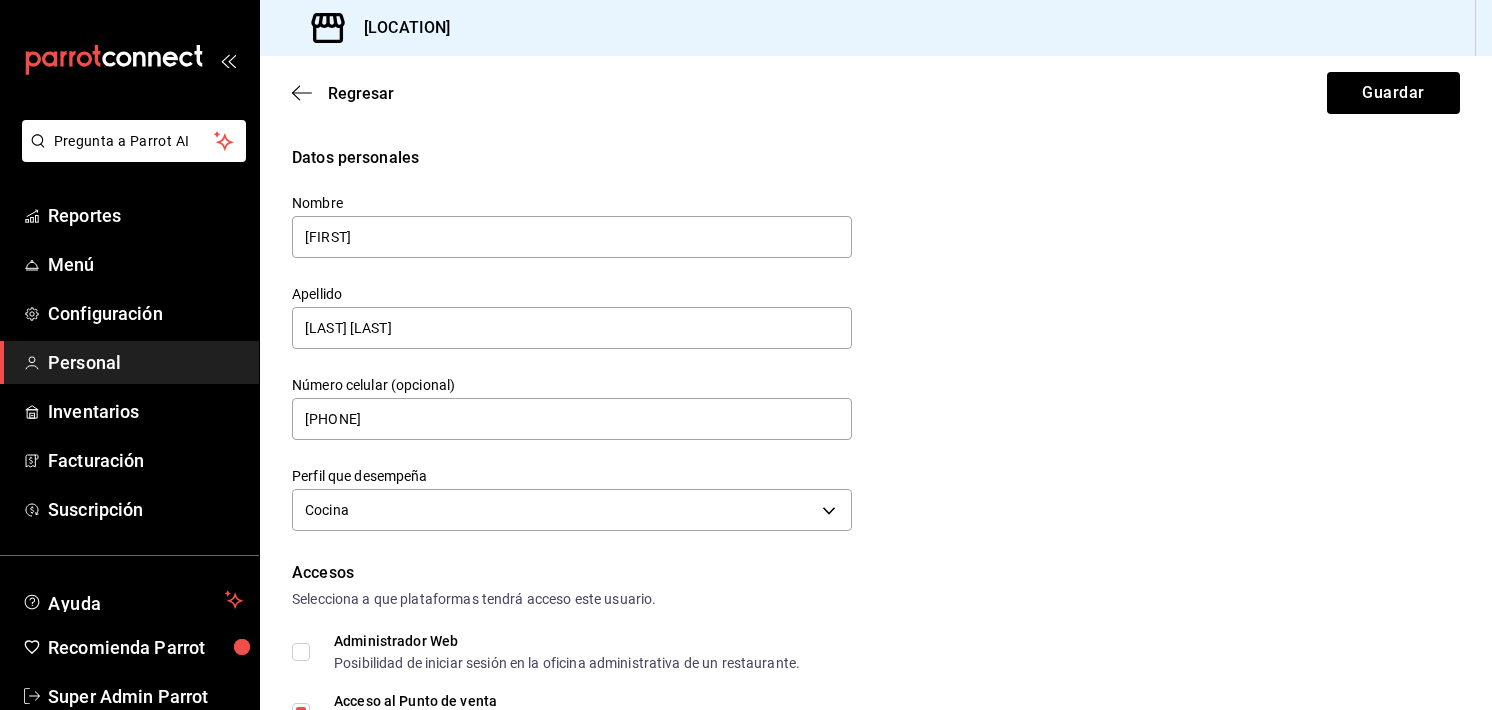 click on "Apellido" at bounding box center [572, 294] 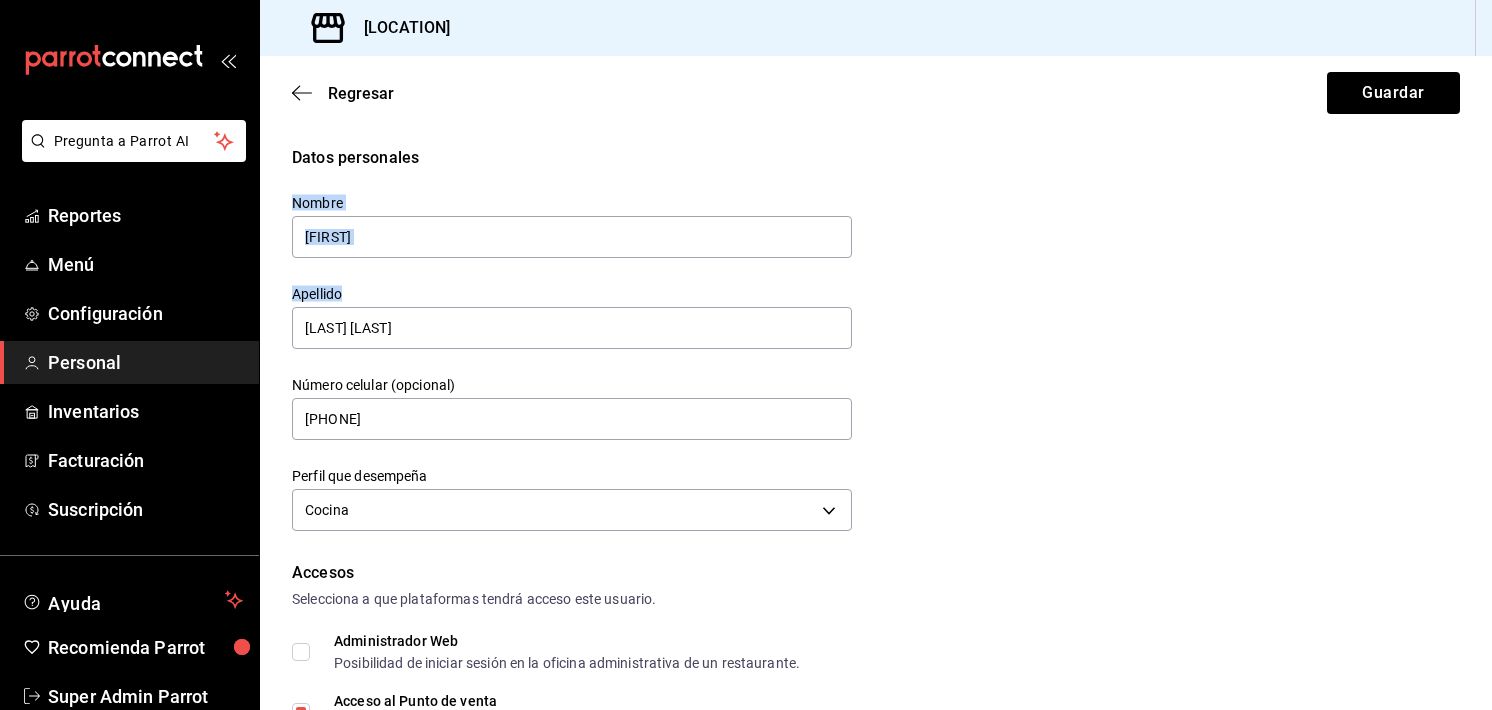 drag, startPoint x: 535, startPoint y: 289, endPoint x: 281, endPoint y: 207, distance: 266.90823 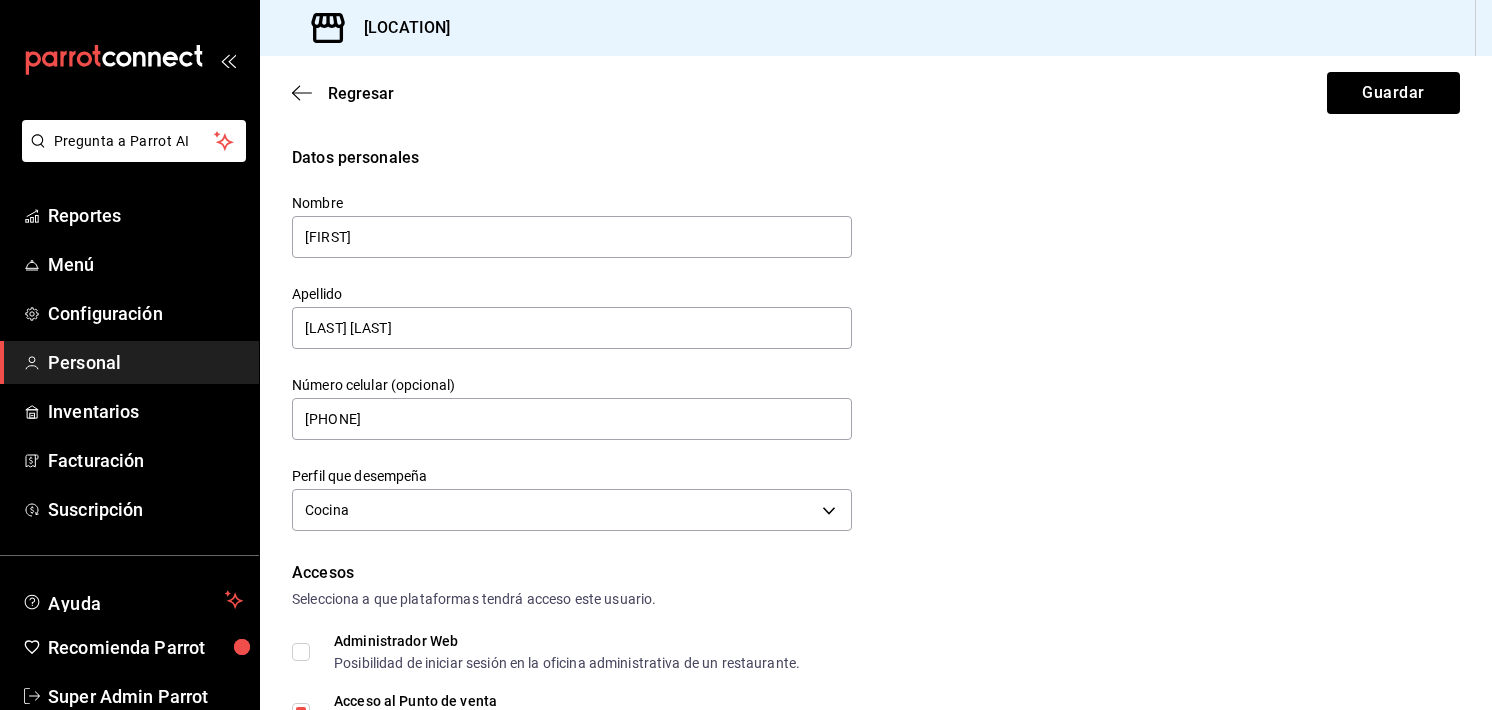 click on "Regresar Guardar" at bounding box center (876, 93) 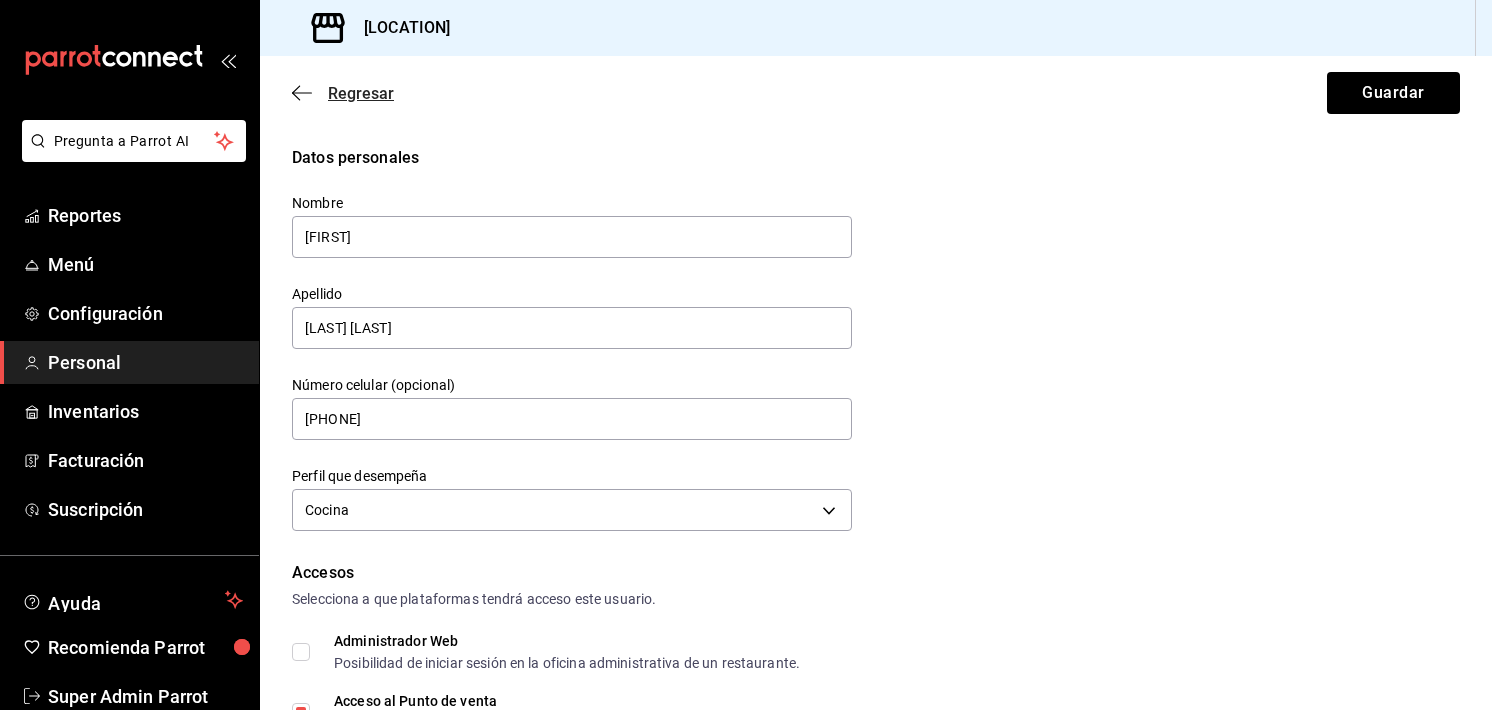 click 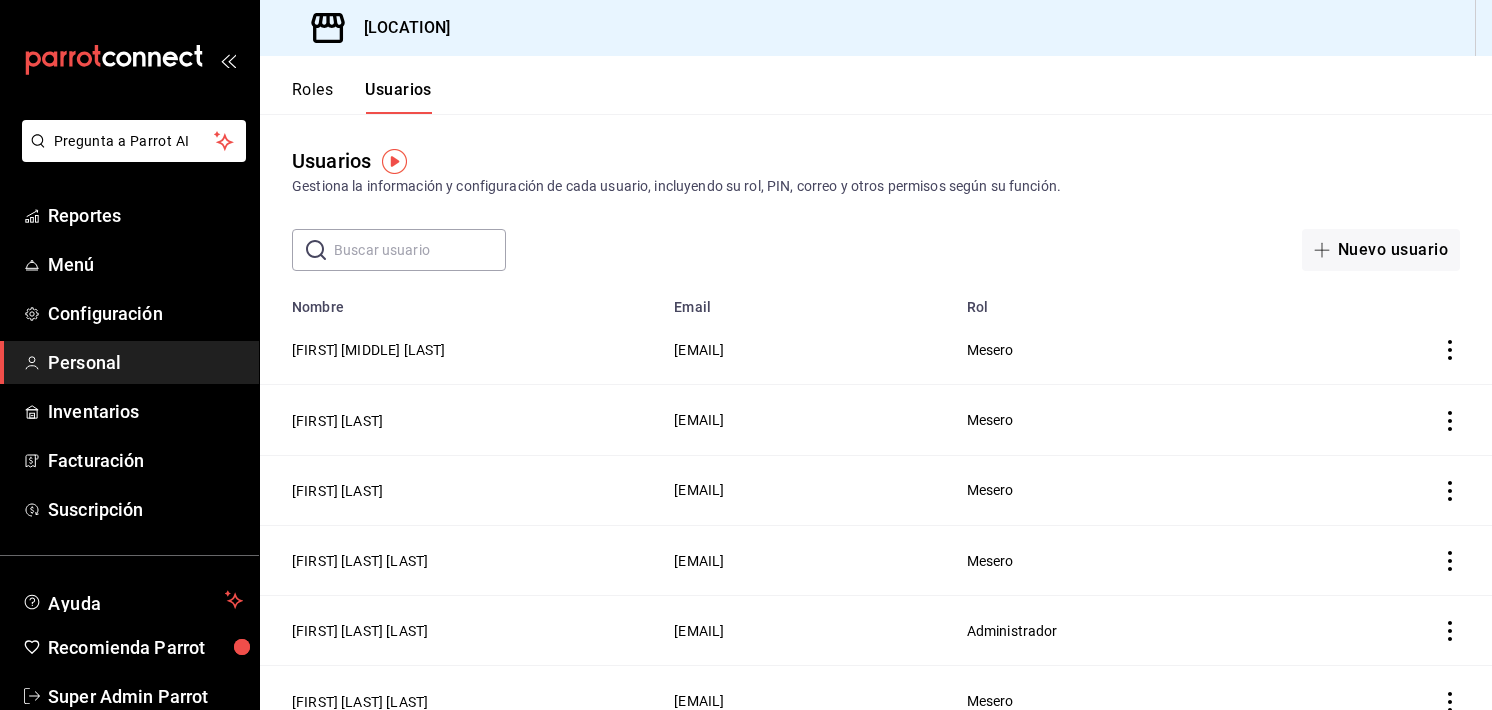 click on "Roles Usuarios" at bounding box center [876, 85] 